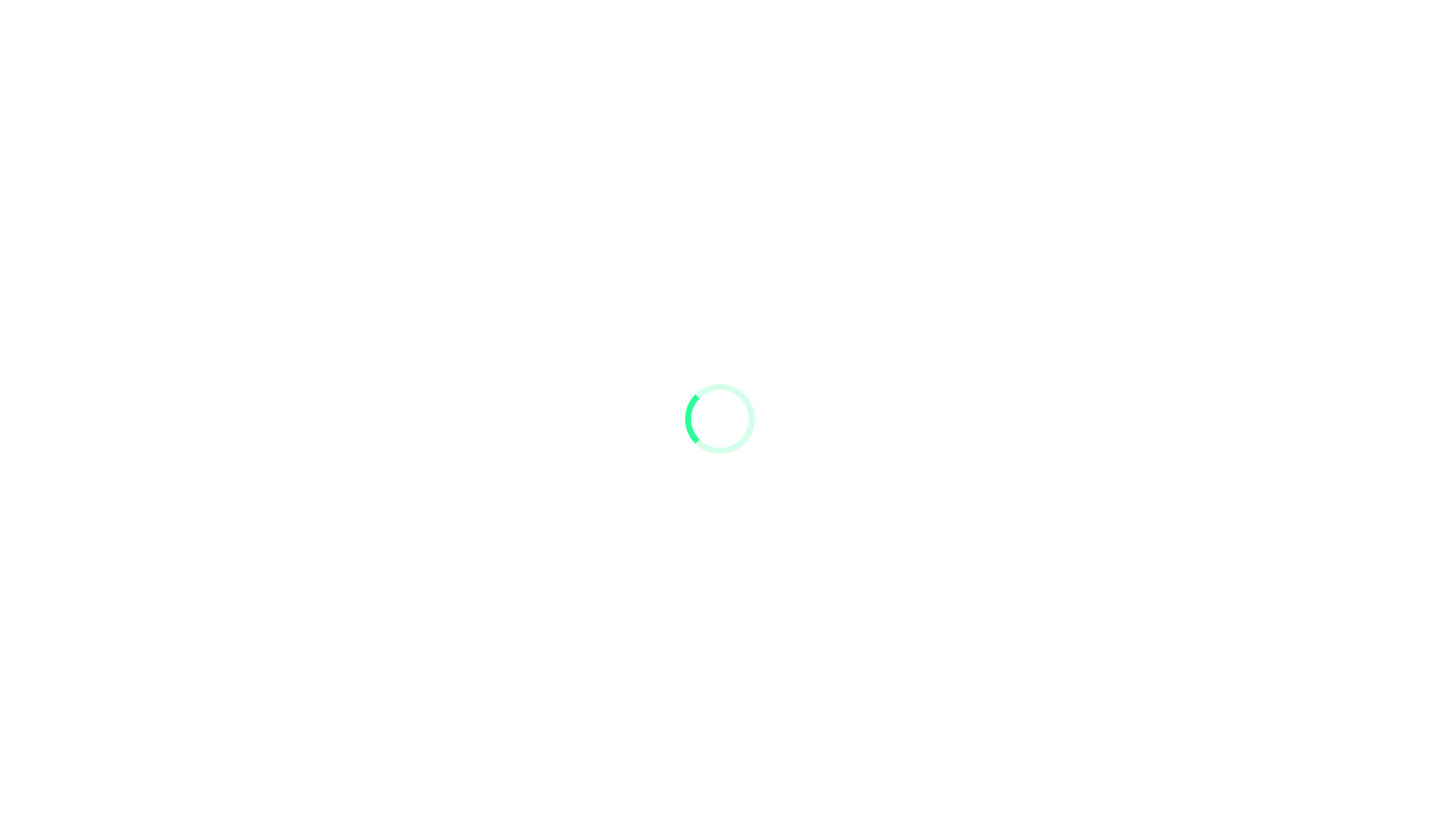 scroll, scrollTop: 0, scrollLeft: 0, axis: both 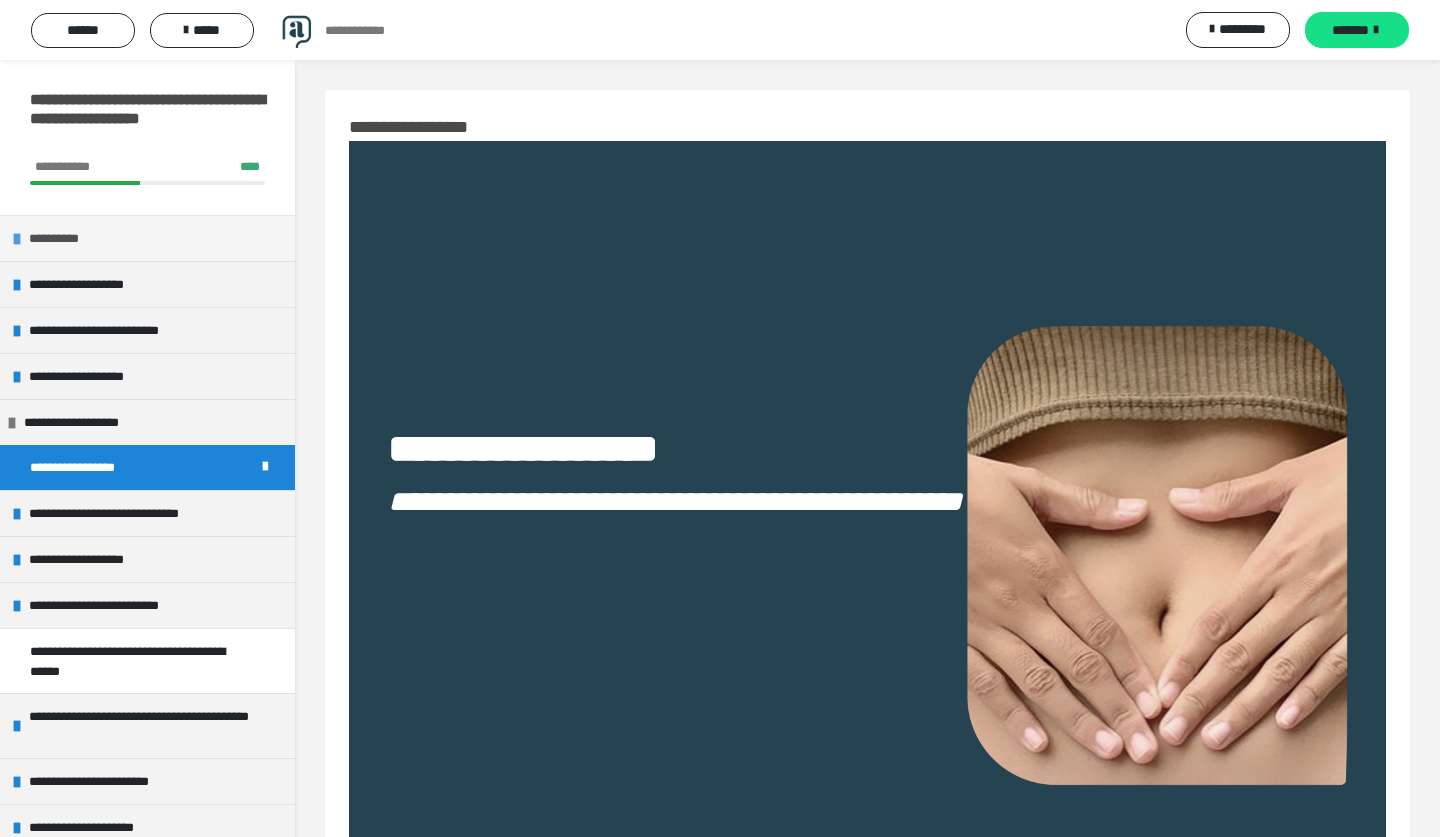 click on "**********" at bounding box center [147, 238] 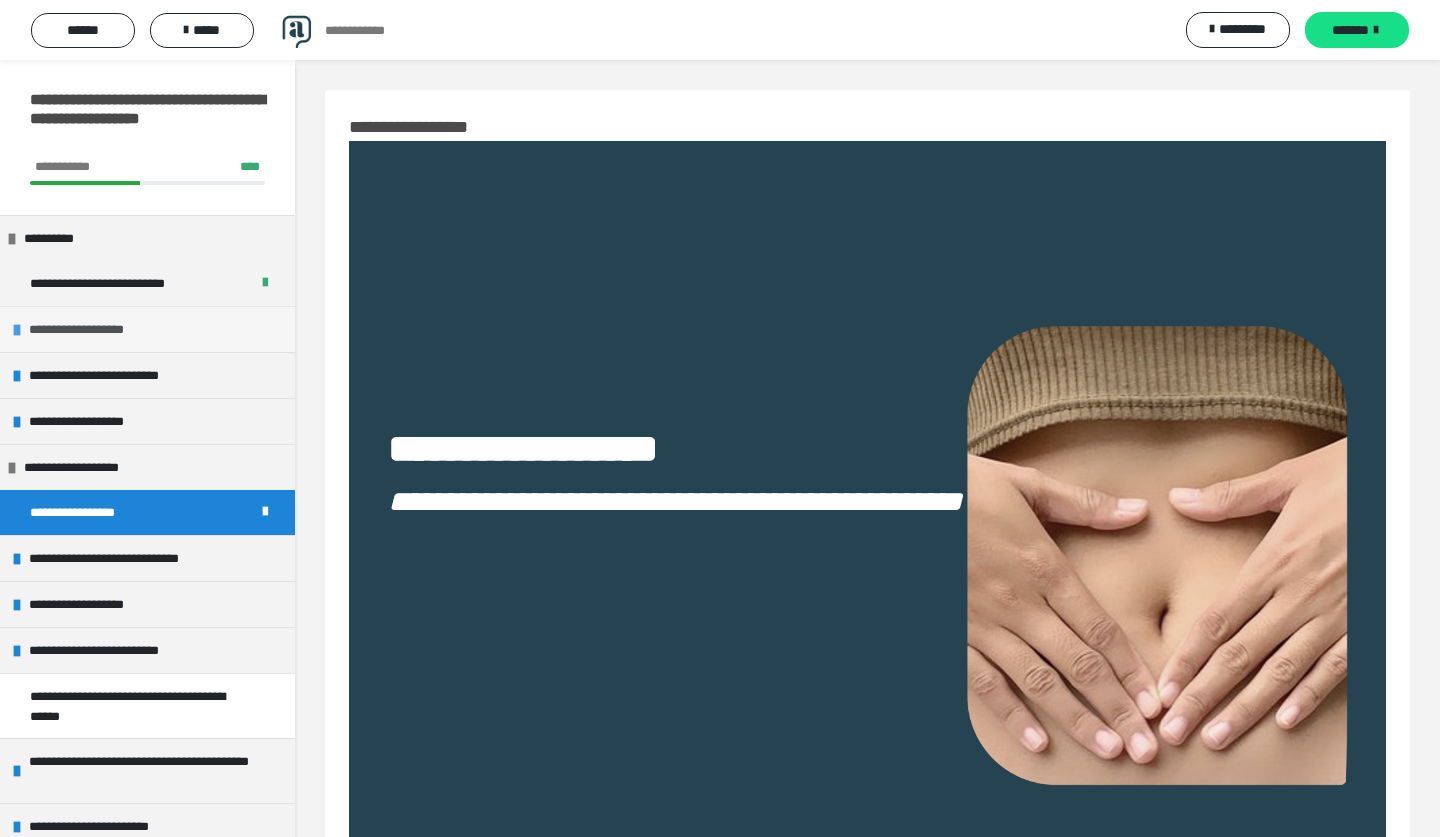 click on "**********" at bounding box center [92, 329] 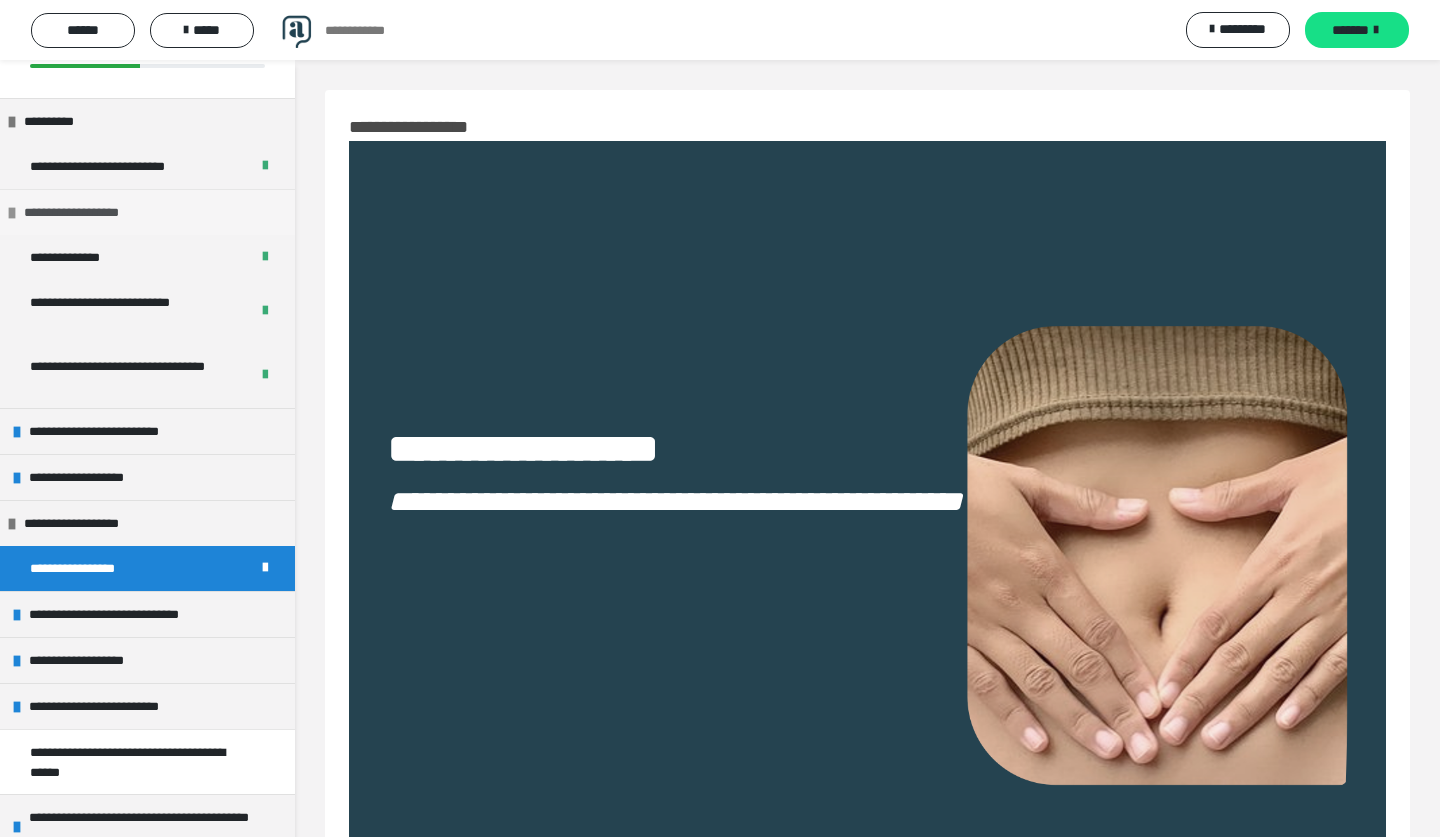 scroll, scrollTop: 118, scrollLeft: 0, axis: vertical 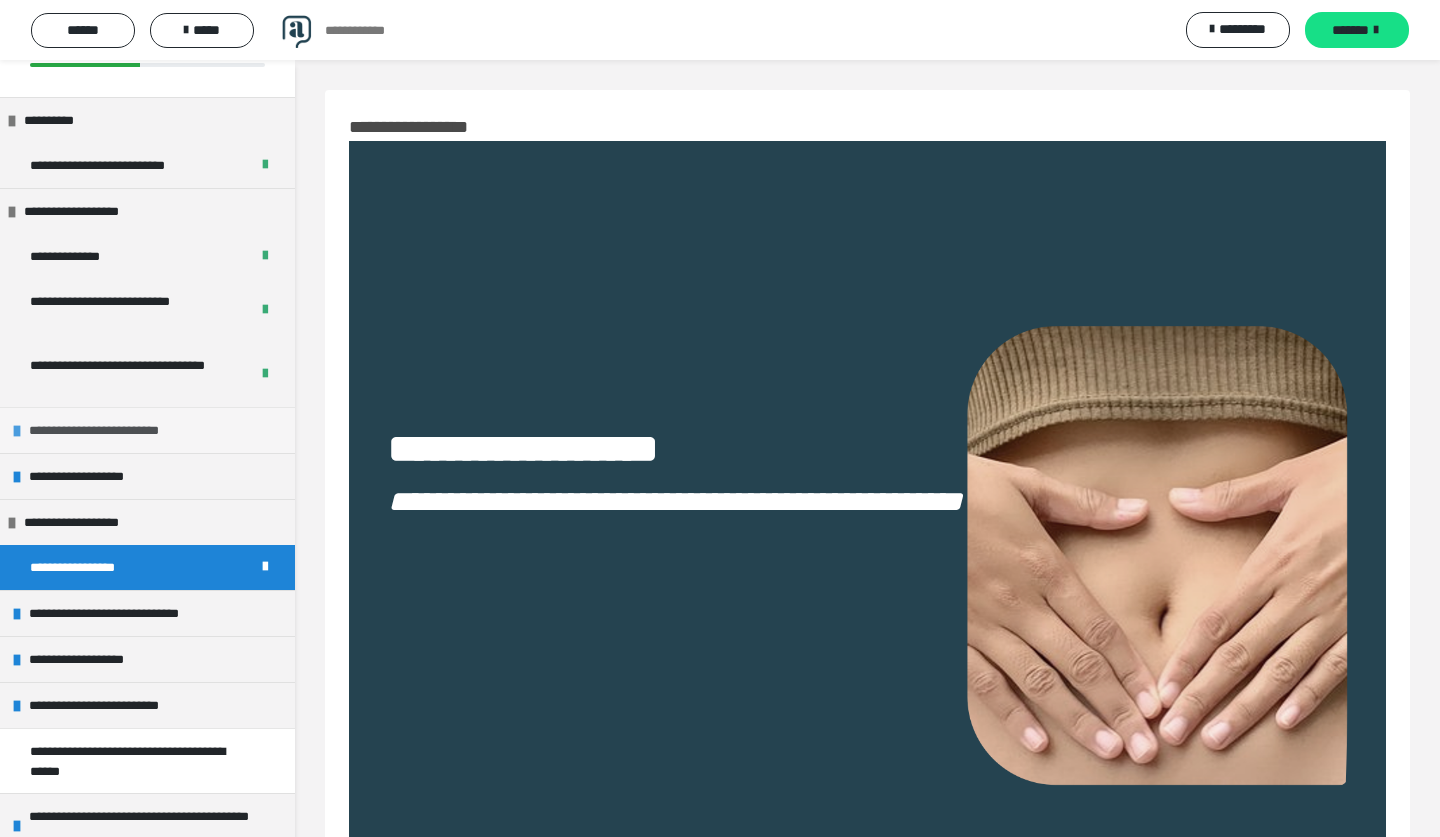click on "**********" at bounding box center [108, 430] 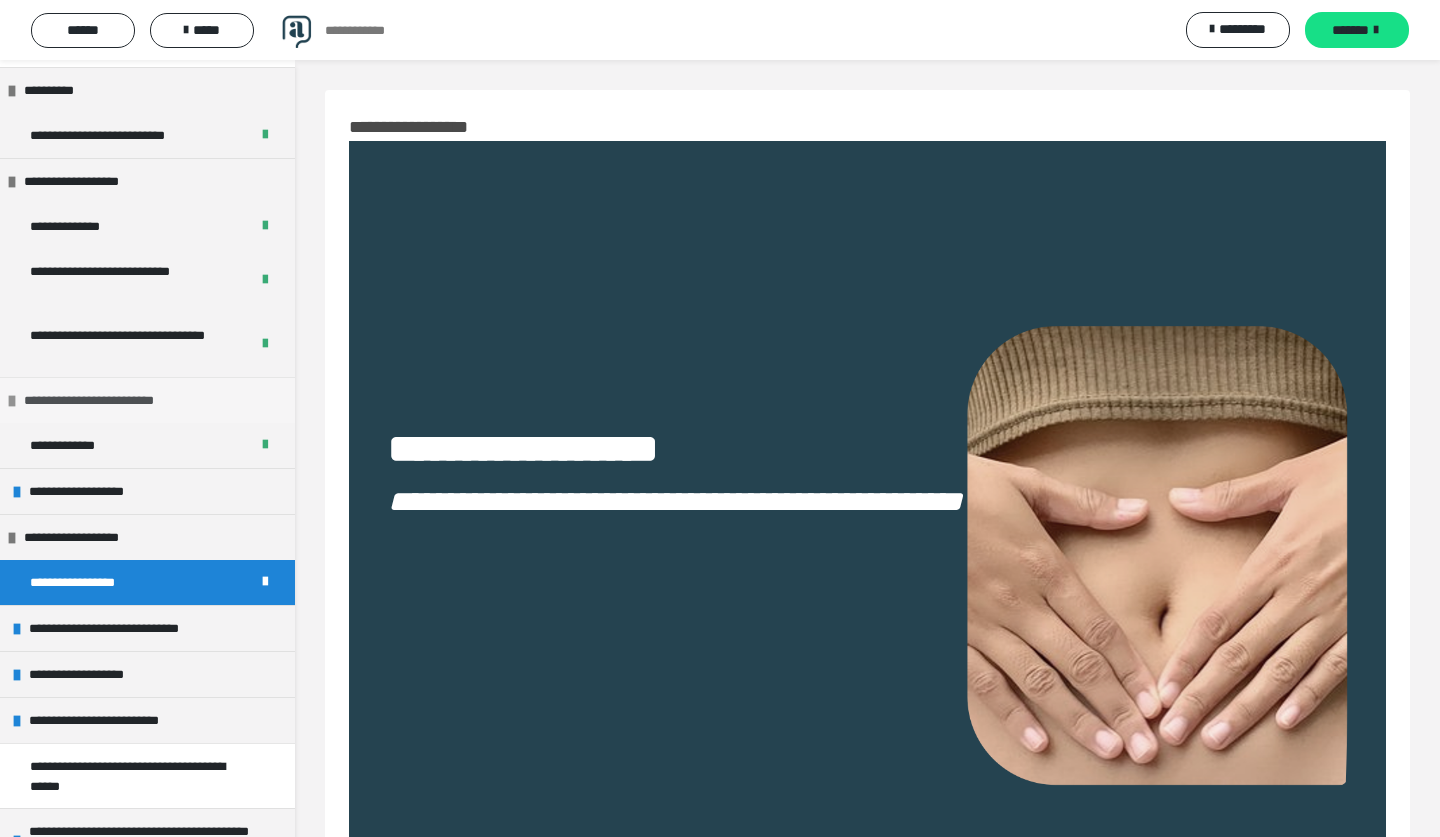 scroll, scrollTop: 197, scrollLeft: 0, axis: vertical 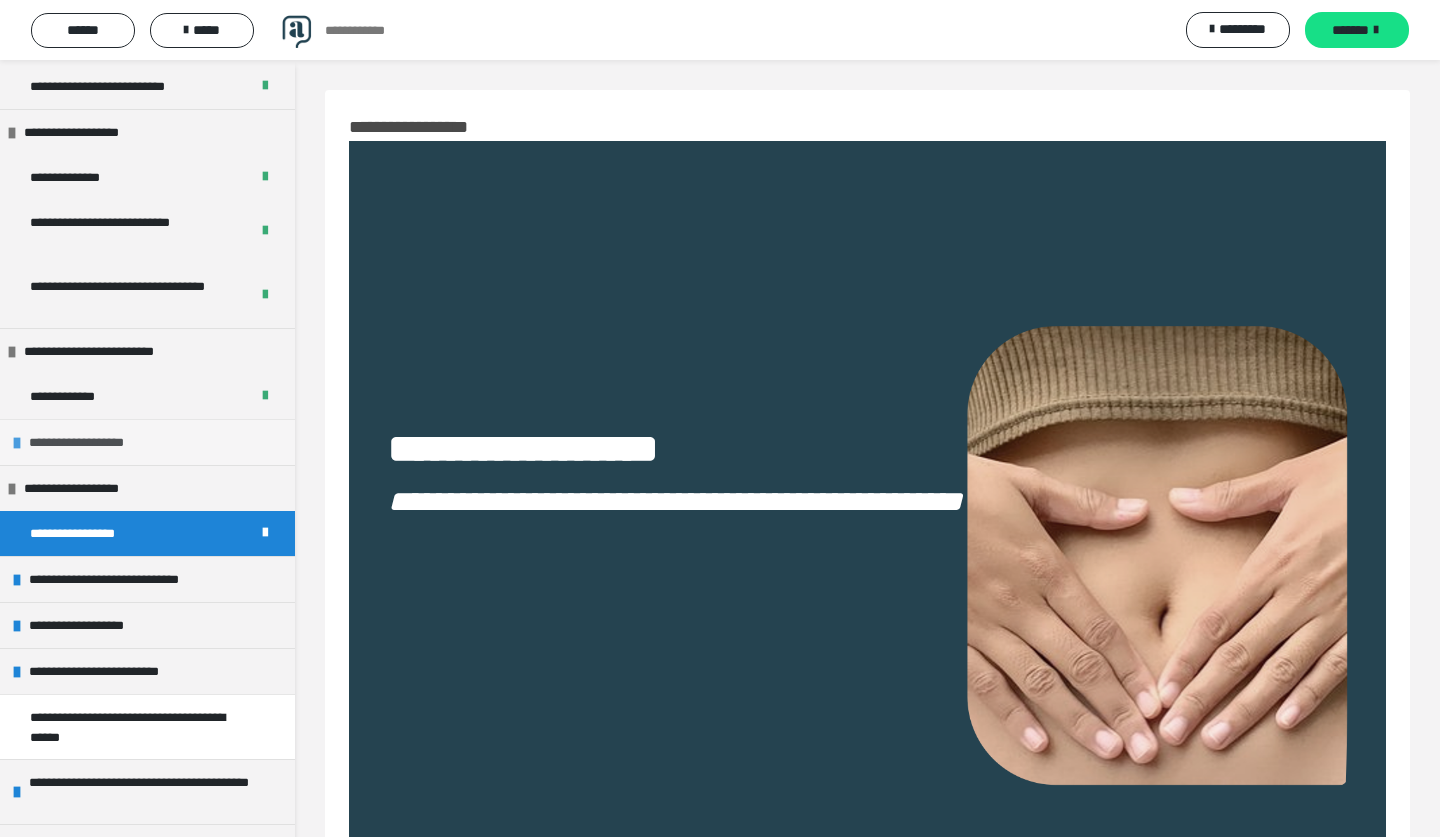 click on "**********" at bounding box center [95, 442] 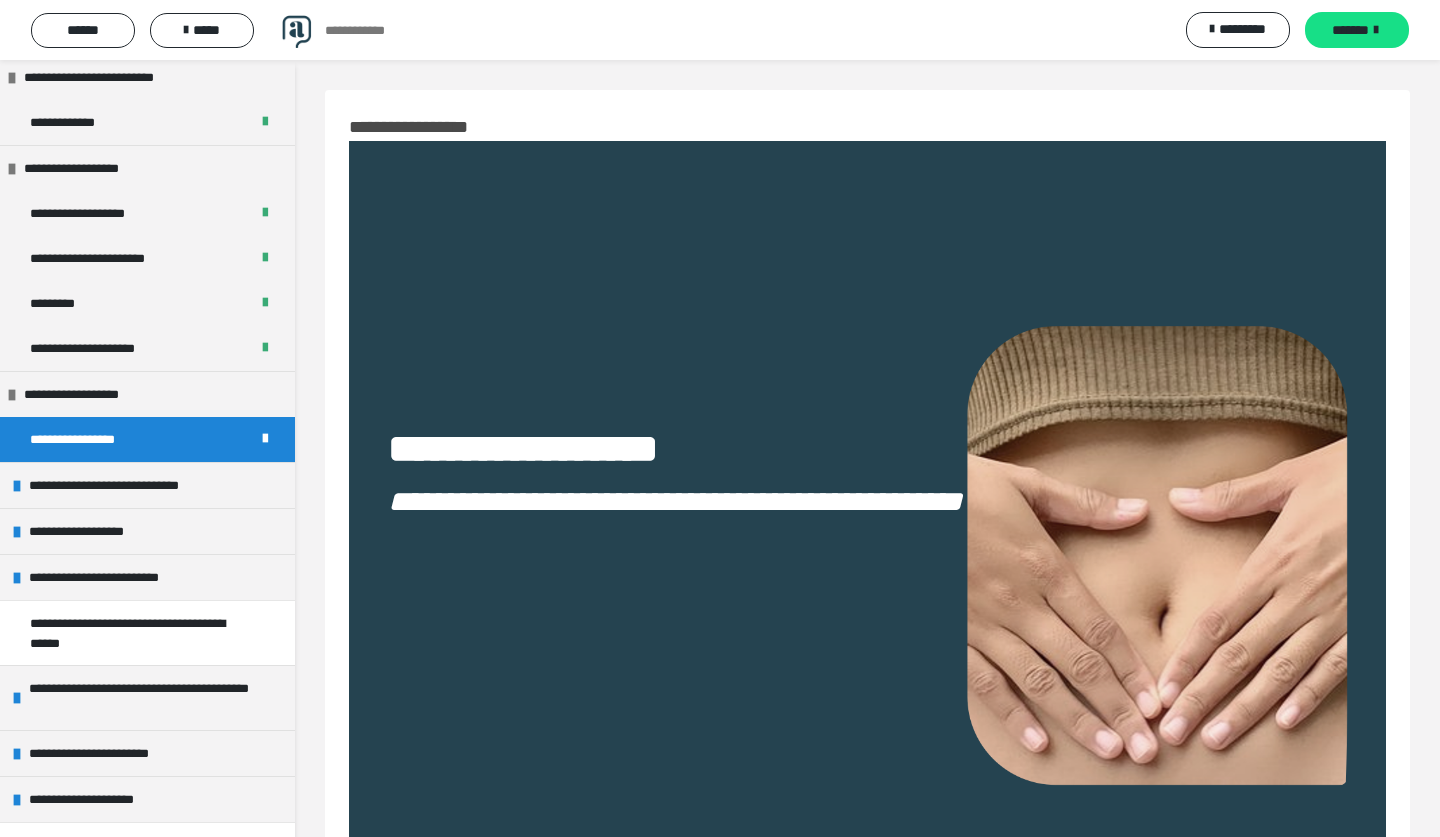 scroll, scrollTop: 481, scrollLeft: 0, axis: vertical 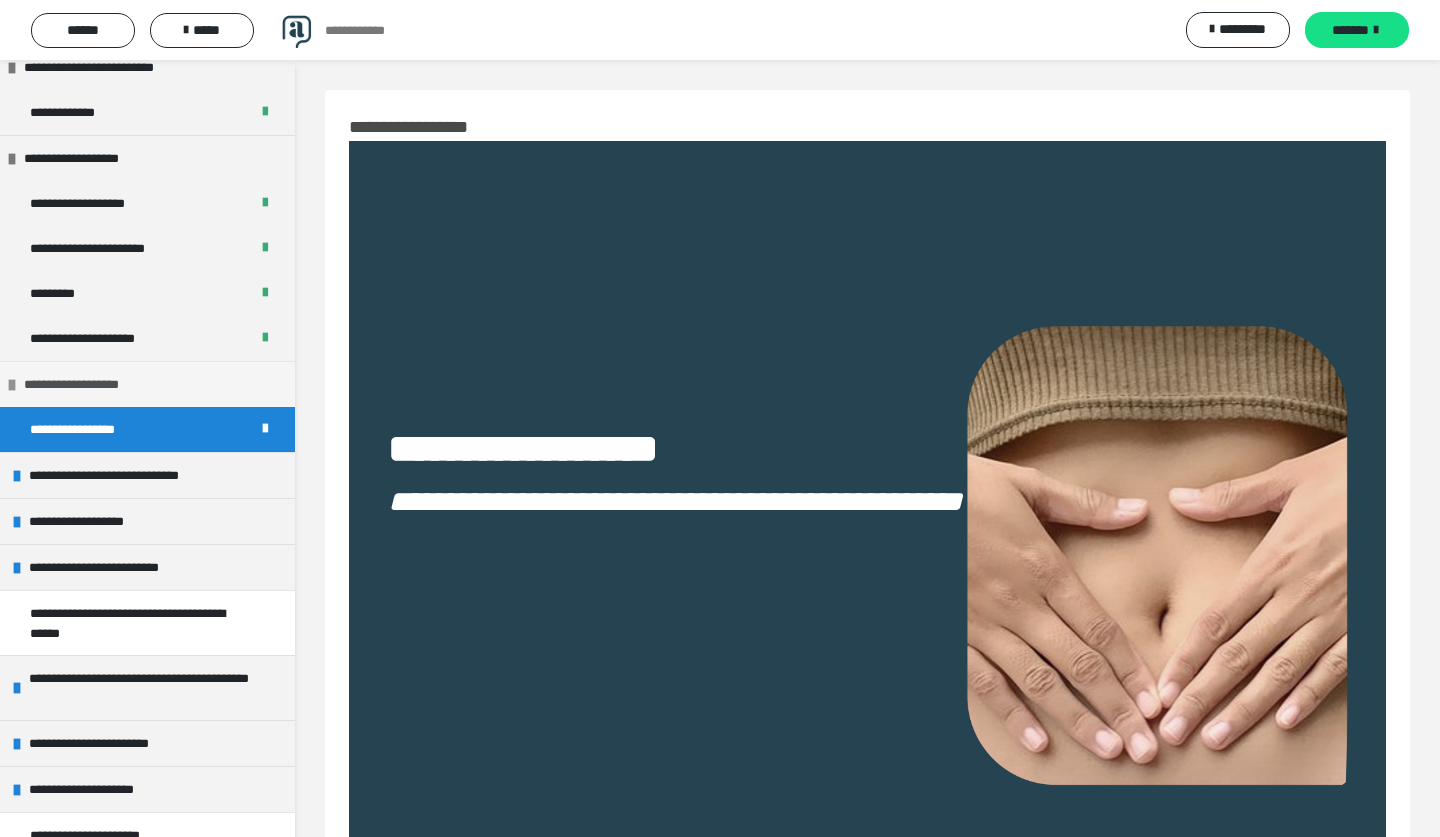 click on "**********" at bounding box center [85, 384] 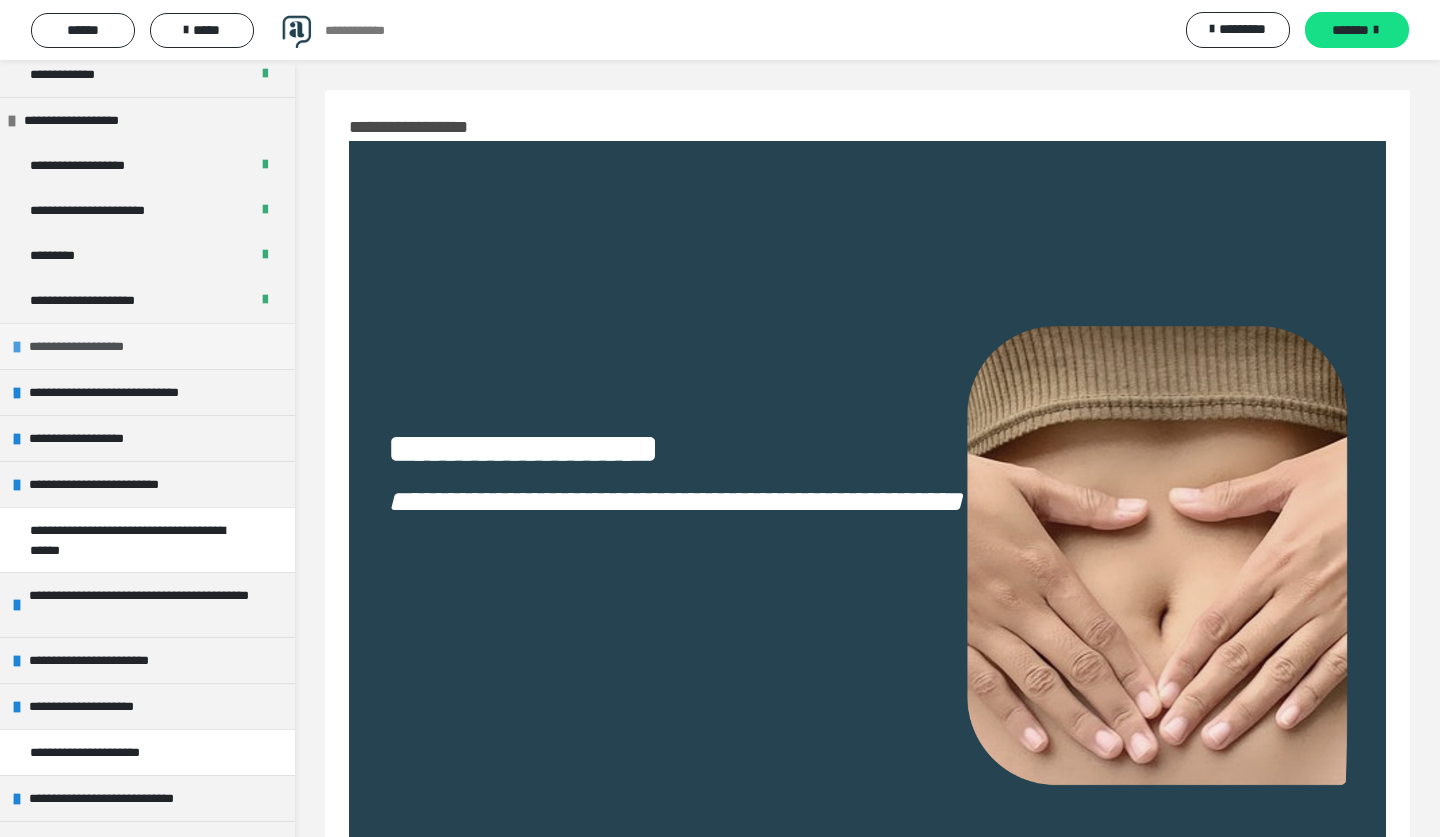 scroll, scrollTop: 525, scrollLeft: 0, axis: vertical 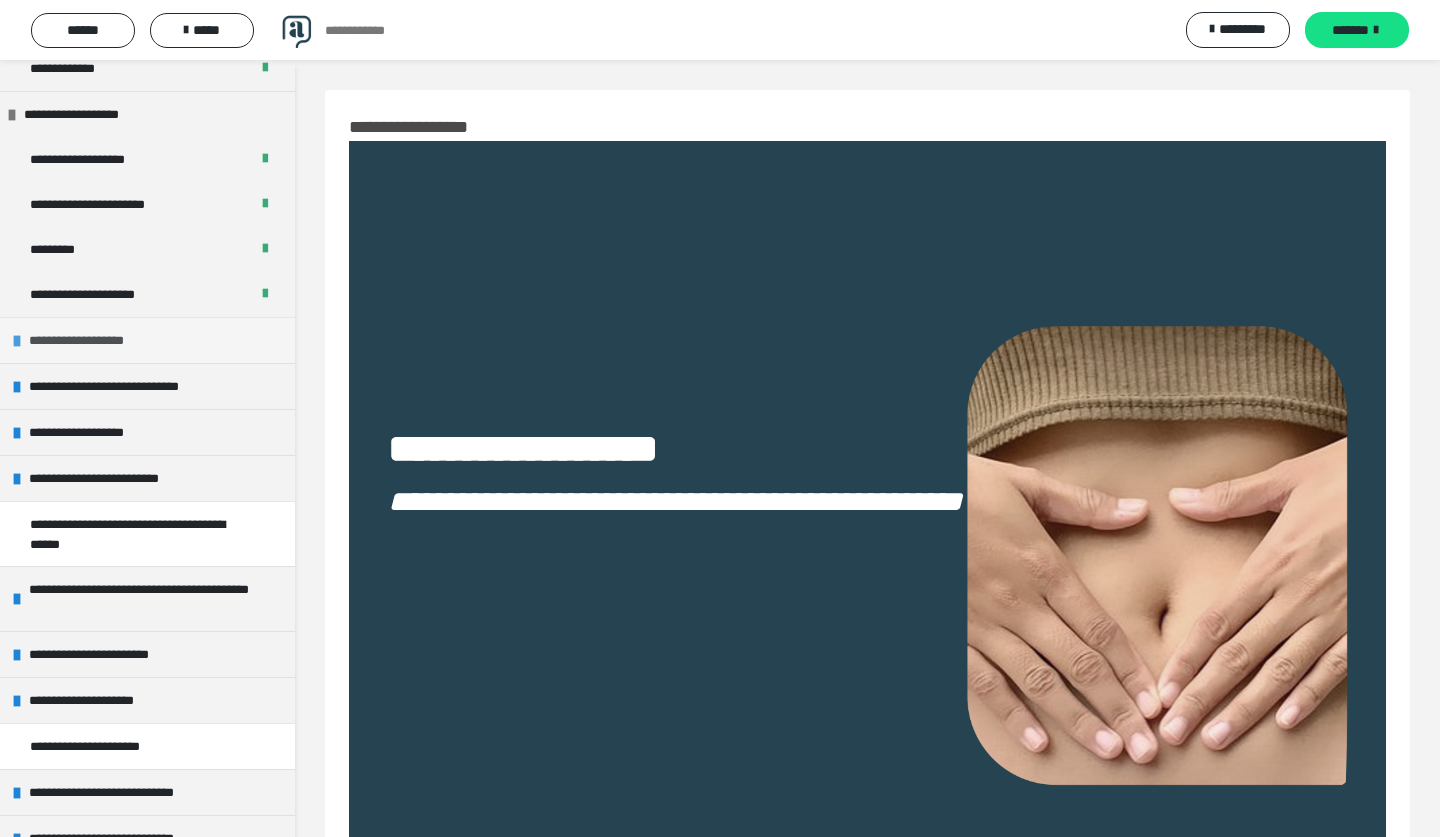 click on "**********" at bounding box center [147, 340] 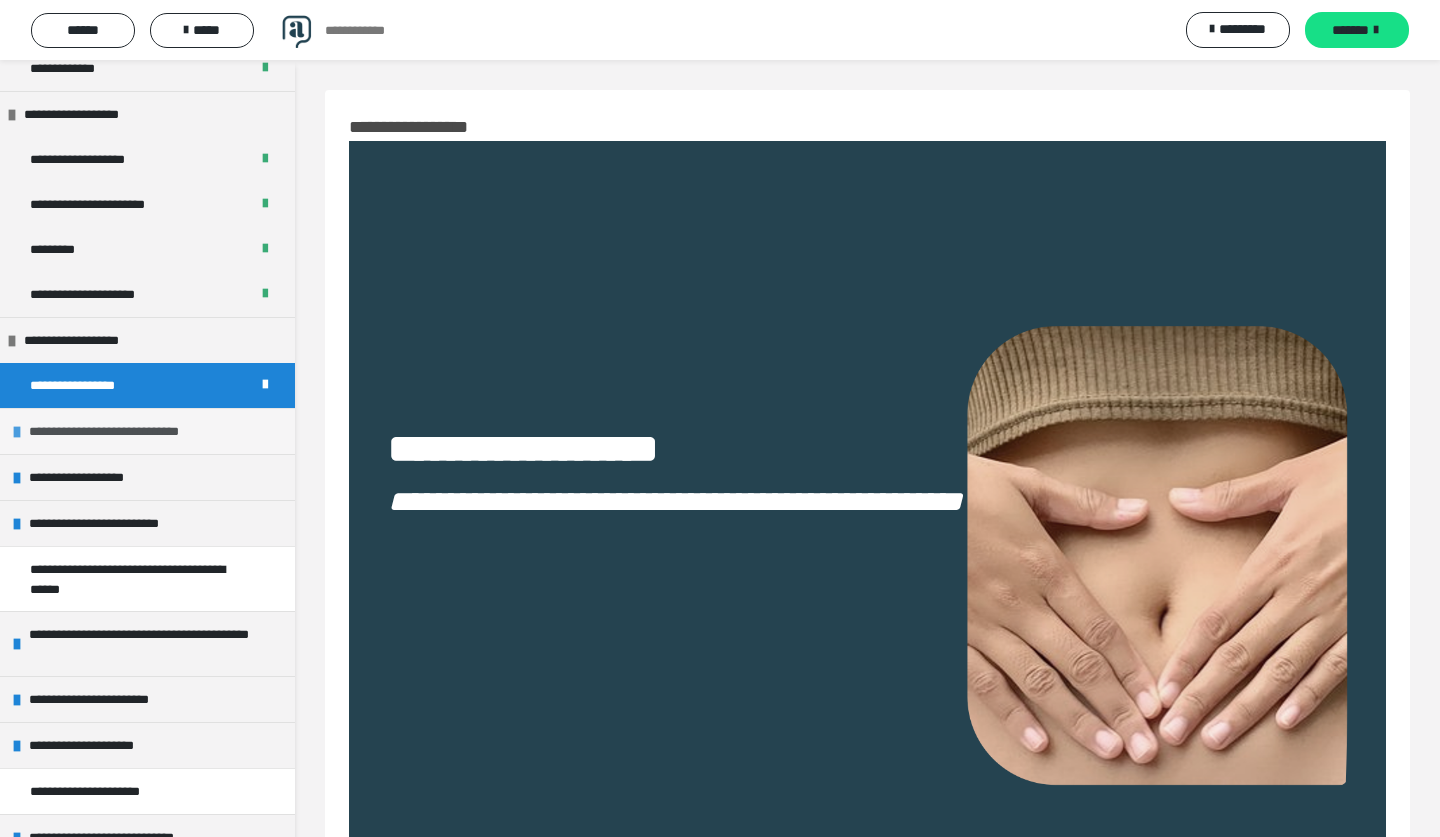 click on "**********" at bounding box center (125, 431) 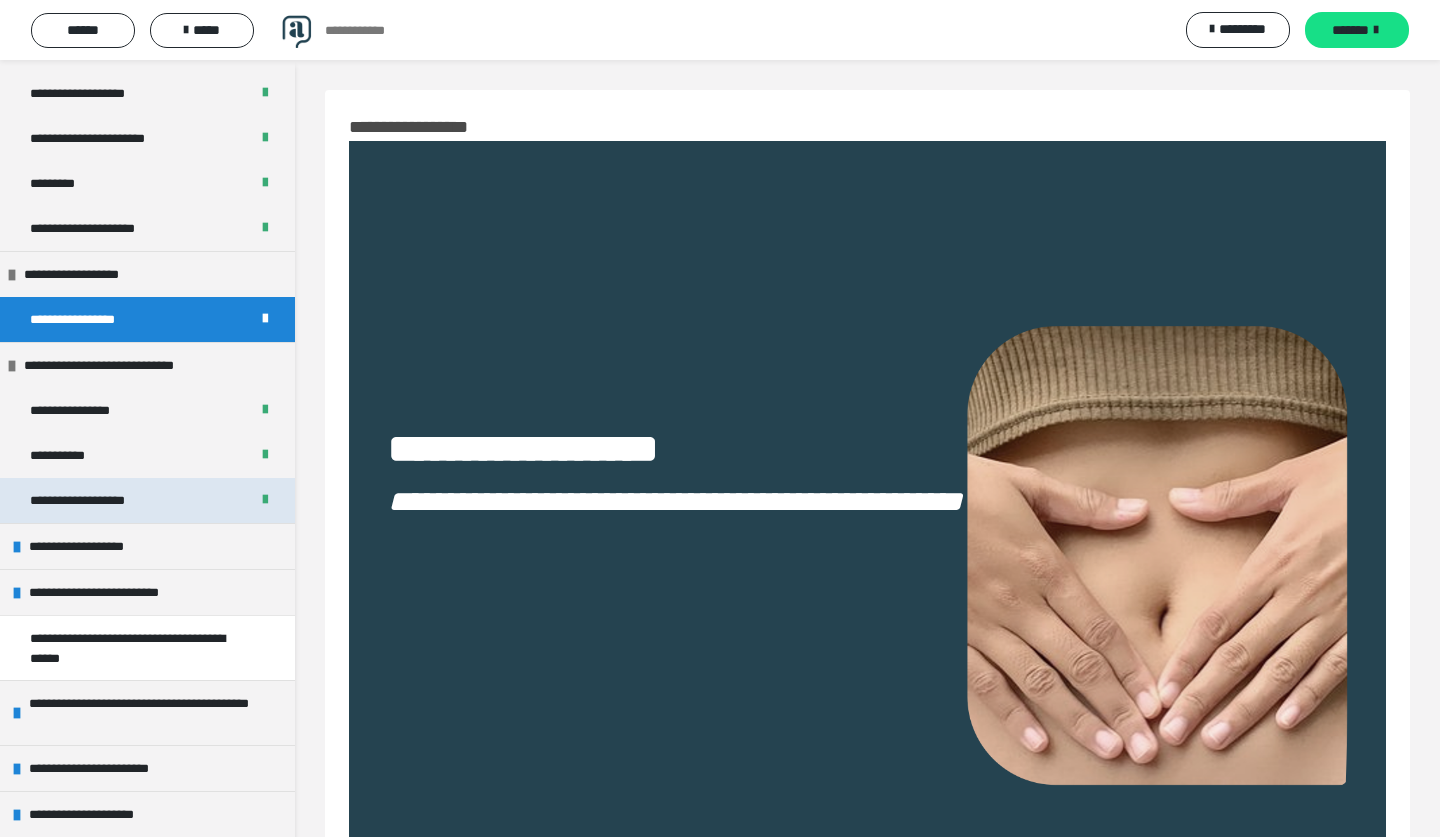 scroll, scrollTop: 592, scrollLeft: 0, axis: vertical 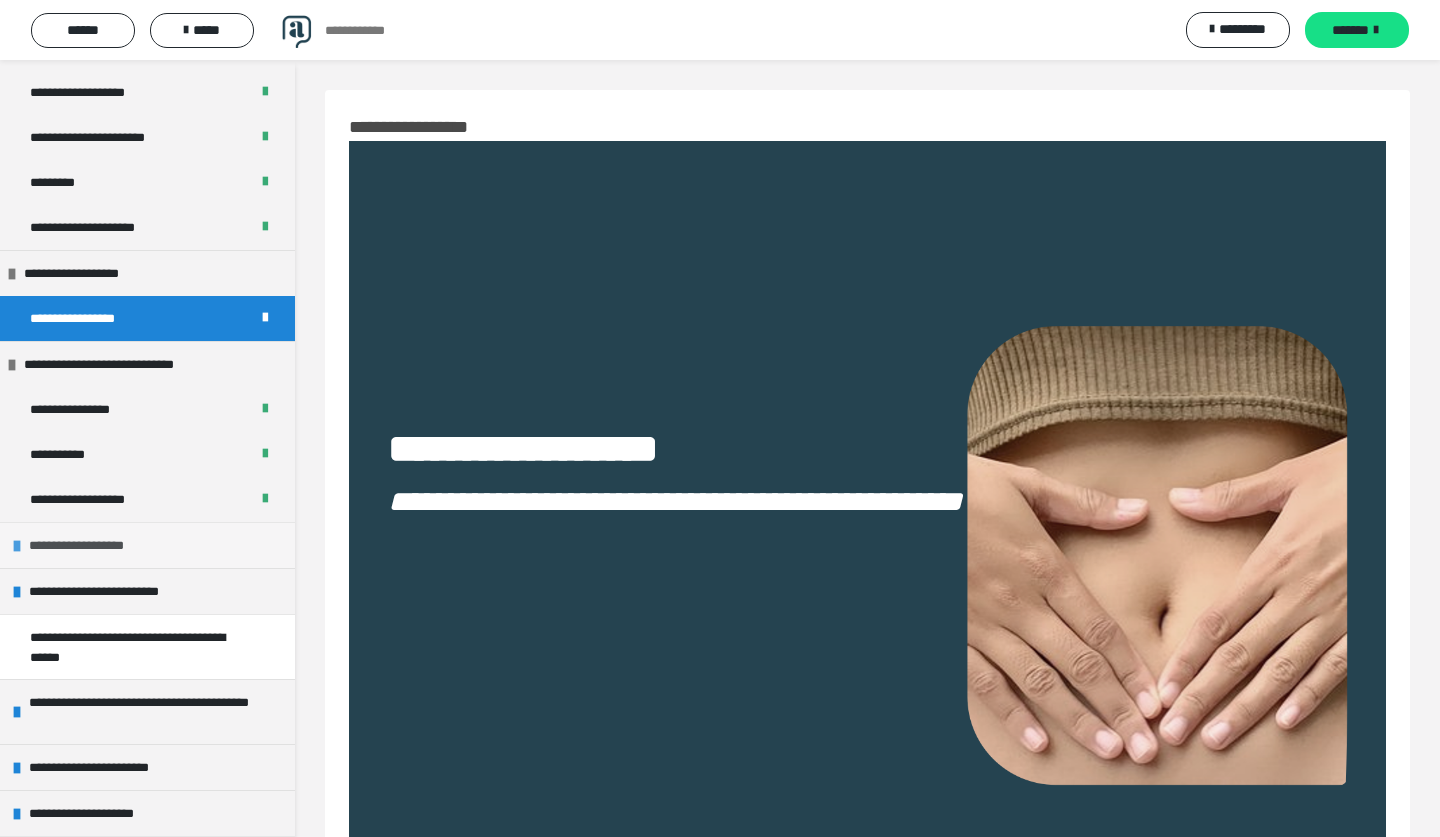 click on "**********" at bounding box center [147, 545] 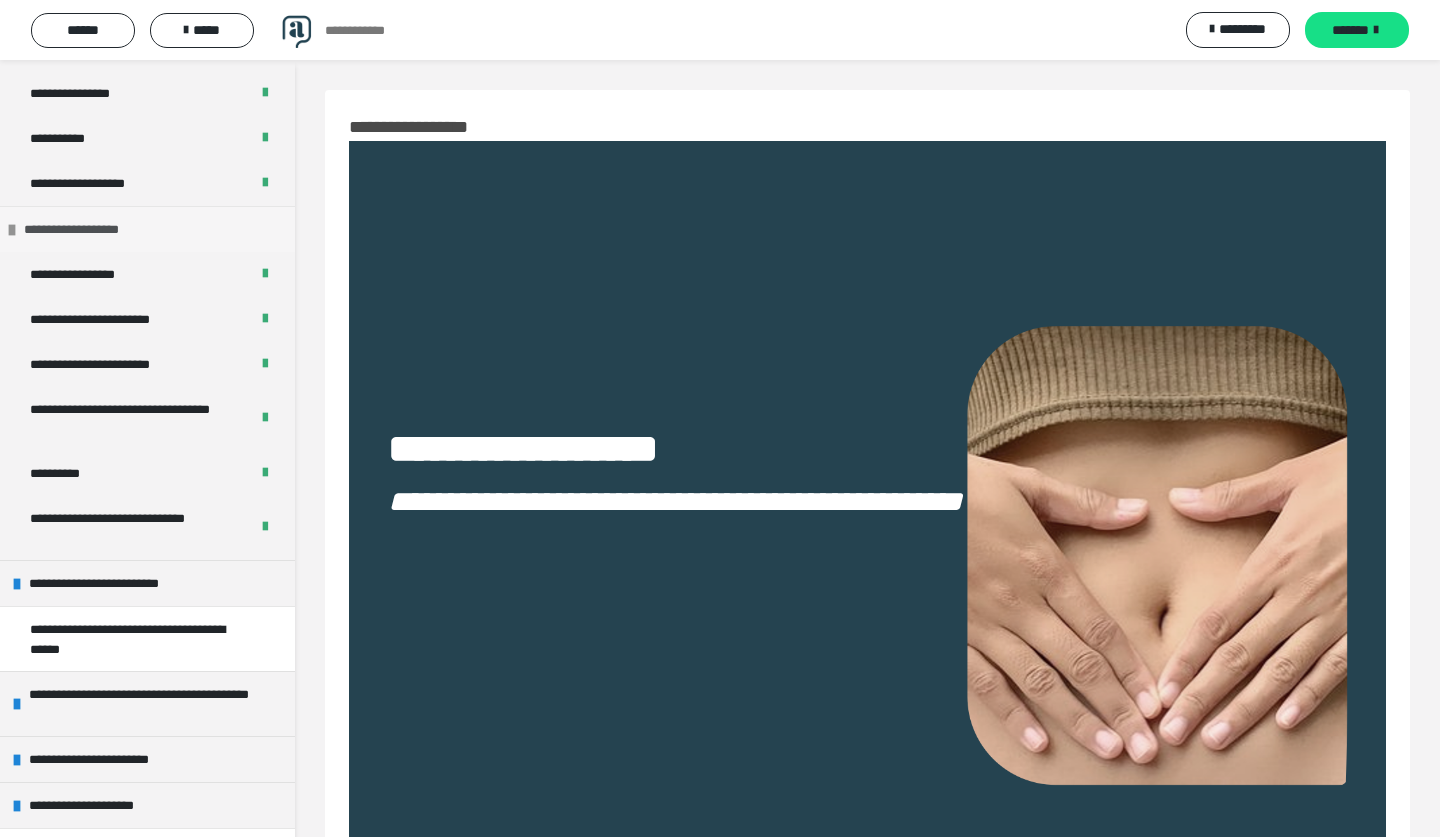 scroll, scrollTop: 918, scrollLeft: 0, axis: vertical 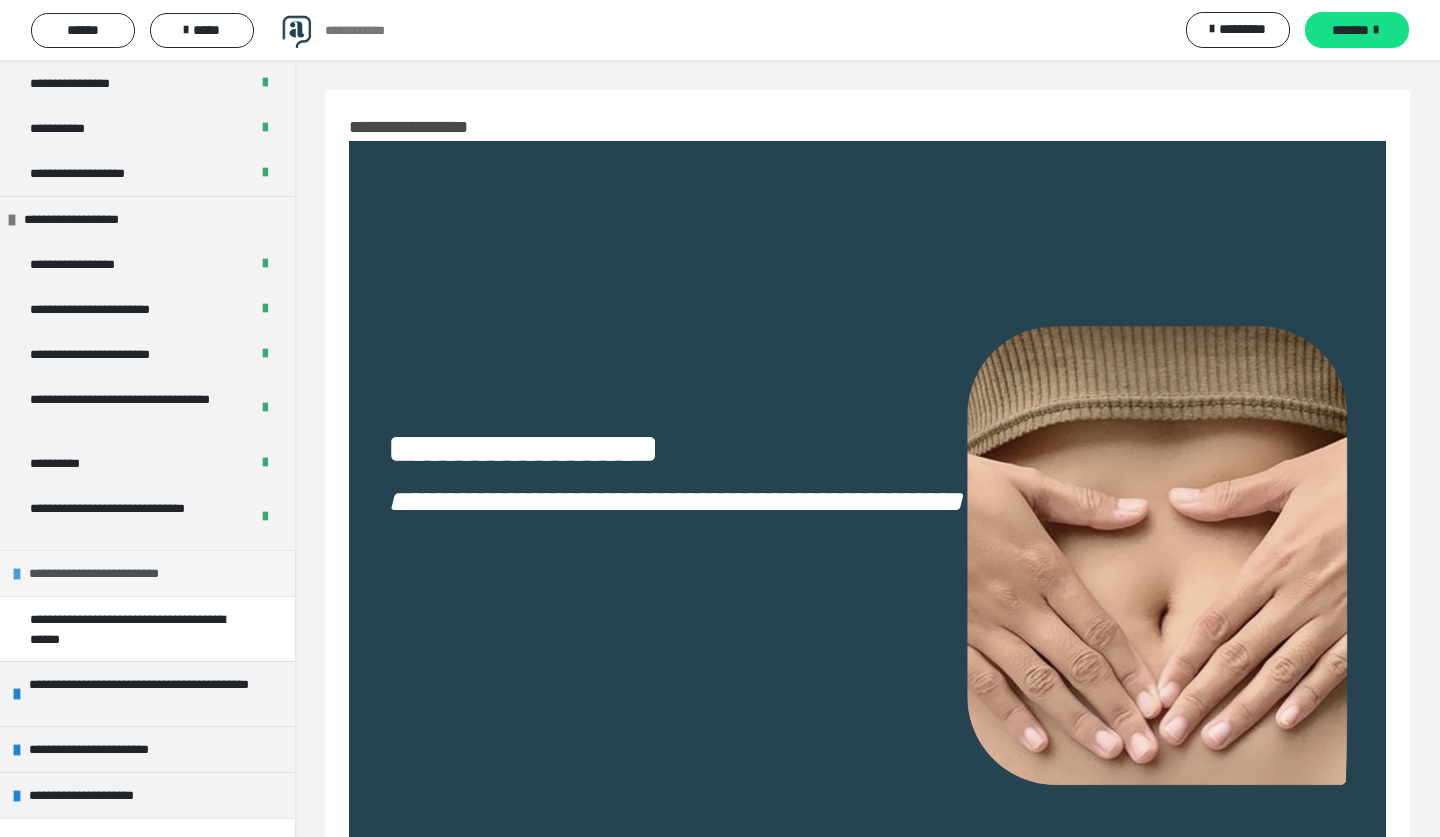 click on "**********" at bounding box center [147, 573] 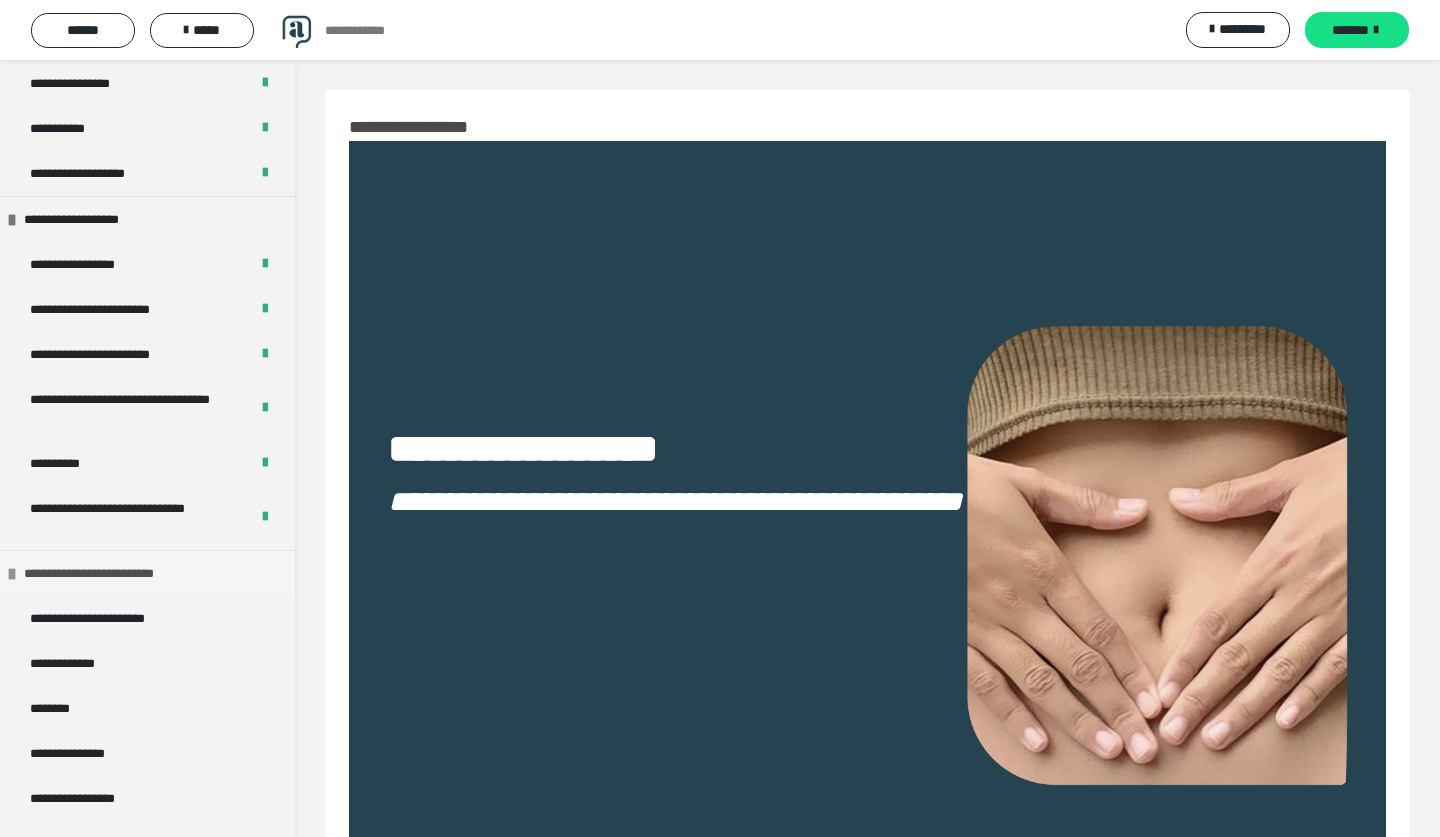 click on "**********" at bounding box center (147, 573) 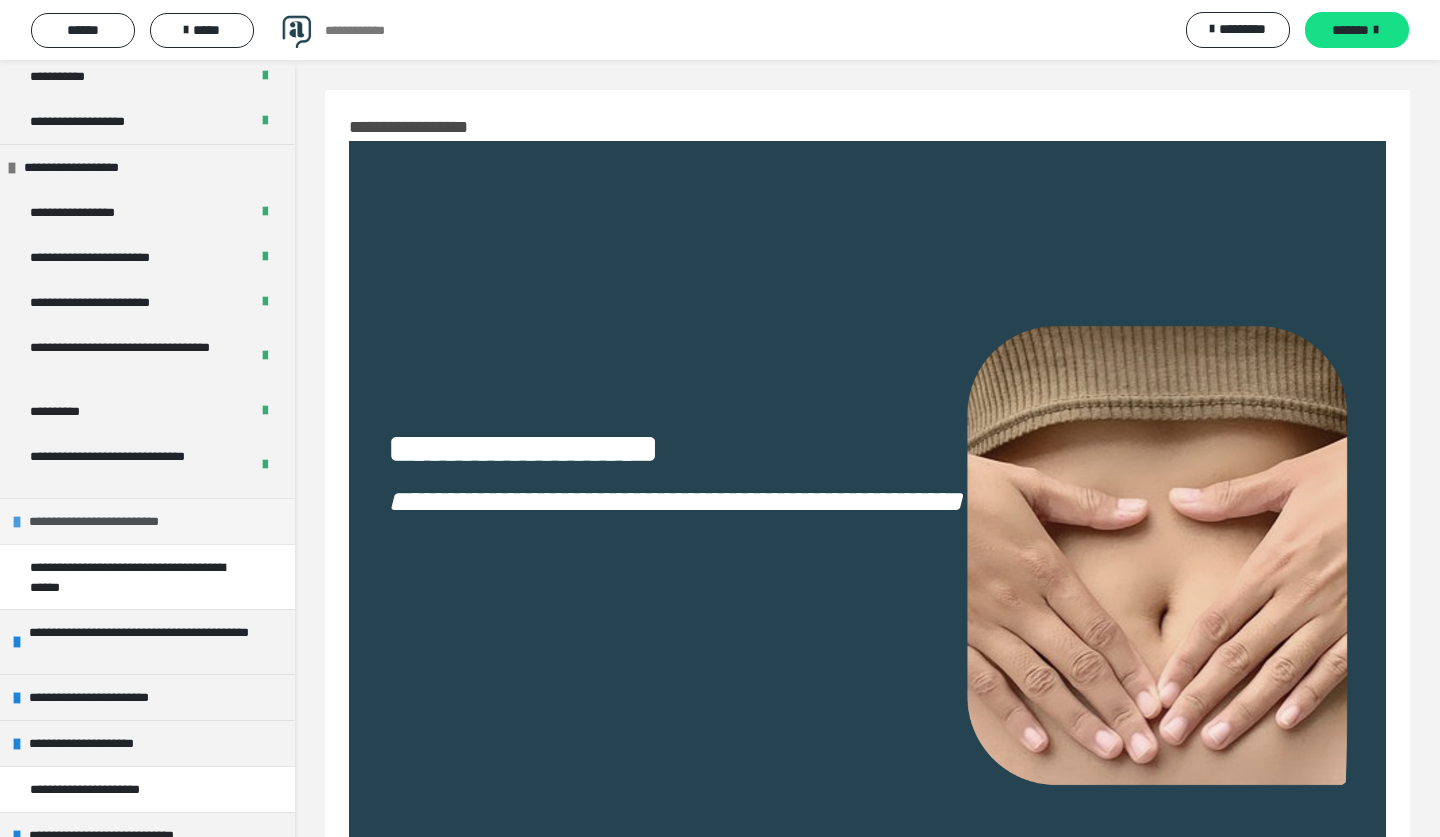 scroll, scrollTop: 991, scrollLeft: 0, axis: vertical 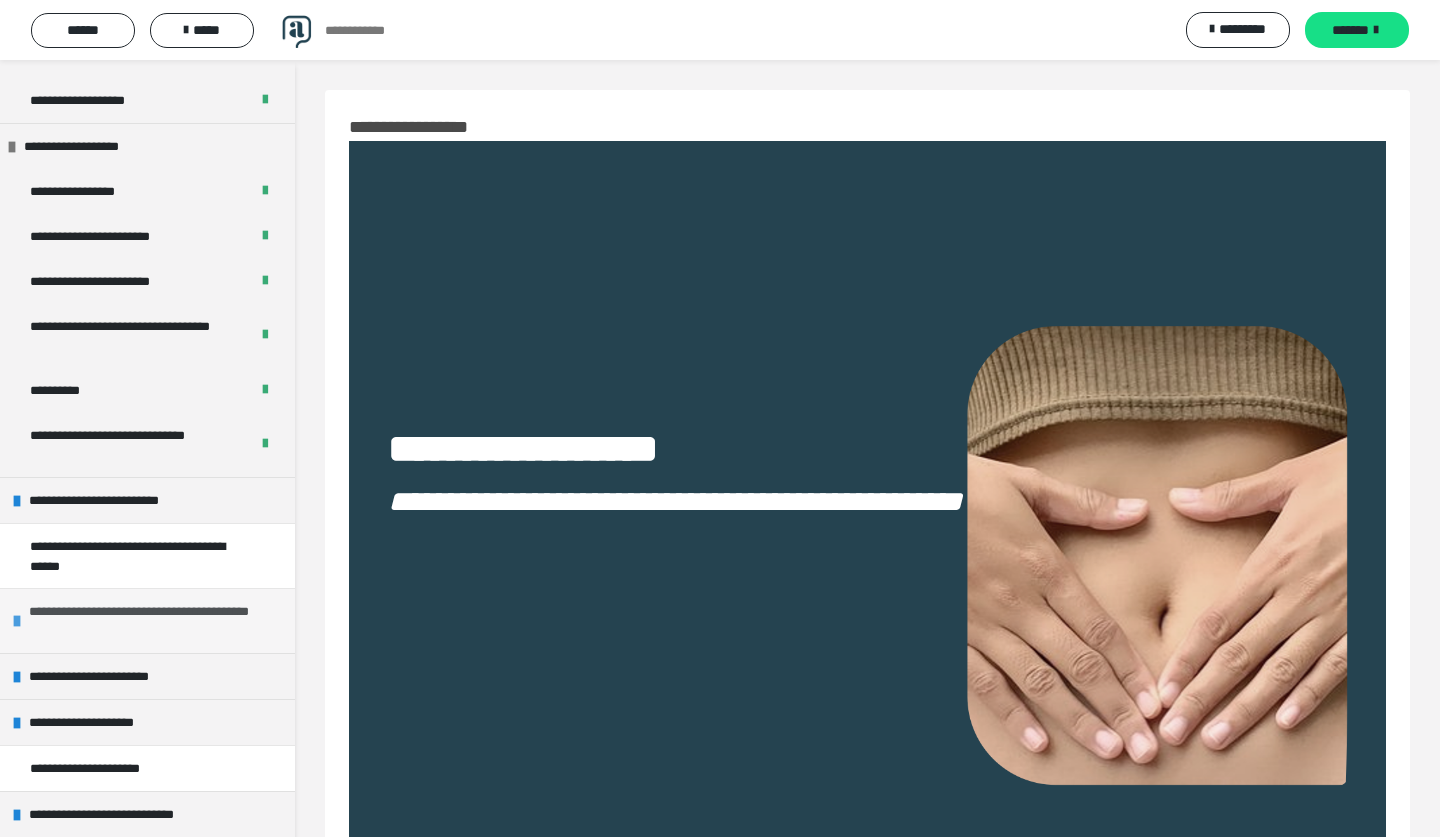 click on "**********" at bounding box center (157, 621) 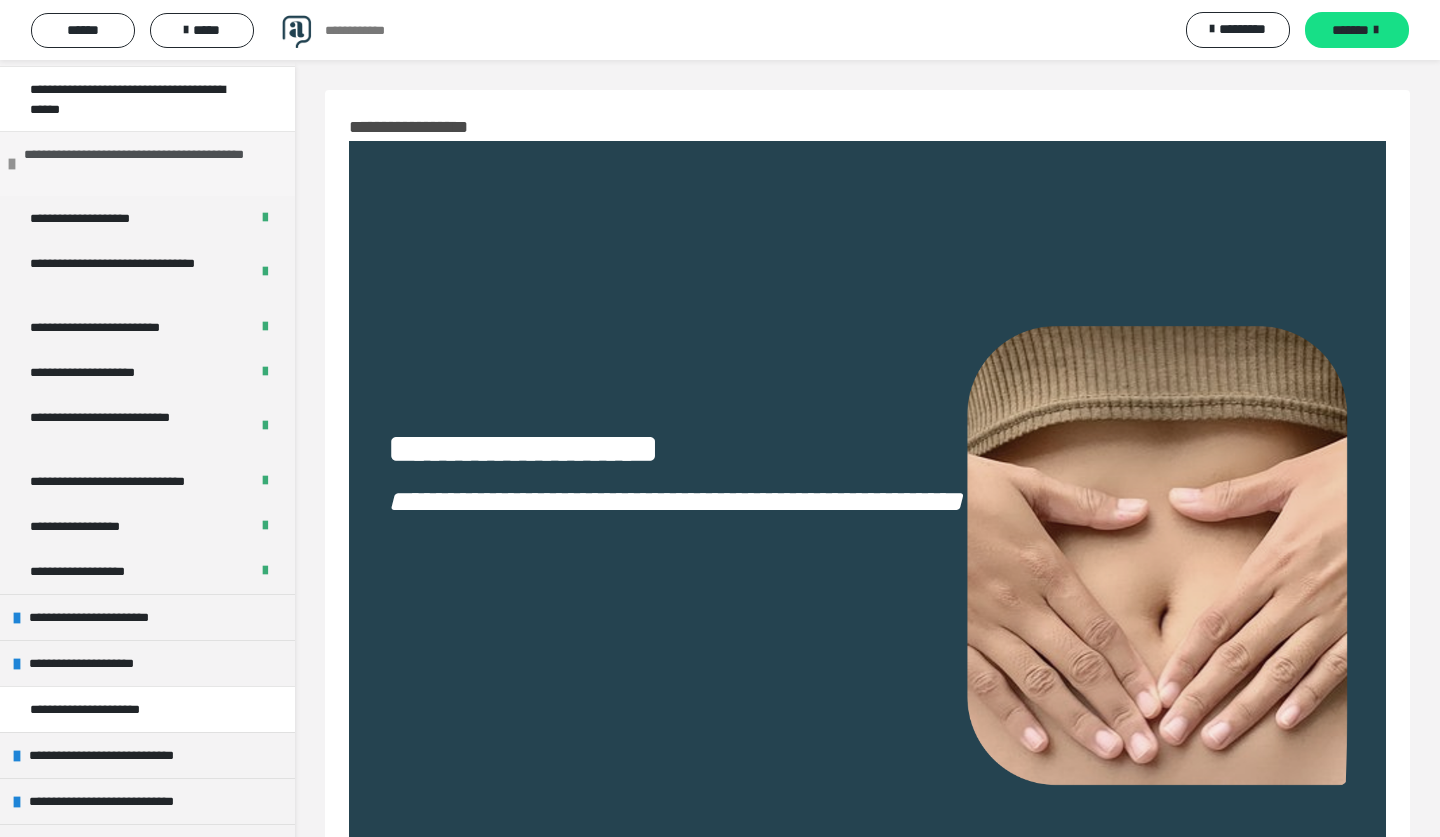 scroll, scrollTop: 1458, scrollLeft: 0, axis: vertical 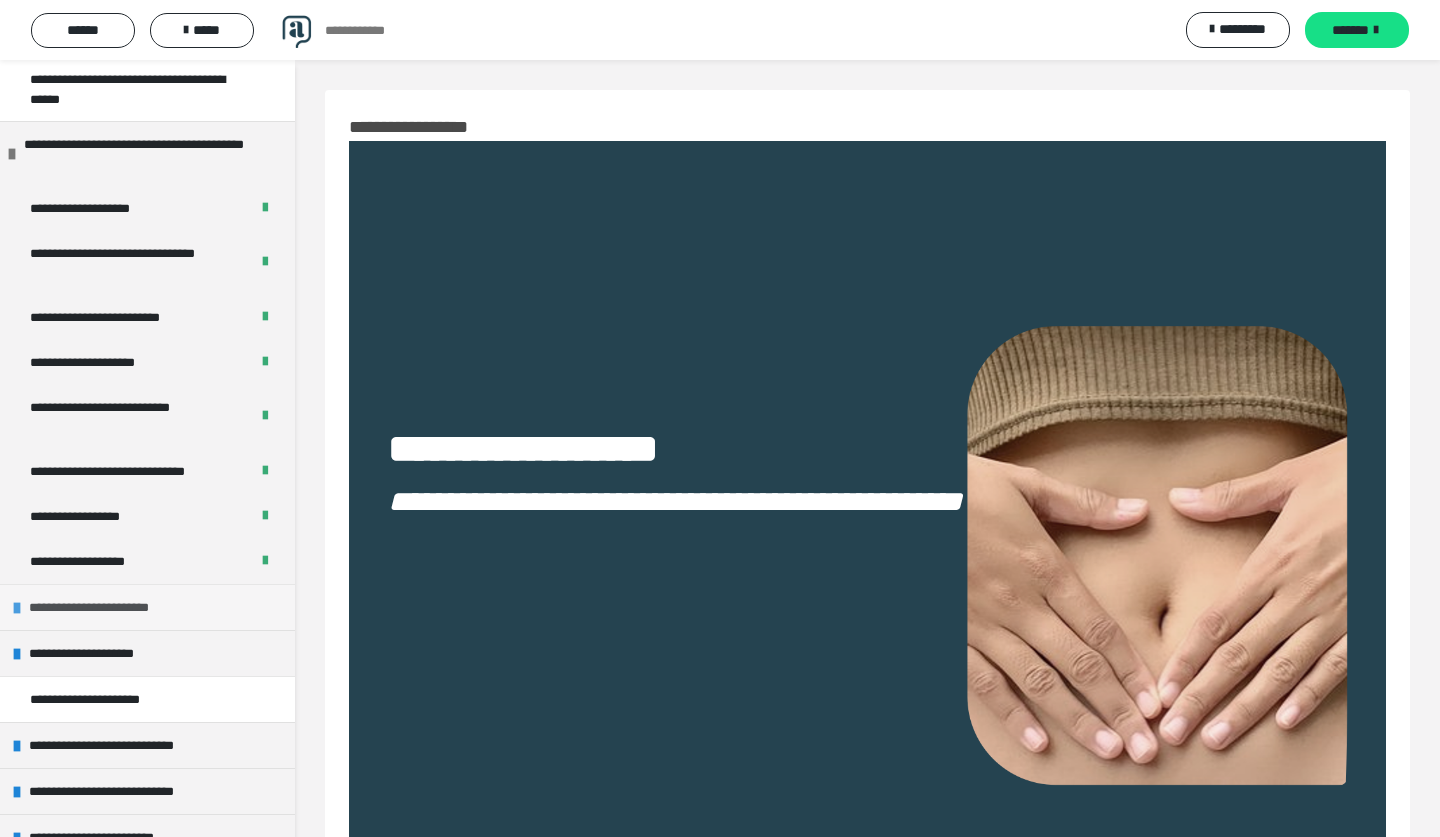 click on "**********" at bounding box center [147, 607] 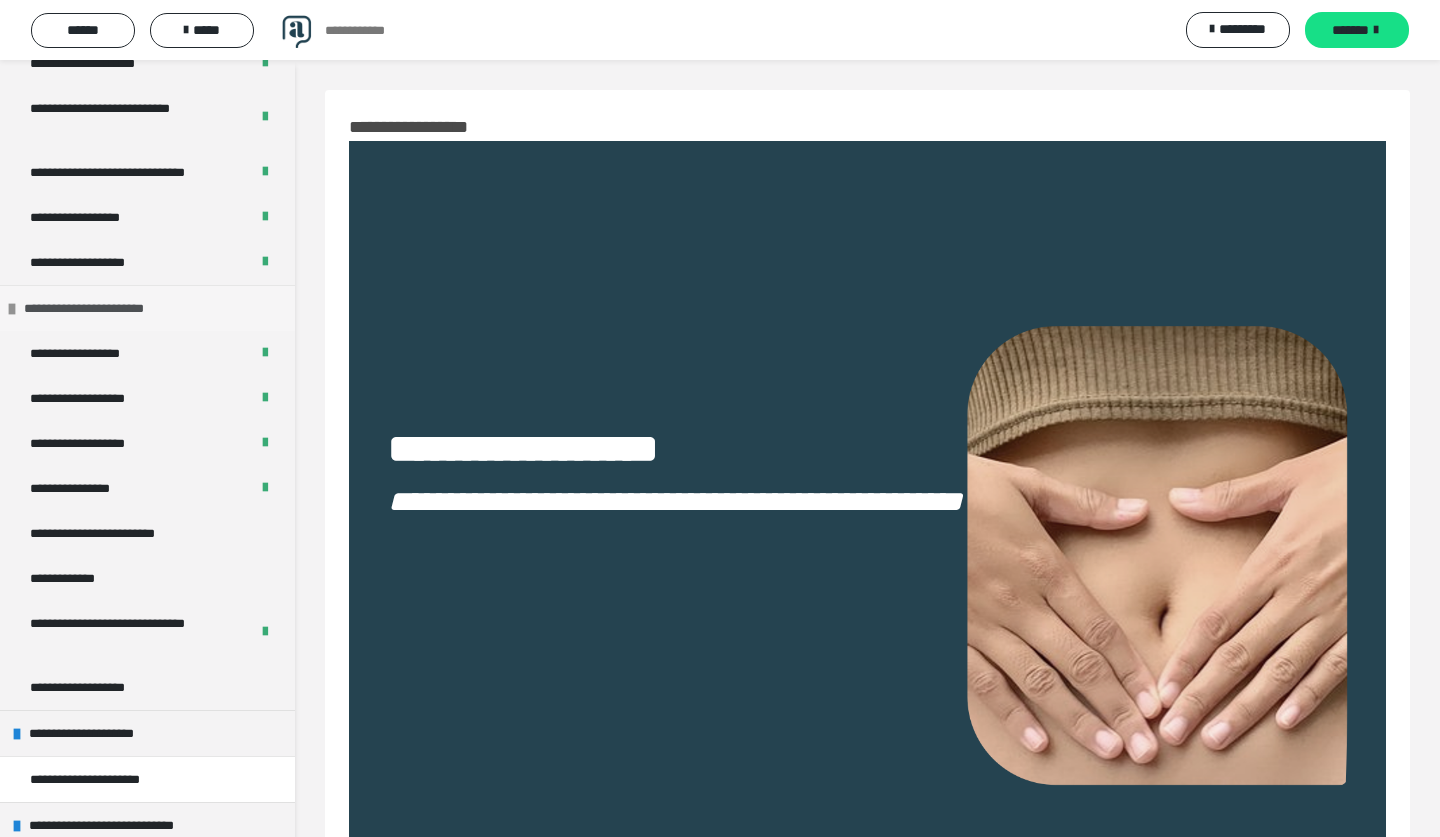 scroll, scrollTop: 1759, scrollLeft: 0, axis: vertical 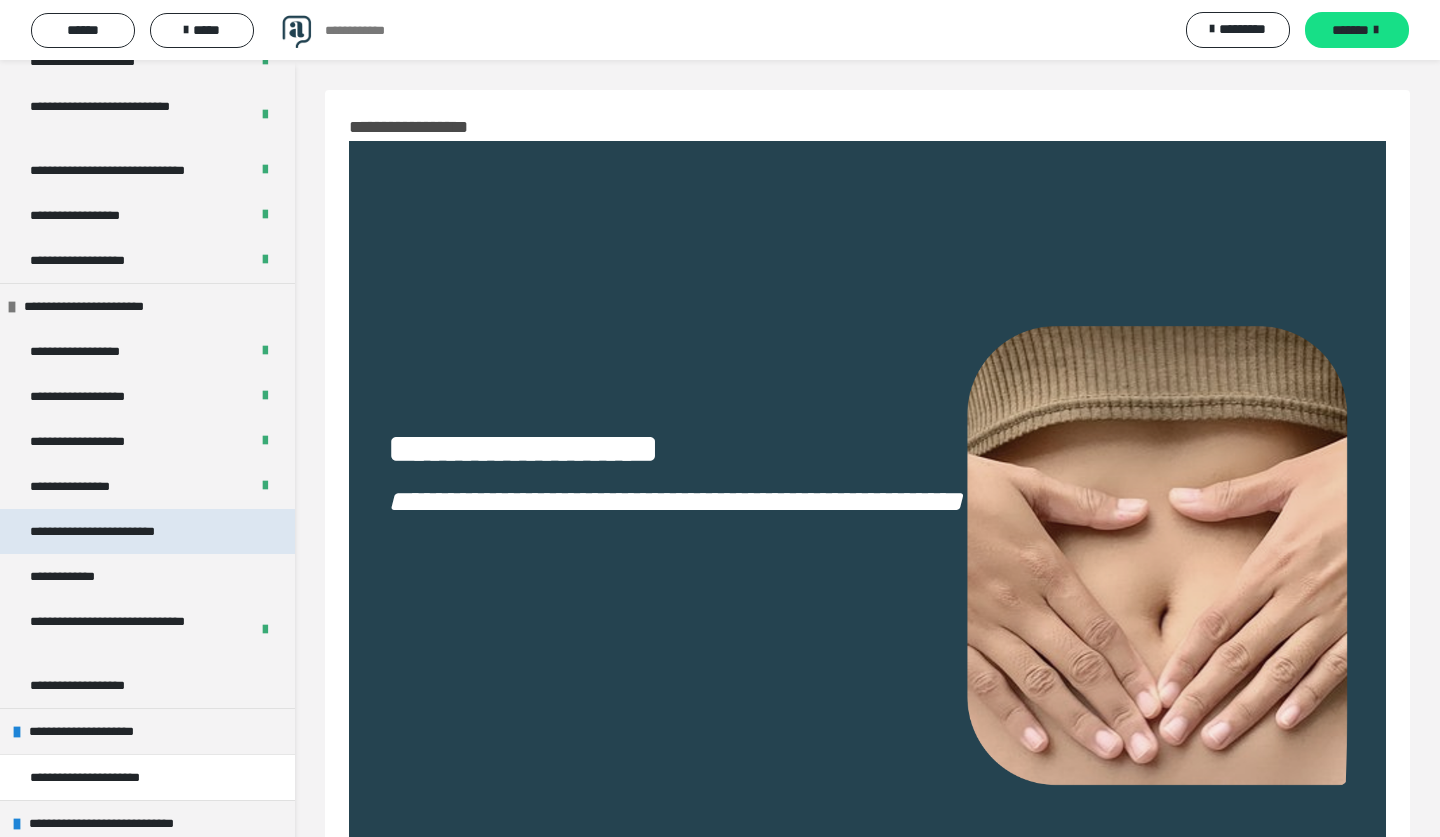 click on "**********" at bounding box center [147, 531] 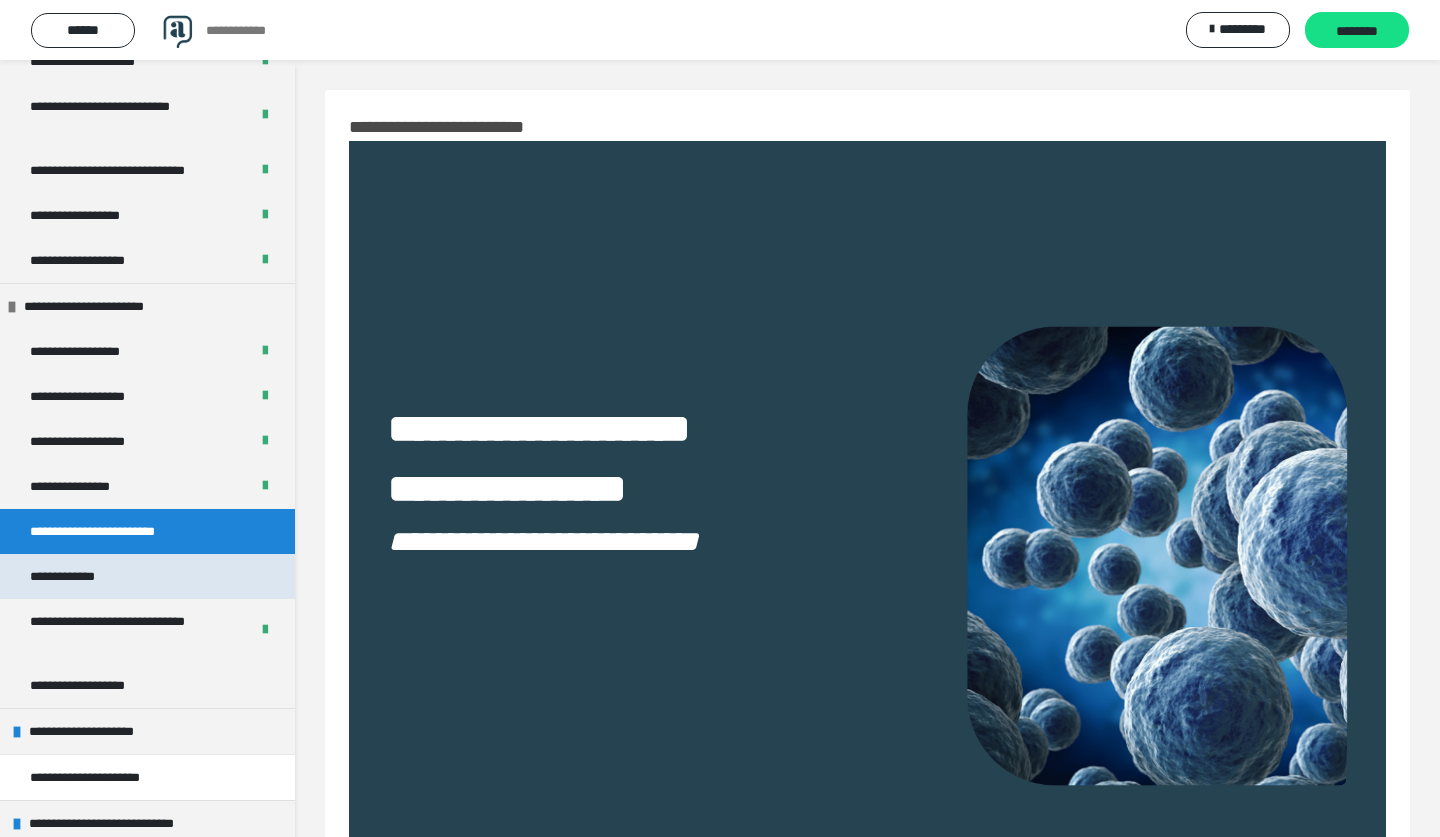 click on "**********" at bounding box center (147, 576) 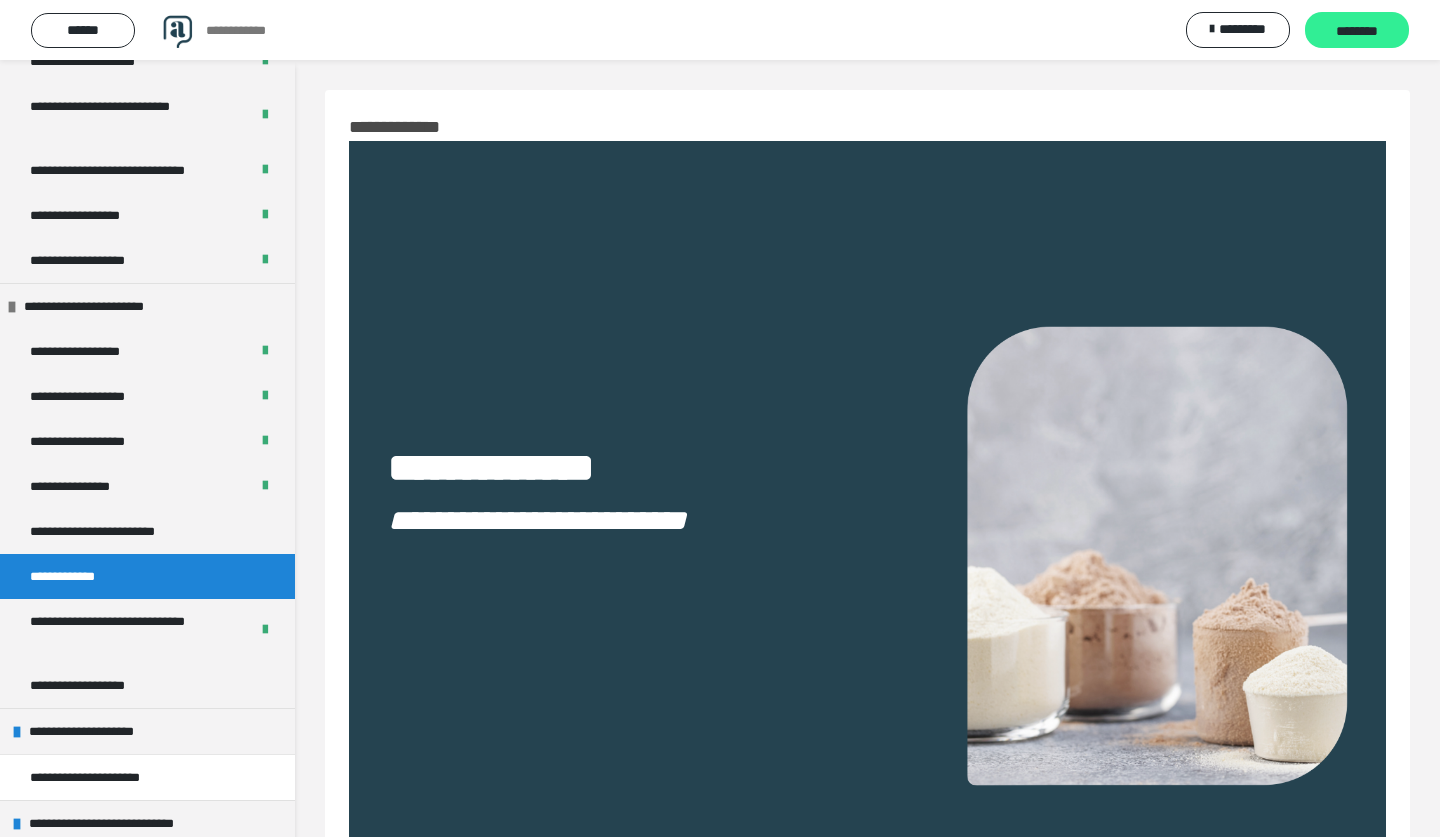 drag, startPoint x: 1357, startPoint y: 22, endPoint x: 1346, endPoint y: 27, distance: 12.083046 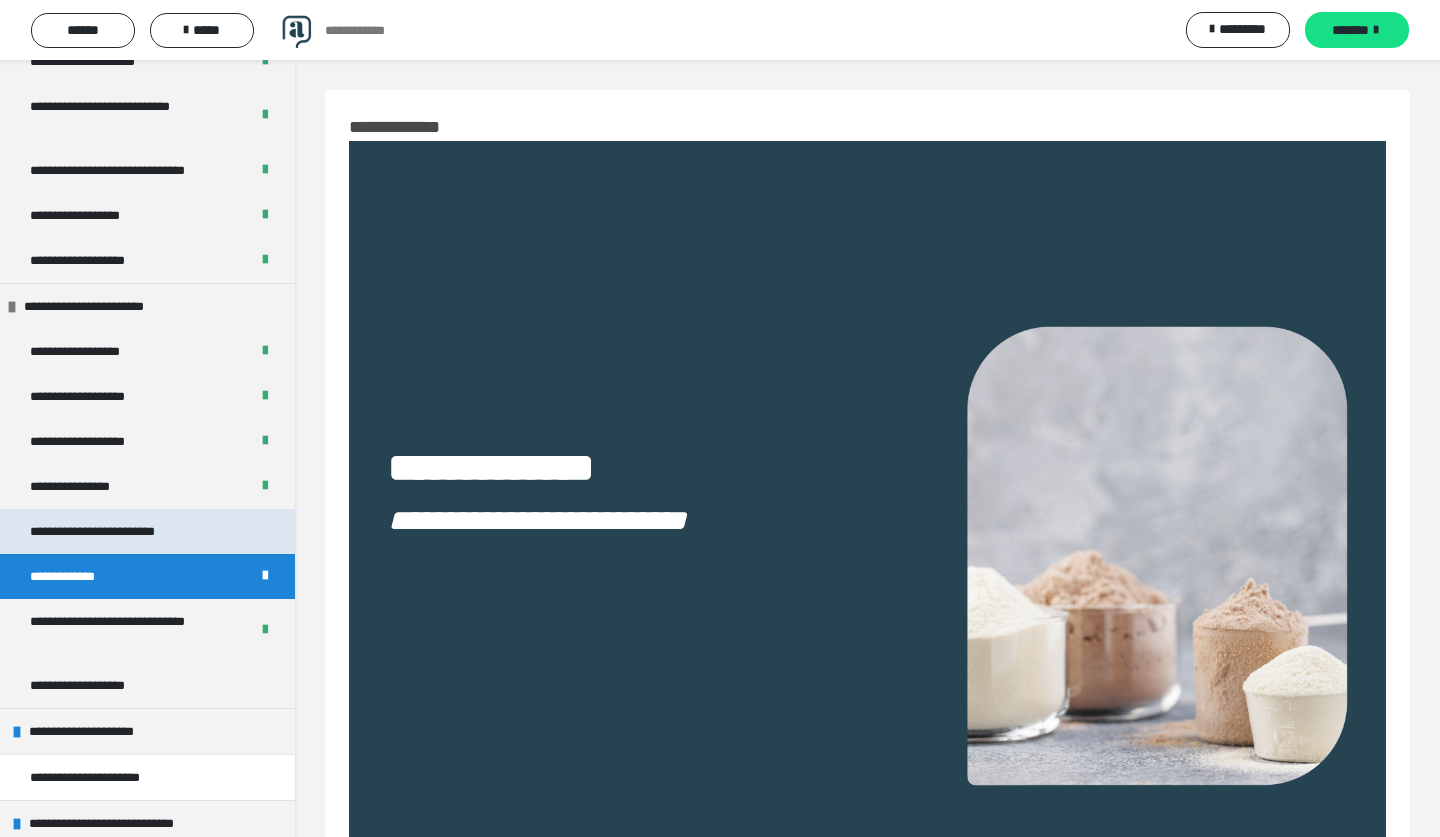 click on "**********" at bounding box center (147, 531) 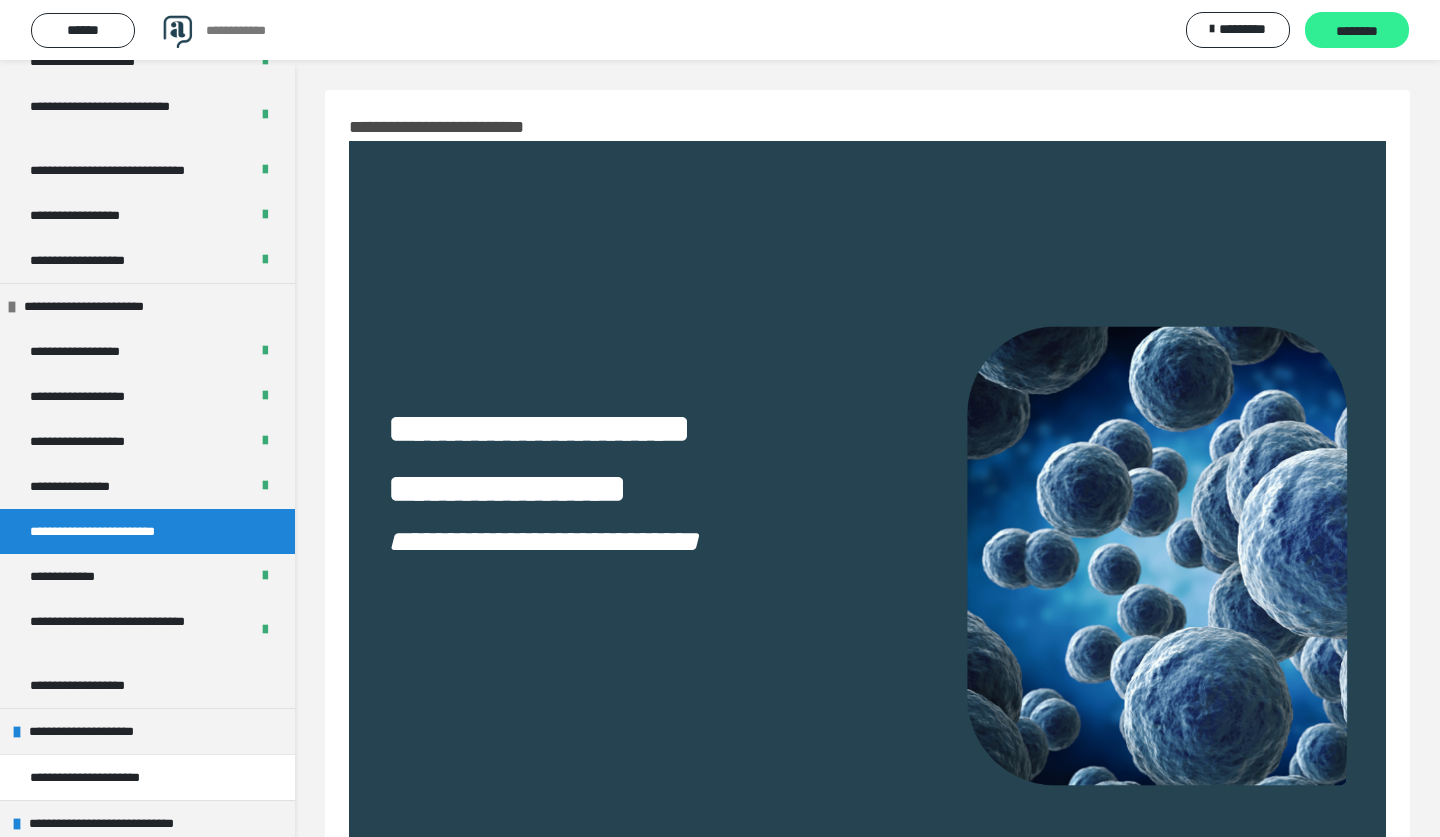 click on "********" at bounding box center [1357, 31] 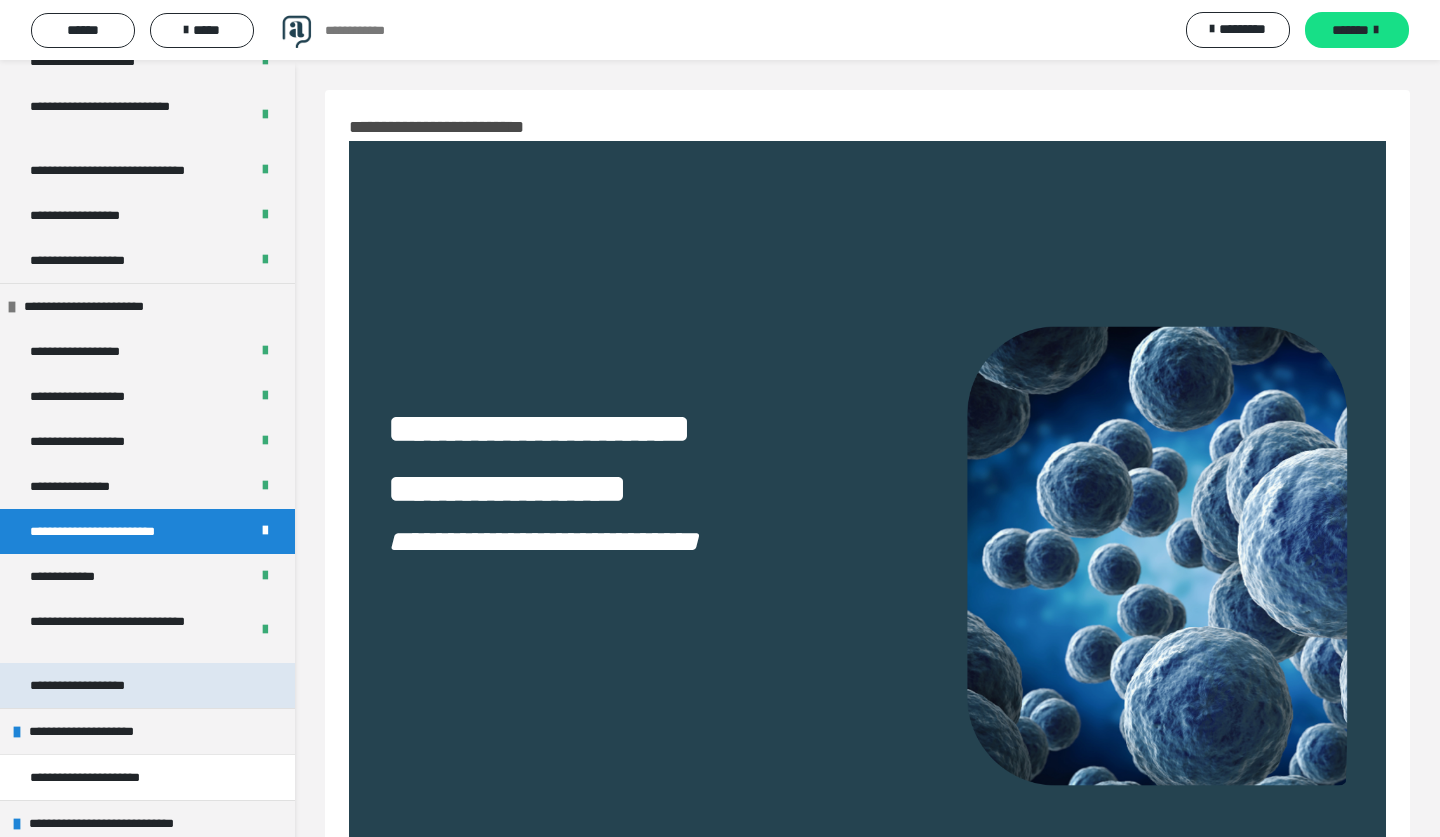 click on "**********" at bounding box center [147, 685] 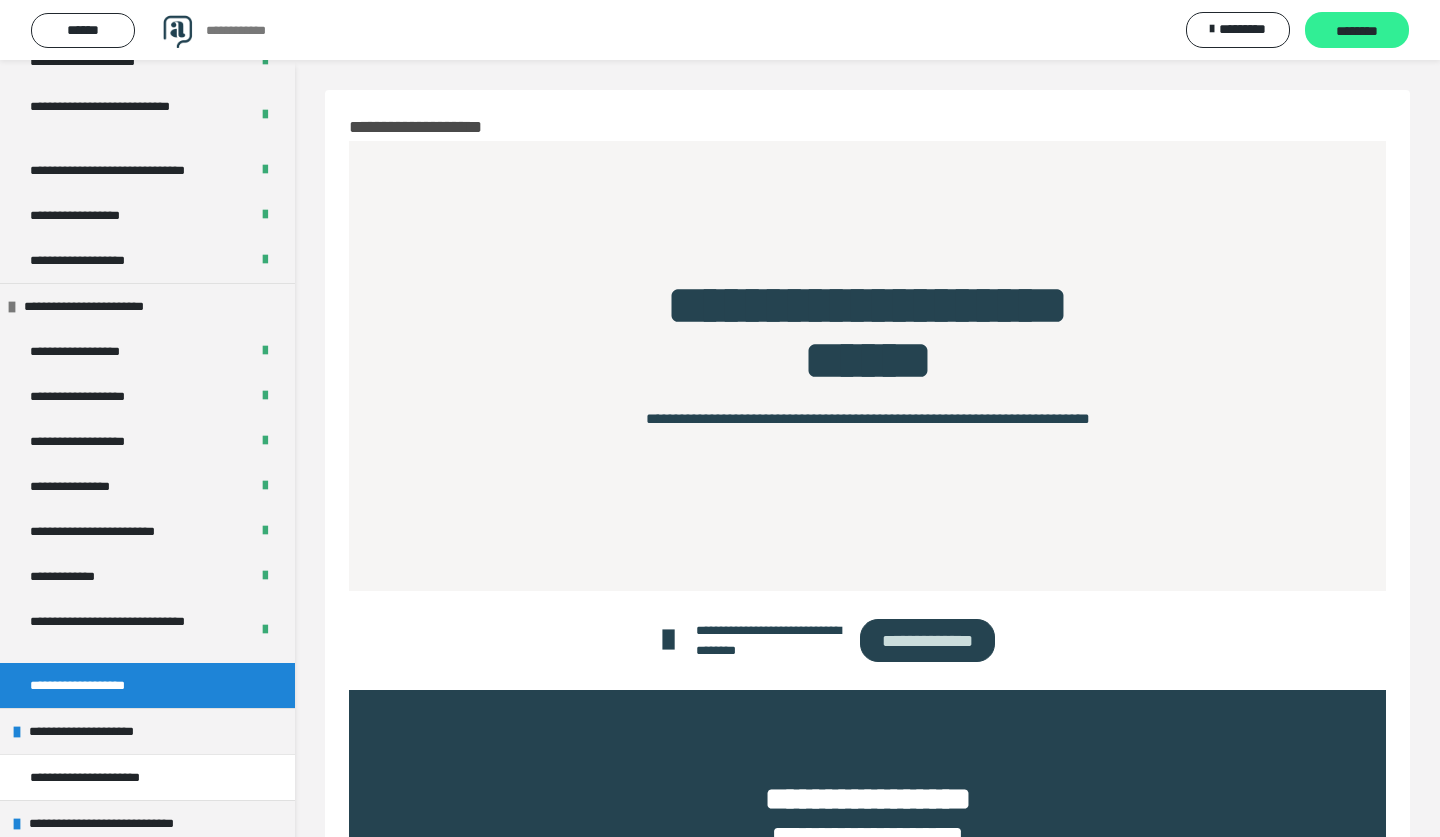 click on "********" at bounding box center (1357, 31) 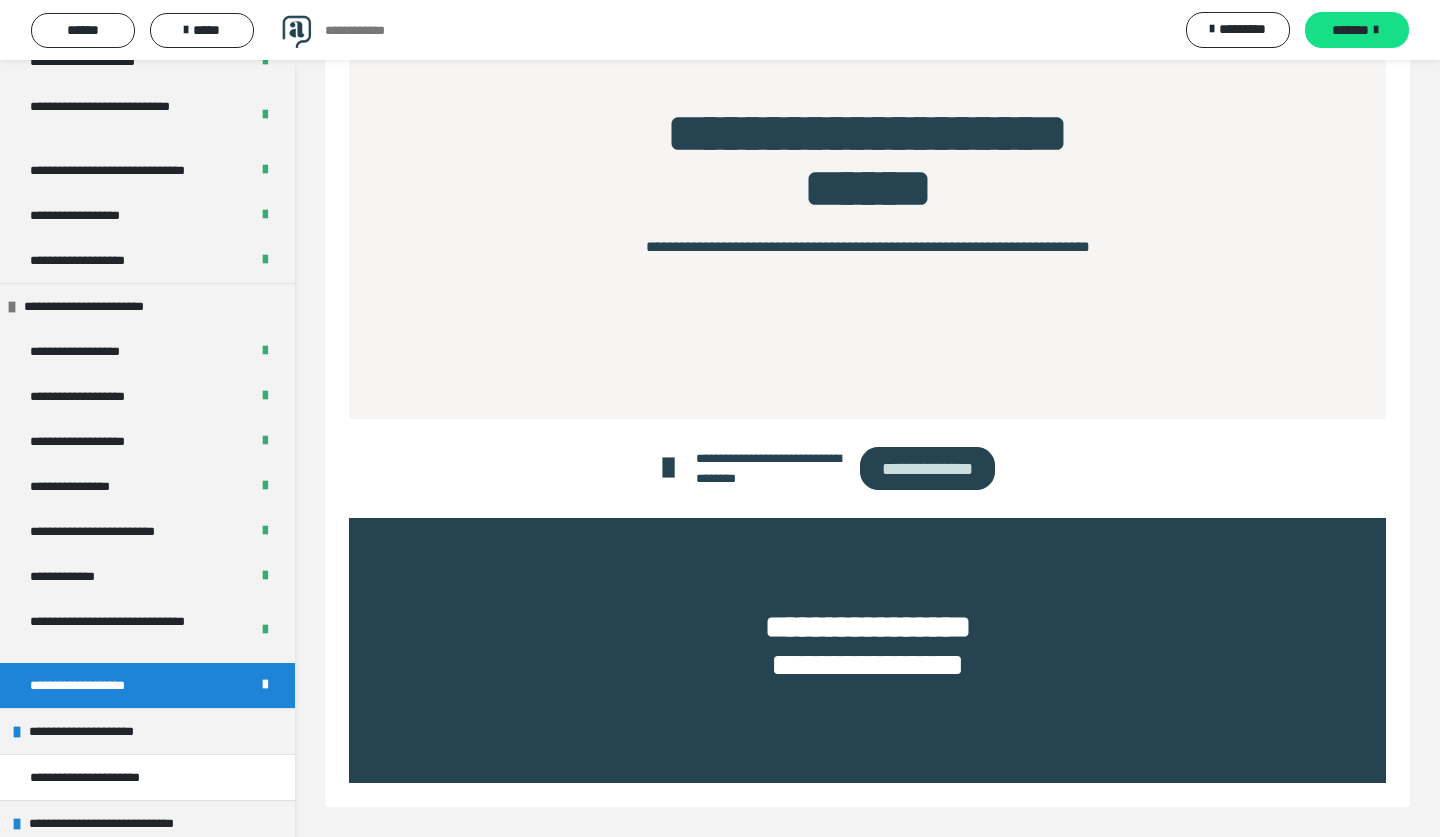 scroll, scrollTop: 175, scrollLeft: 0, axis: vertical 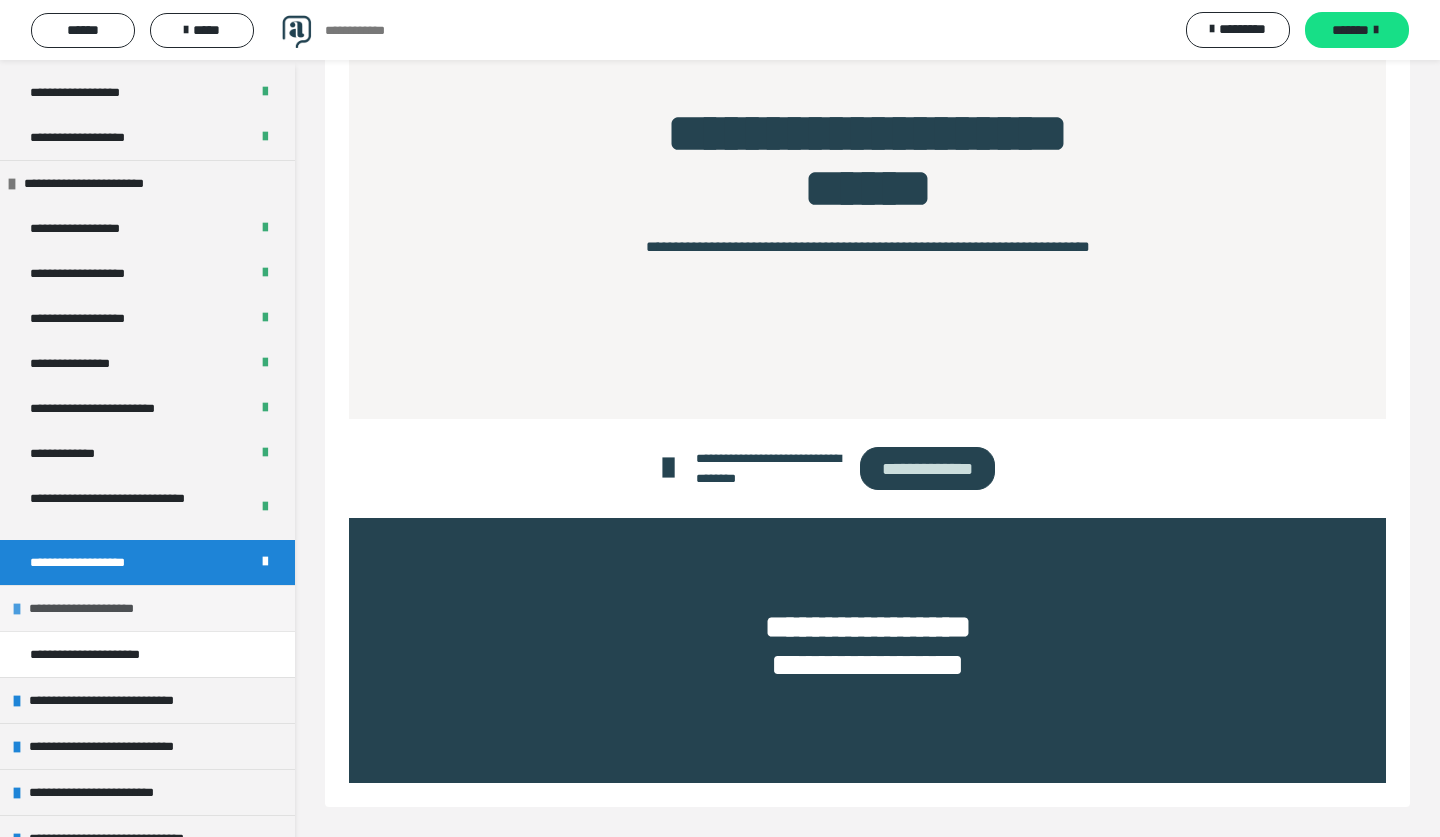click on "**********" at bounding box center (147, 608) 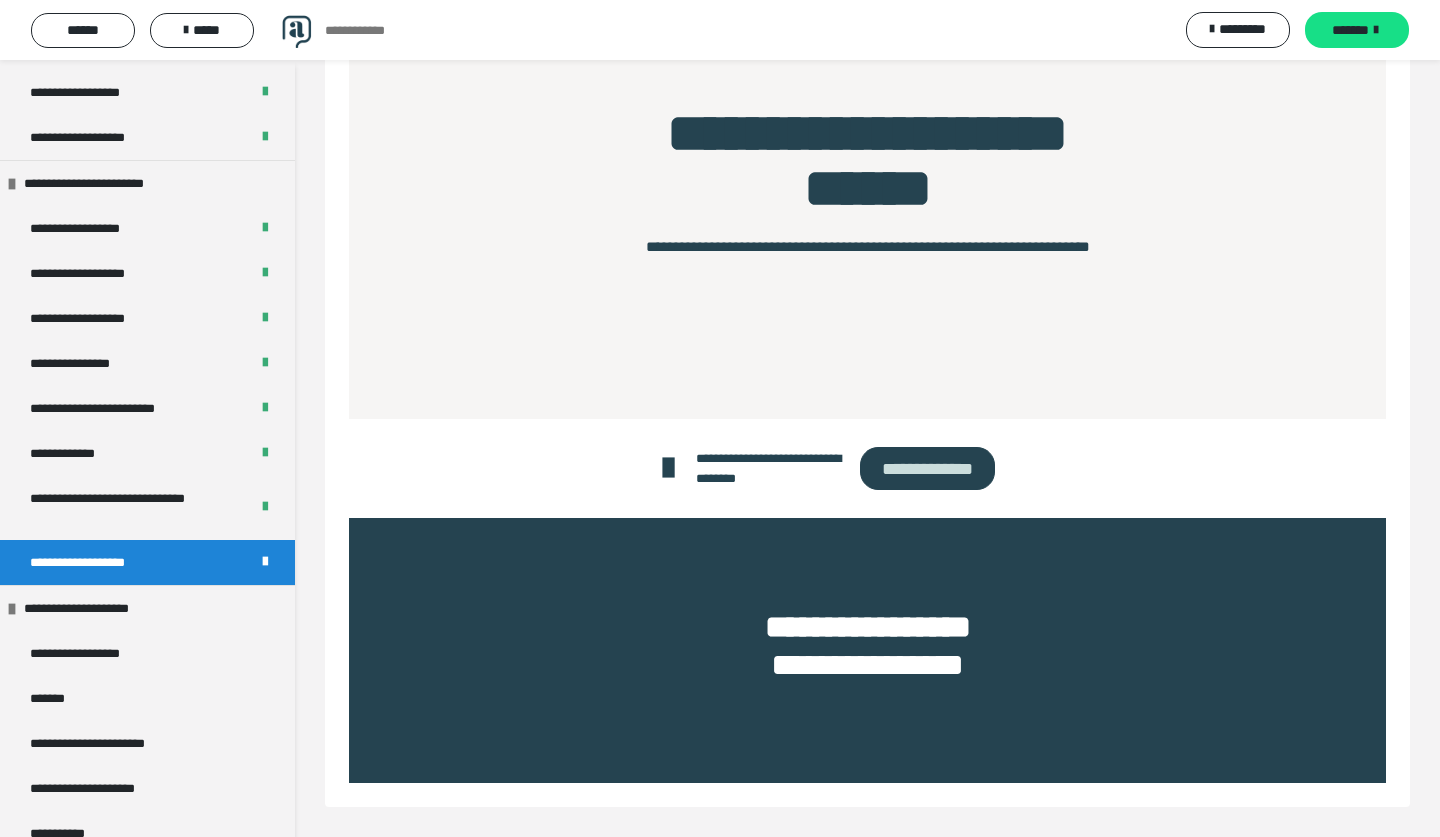 scroll, scrollTop: 175, scrollLeft: 0, axis: vertical 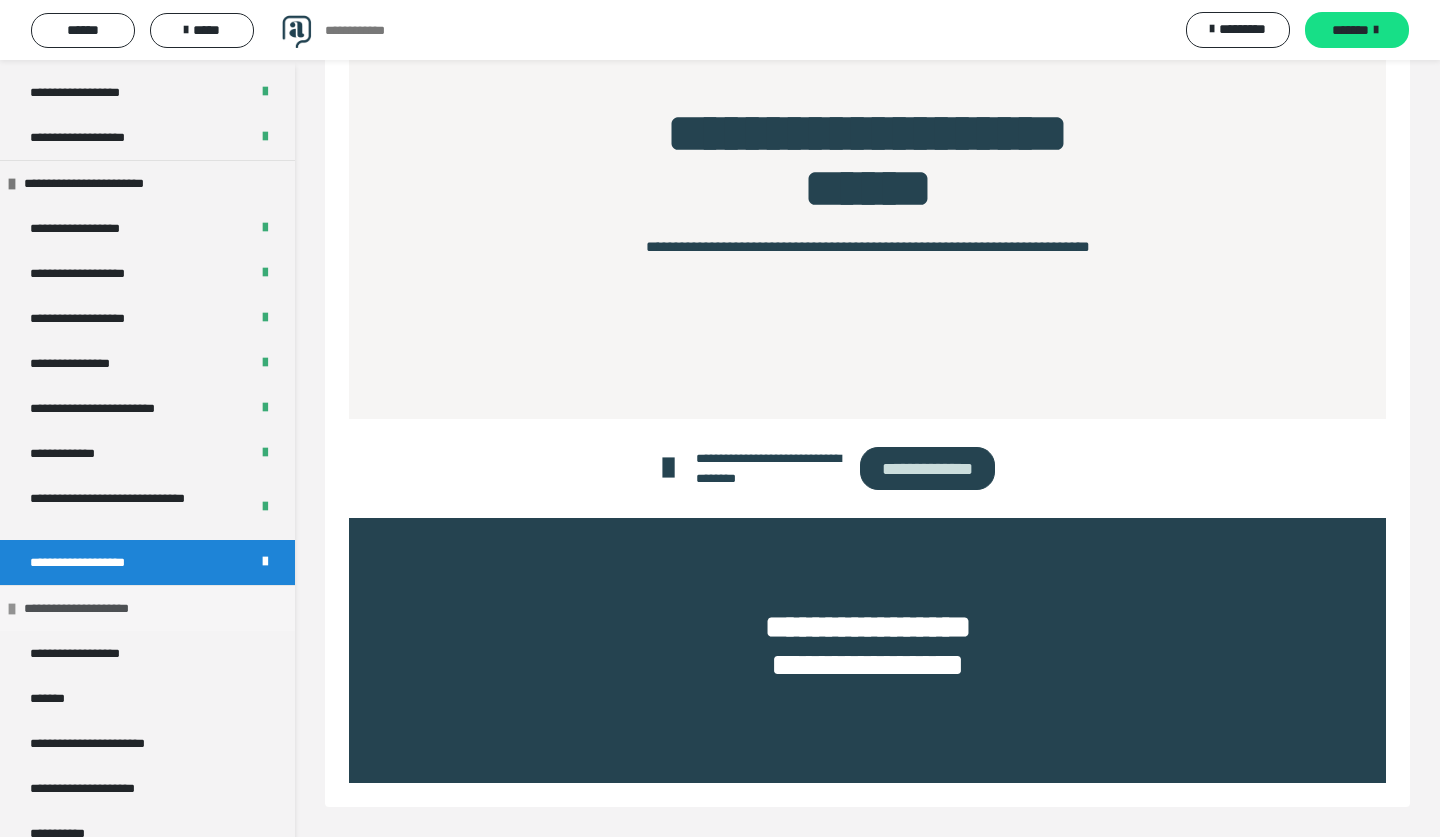 click on "**********" at bounding box center (147, 608) 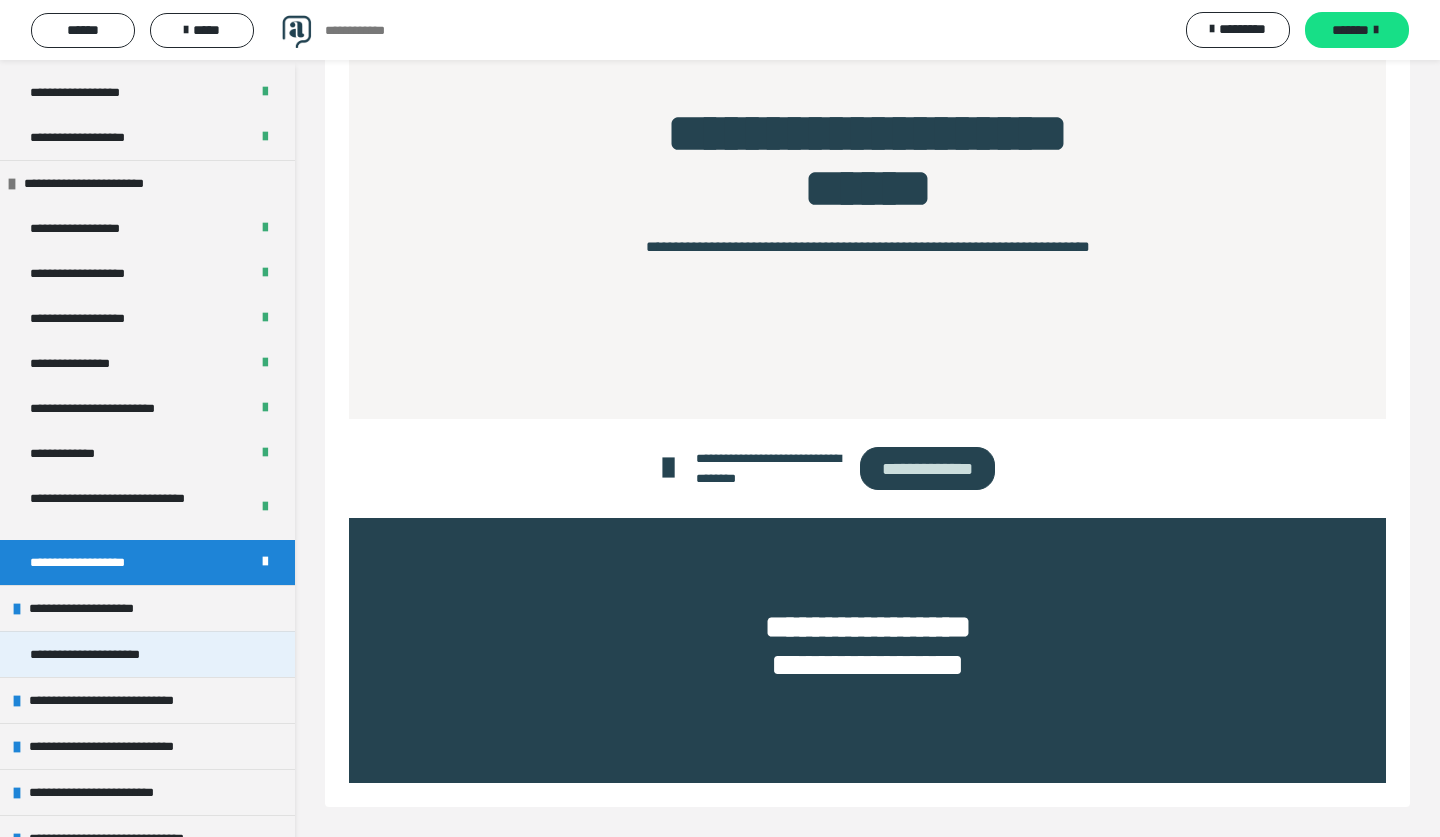 click on "**********" at bounding box center [147, 654] 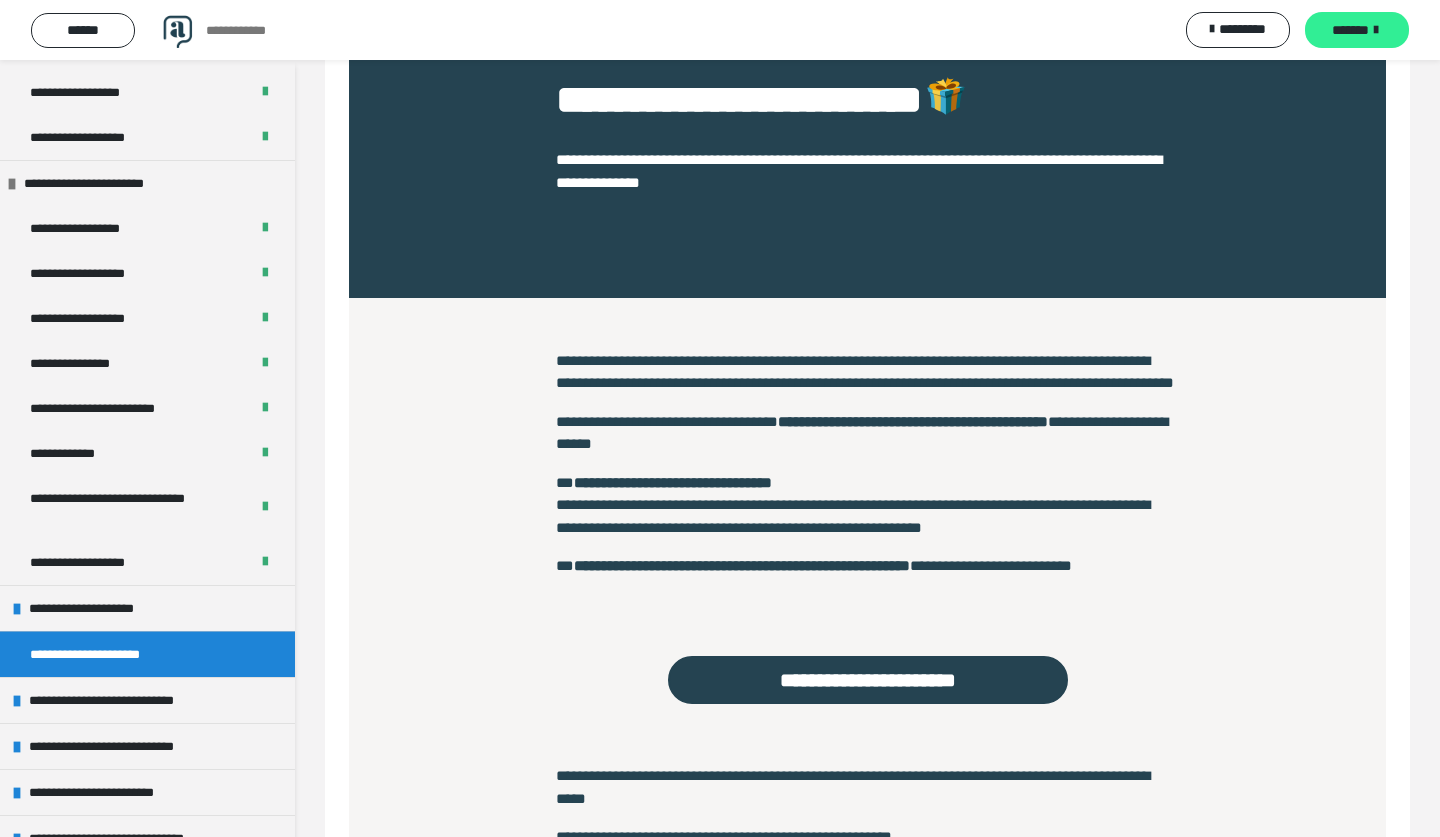 click on "*******" at bounding box center [1357, 30] 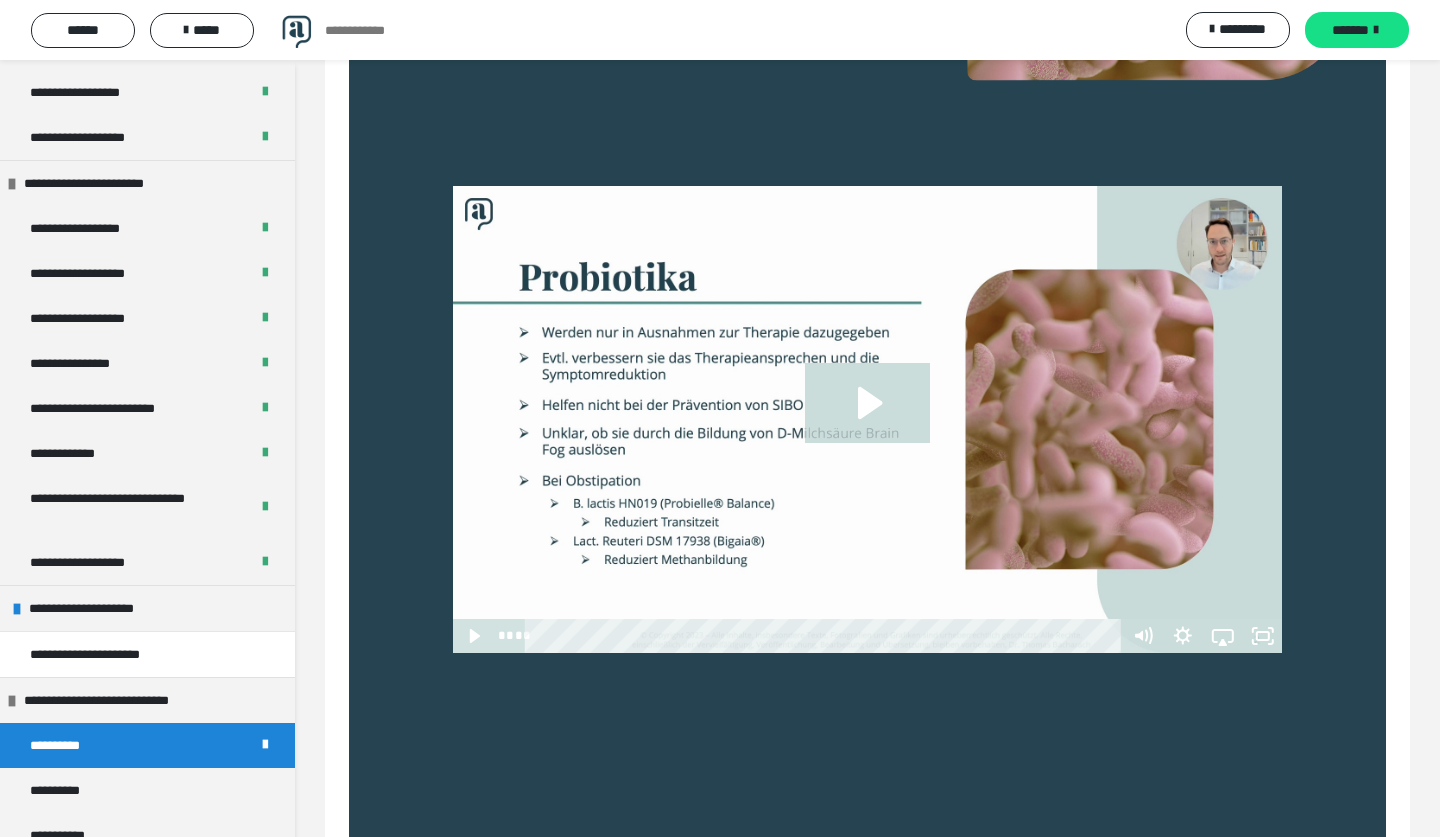 scroll, scrollTop: 713, scrollLeft: 0, axis: vertical 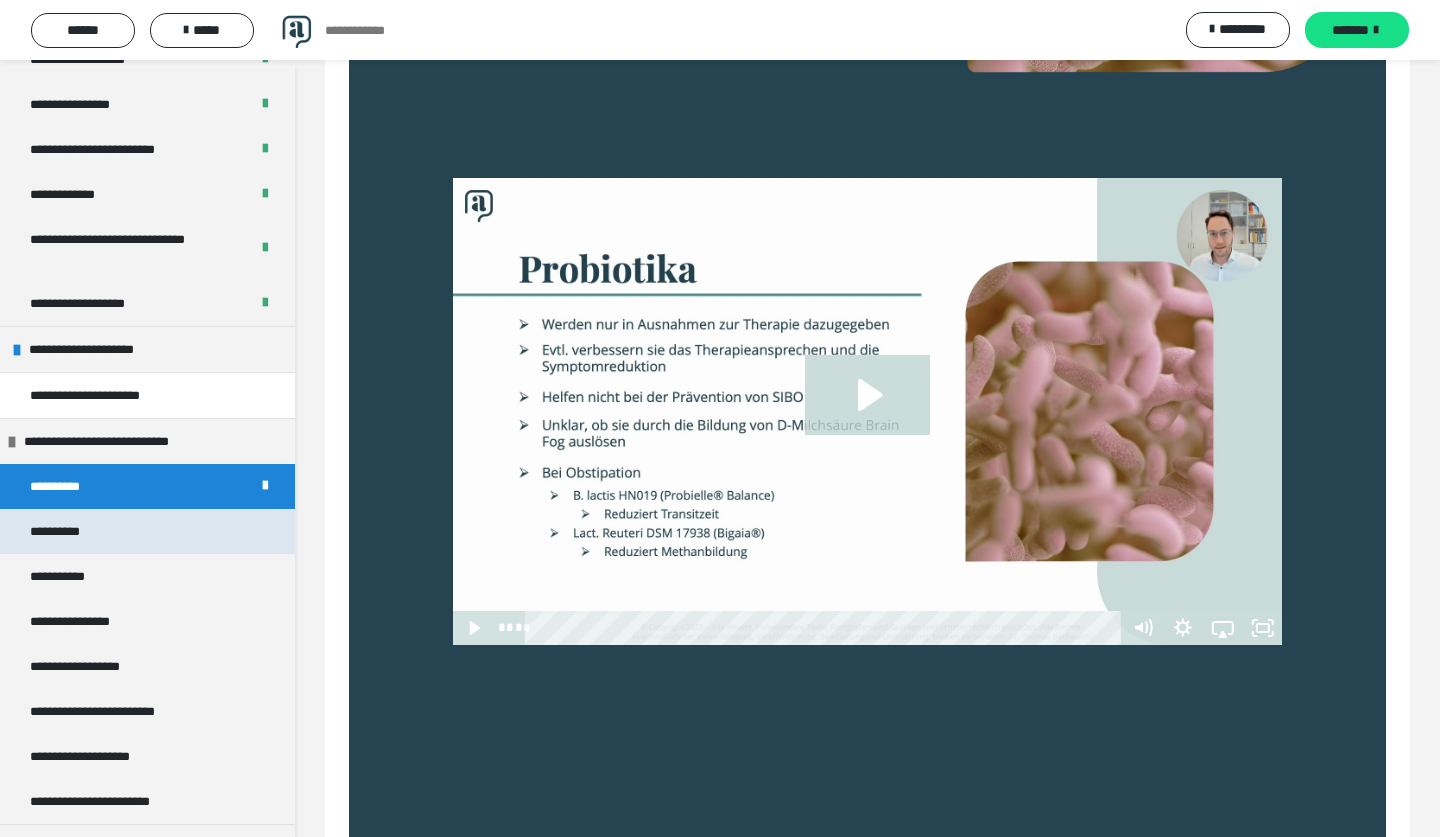 click on "**********" at bounding box center [147, 531] 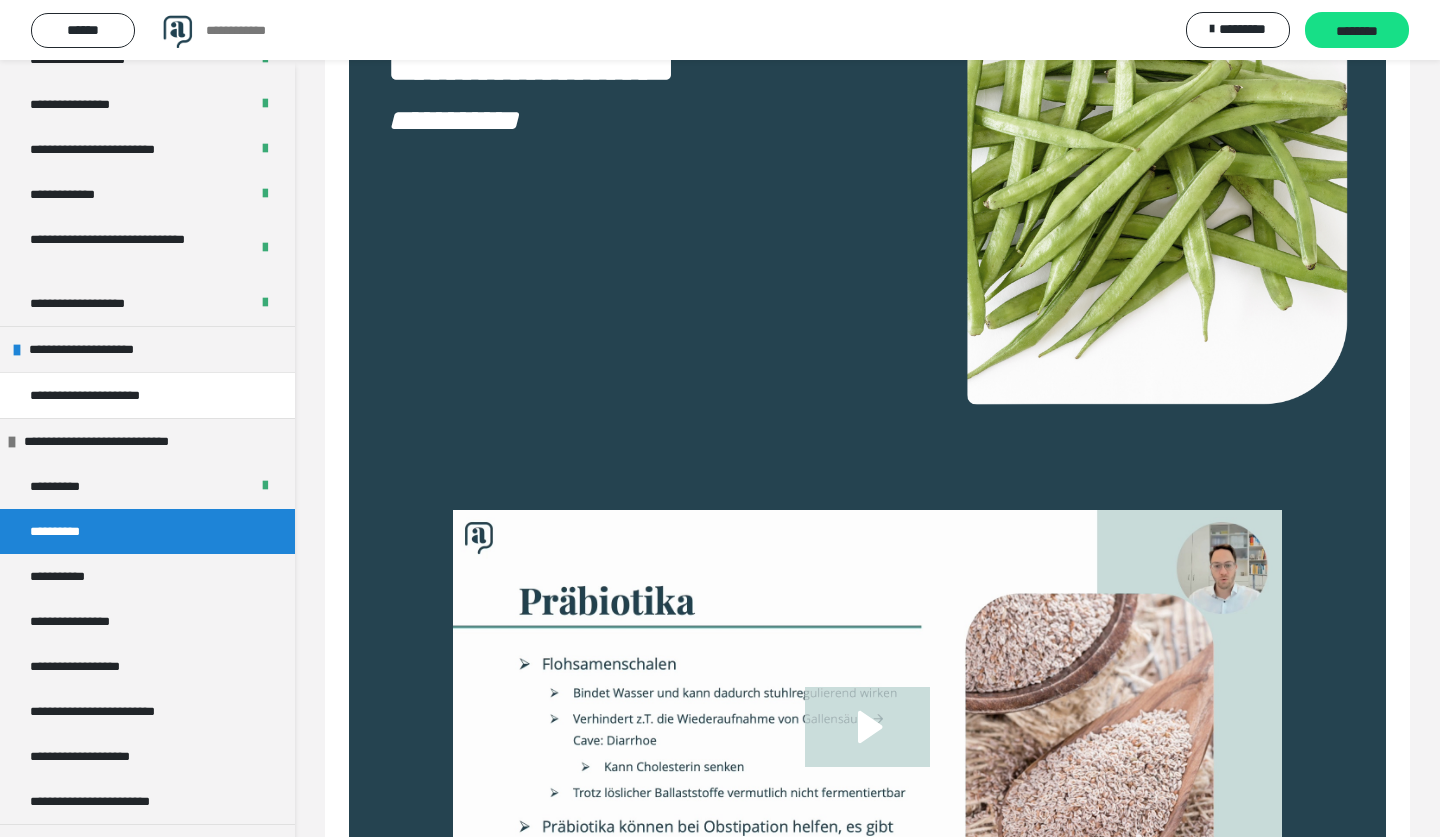 scroll, scrollTop: 416, scrollLeft: 0, axis: vertical 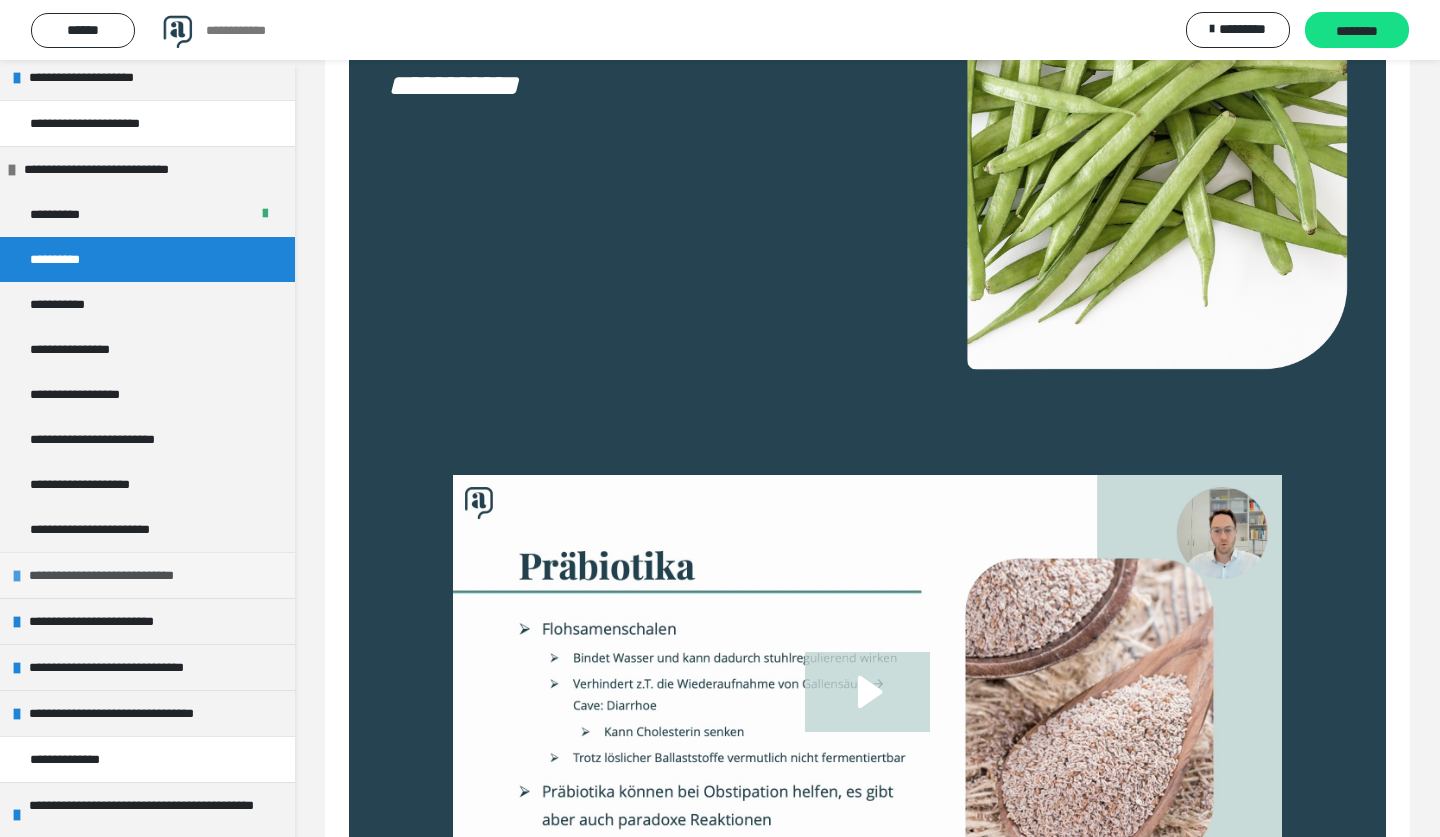 click on "**********" at bounding box center [147, 575] 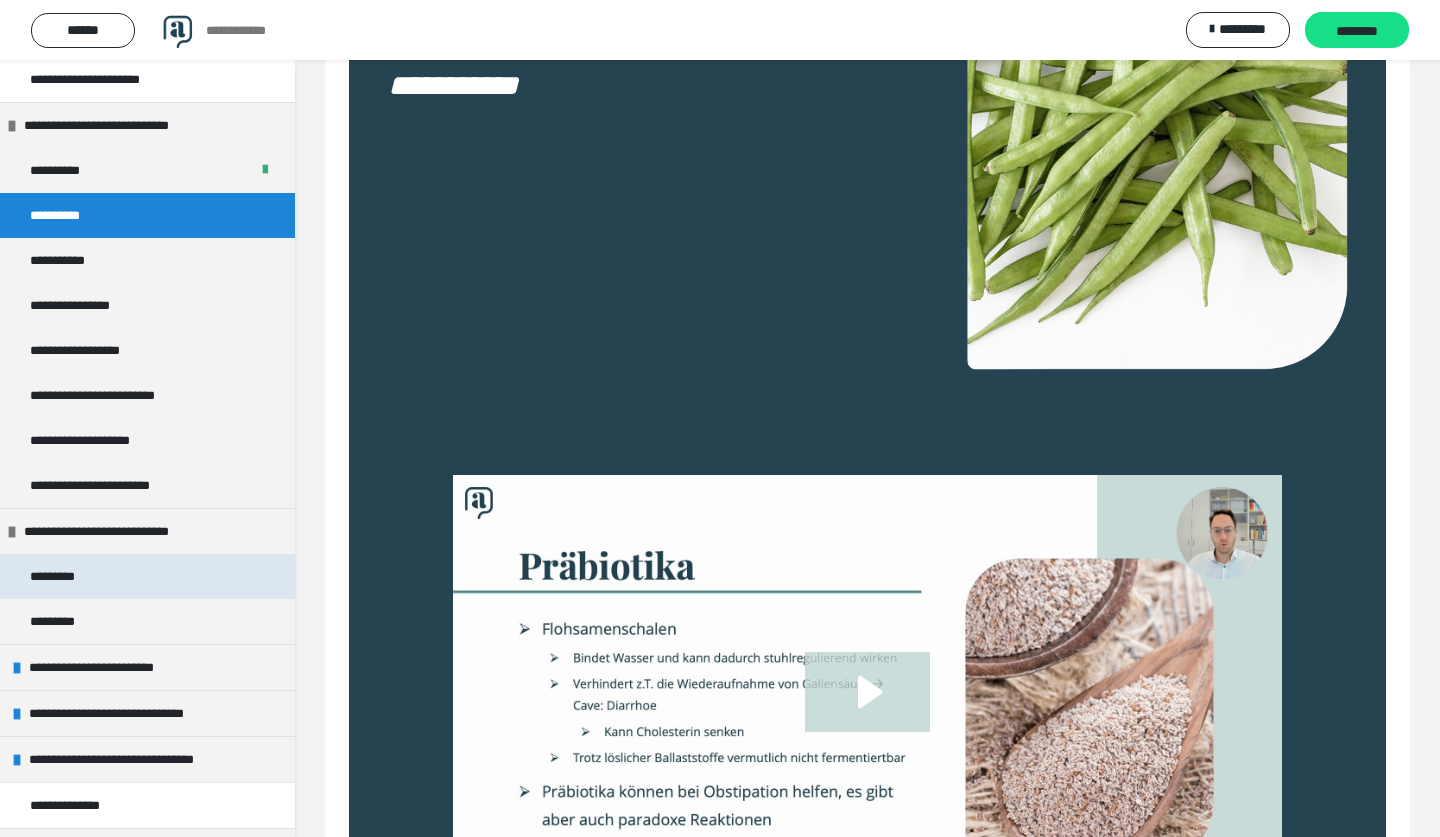 scroll, scrollTop: 2460, scrollLeft: 0, axis: vertical 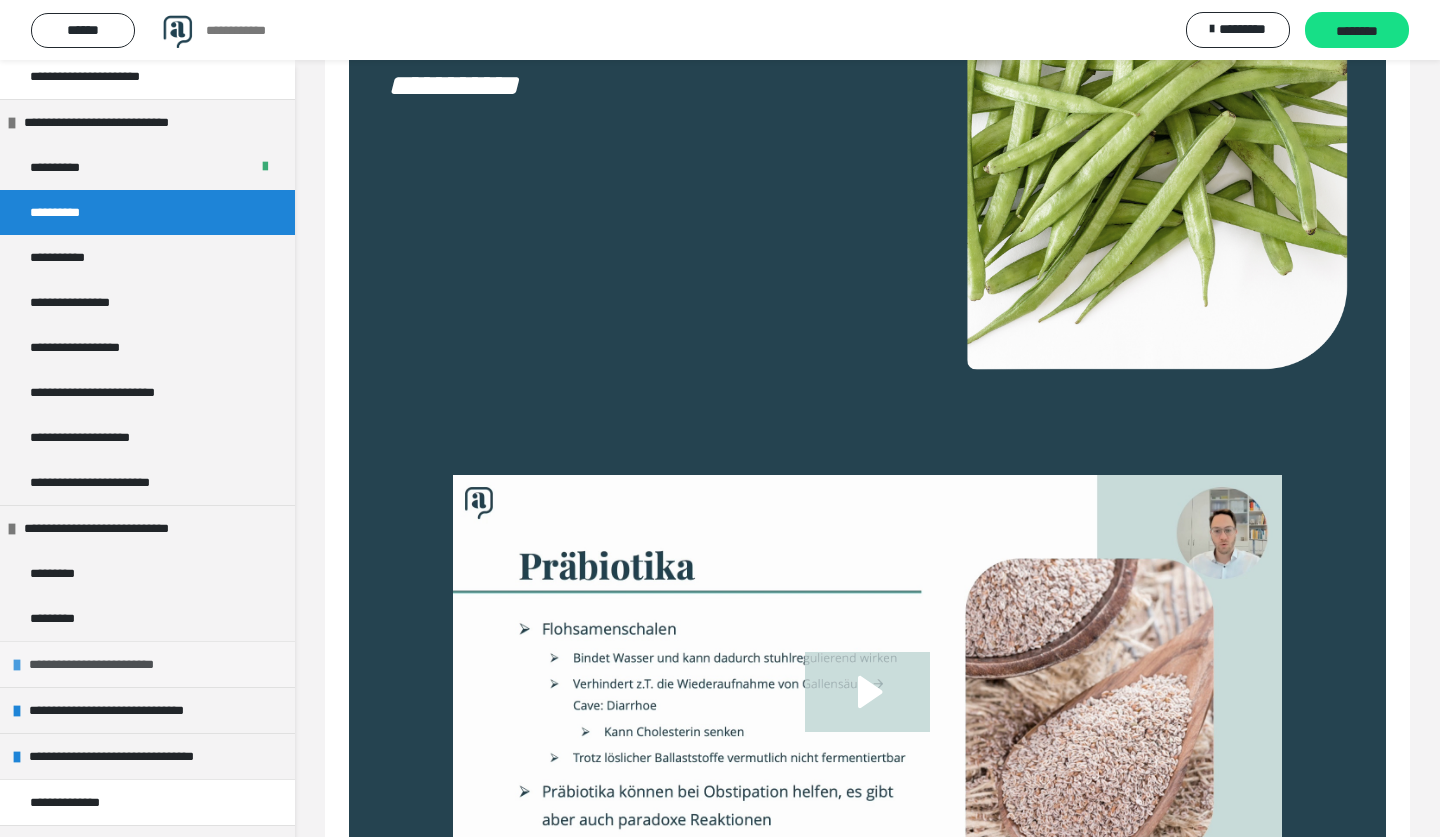click on "**********" at bounding box center (147, 664) 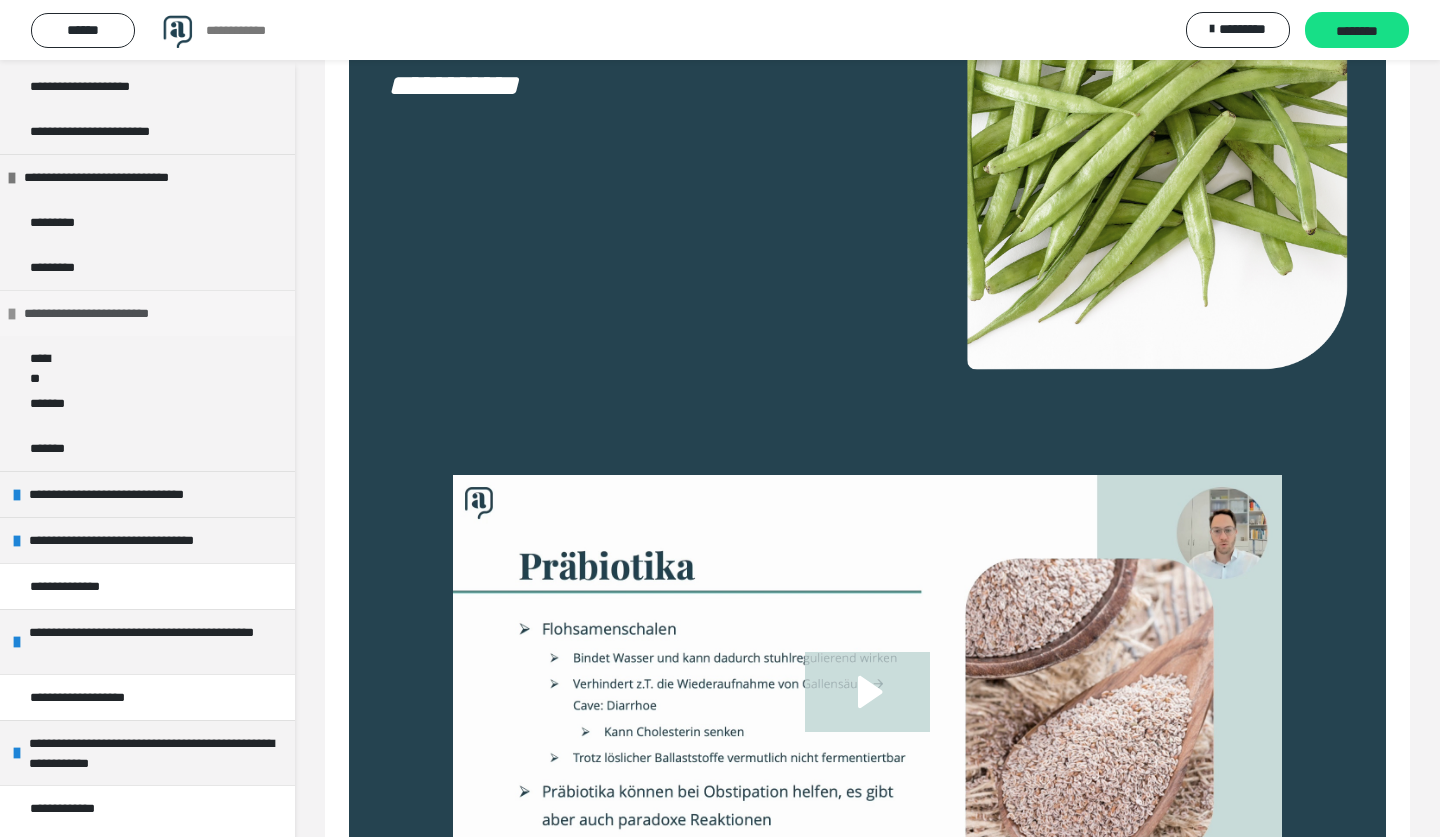 scroll, scrollTop: 2810, scrollLeft: 0, axis: vertical 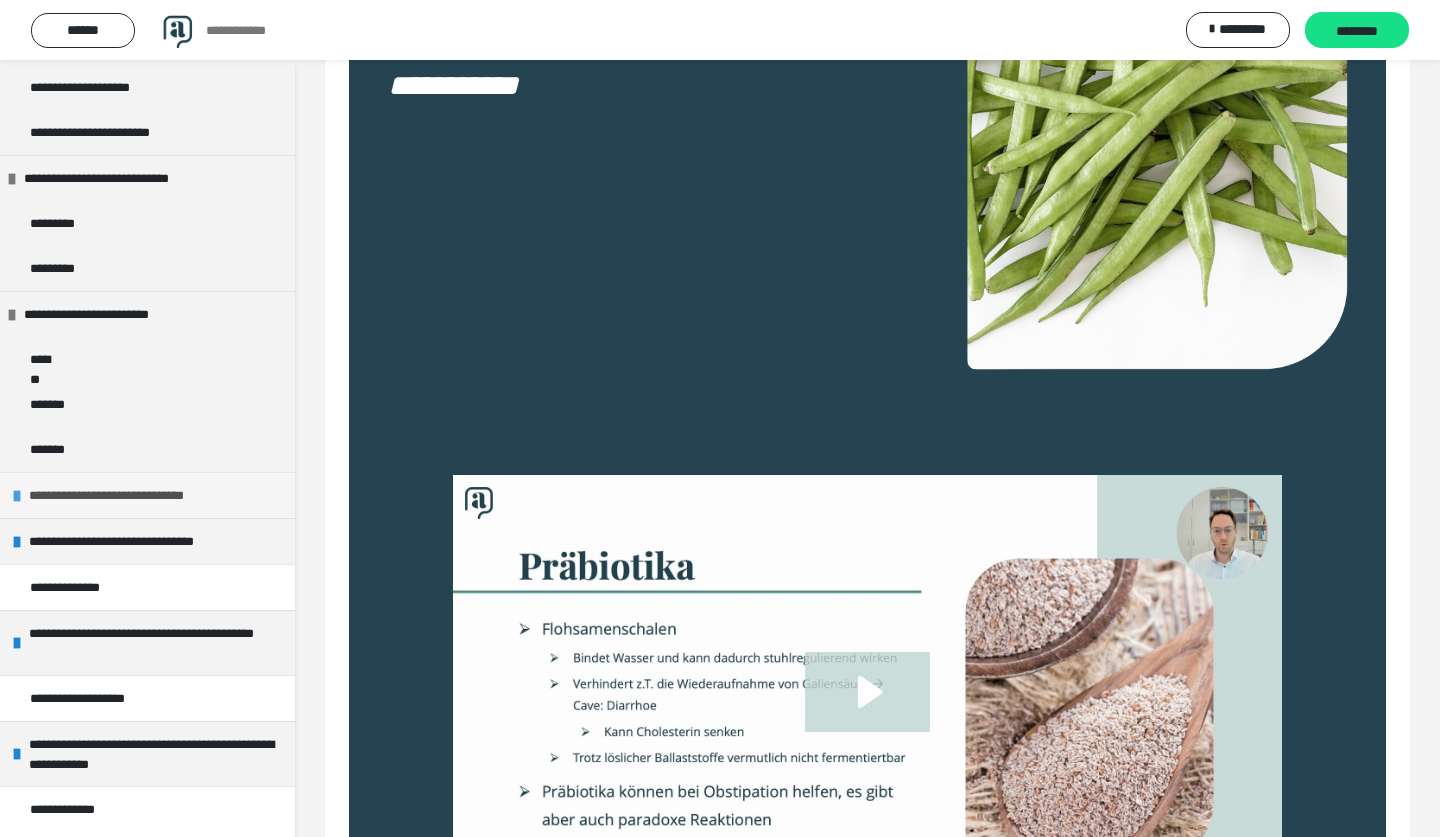 click on "**********" at bounding box center (130, 495) 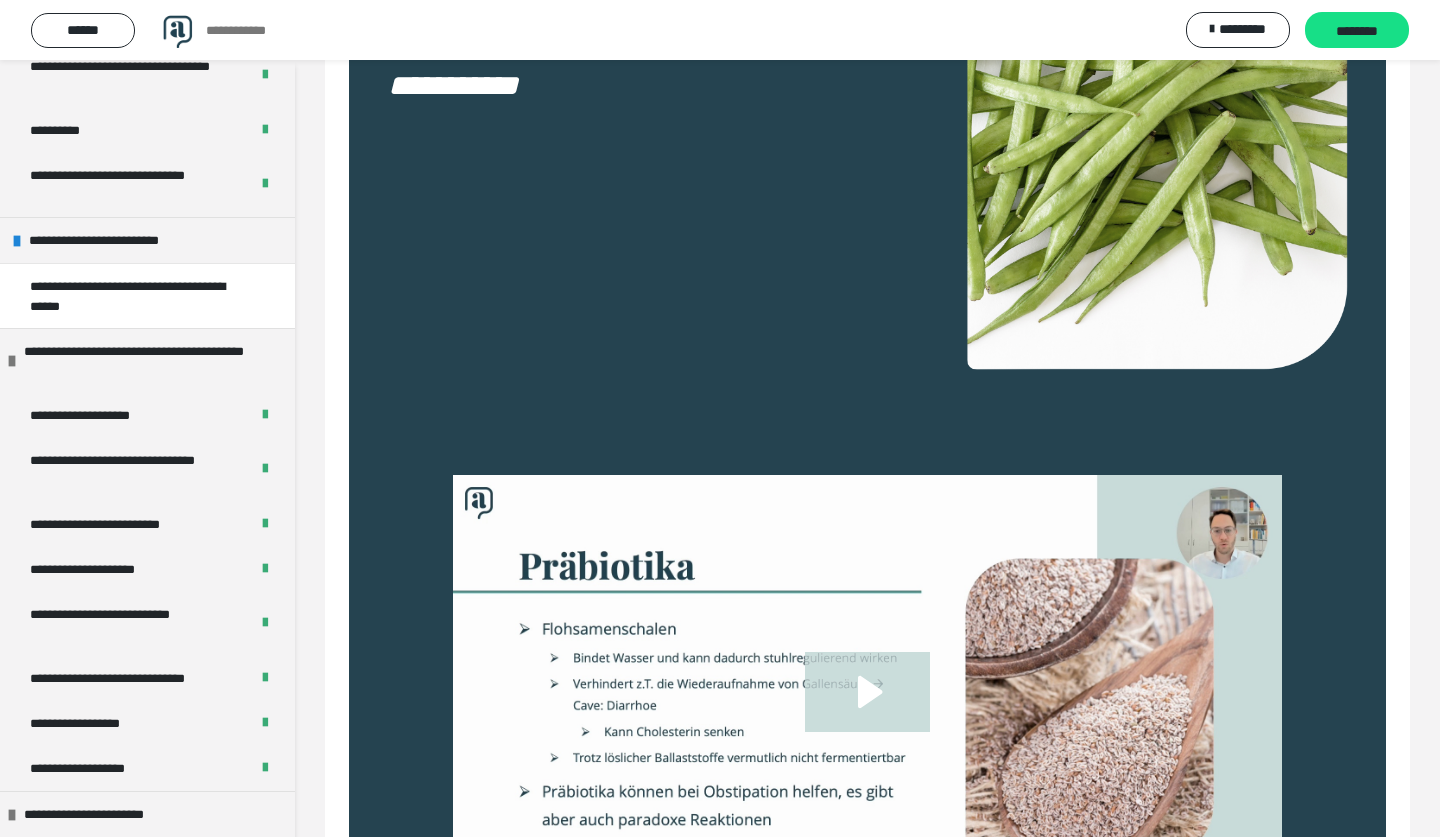 scroll, scrollTop: 1255, scrollLeft: 0, axis: vertical 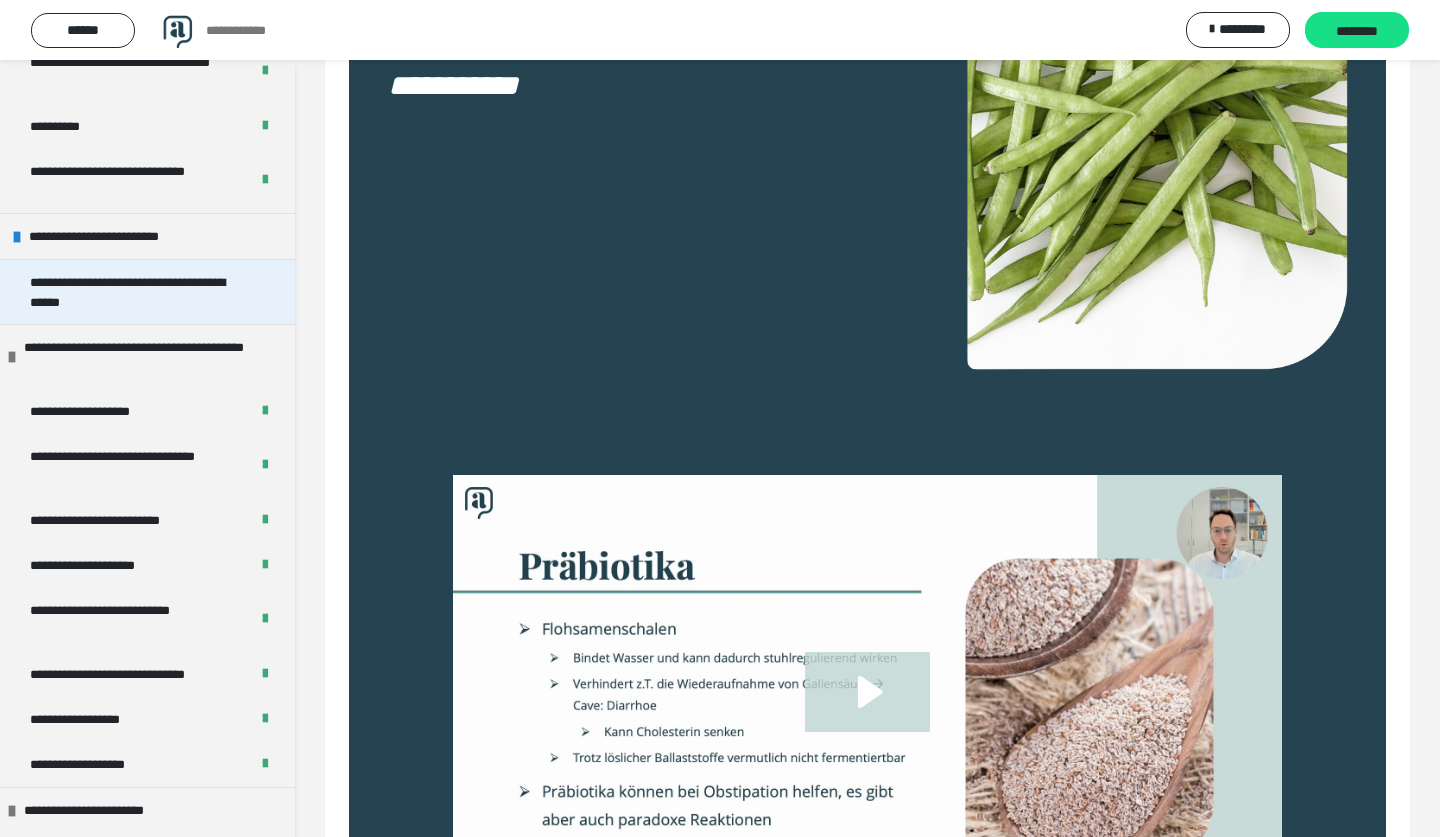 click on "**********" at bounding box center [147, 291] 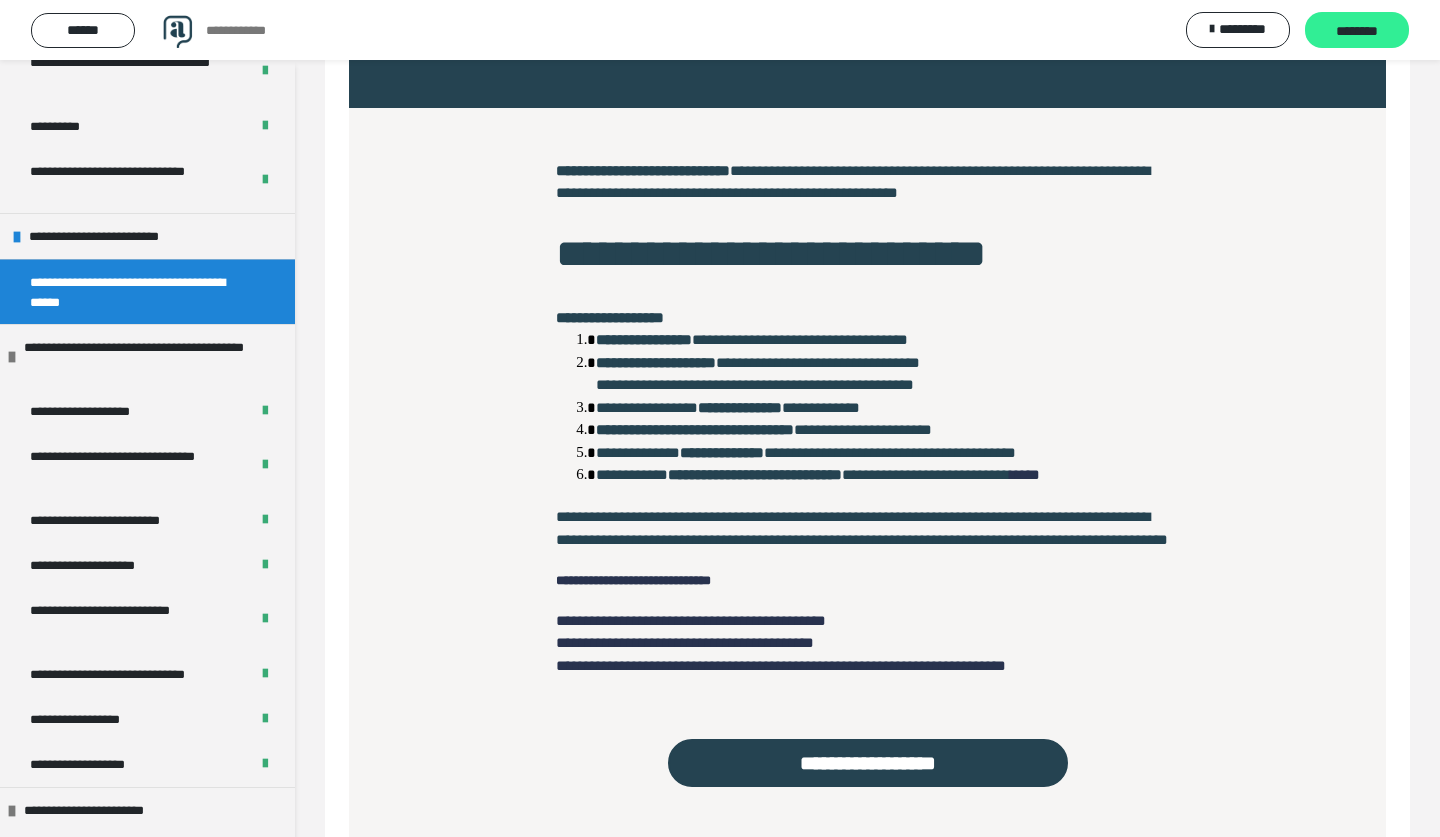 click on "********" at bounding box center (1357, 31) 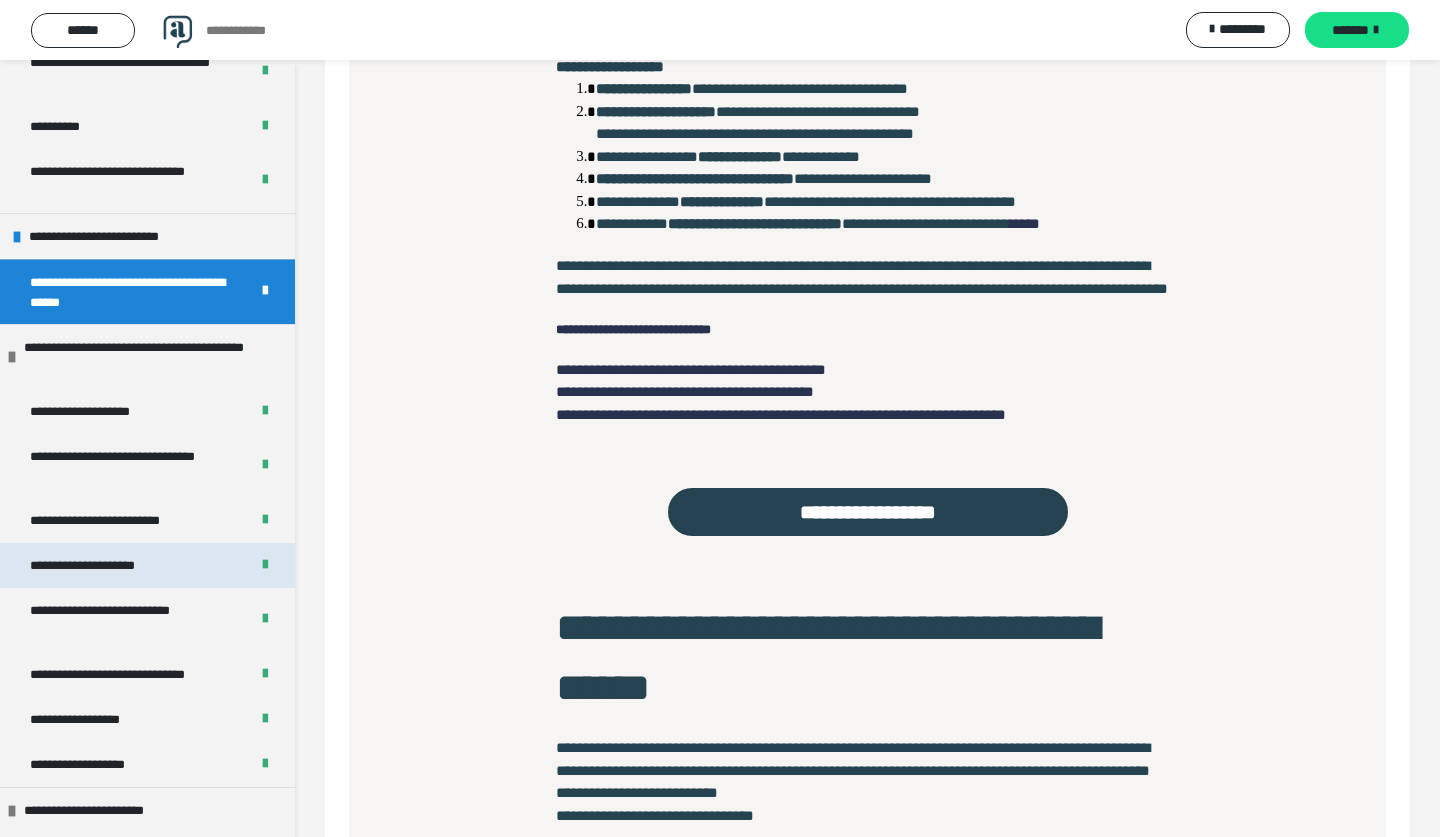 scroll, scrollTop: 691, scrollLeft: 0, axis: vertical 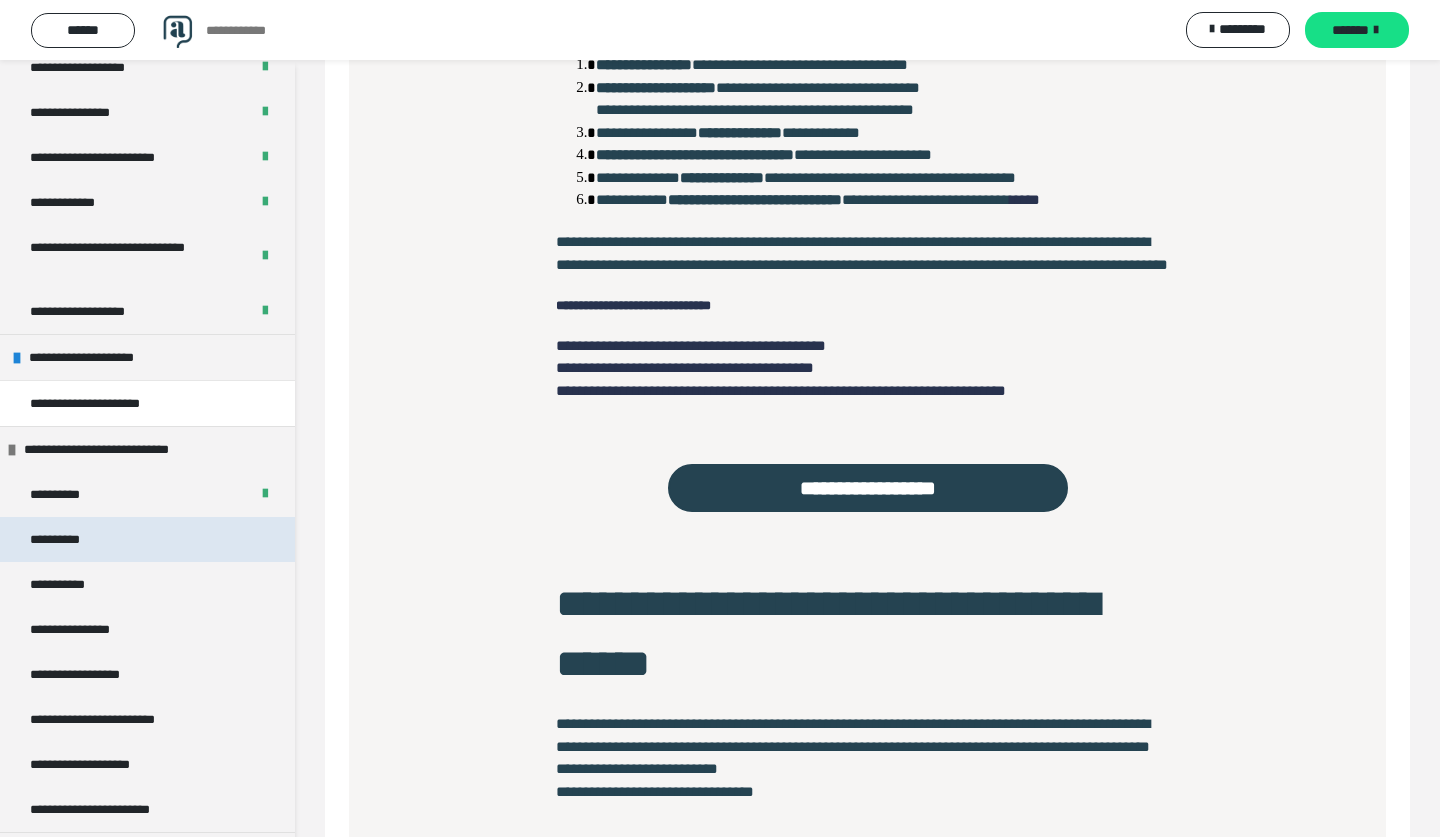 click on "**********" at bounding box center (147, 539) 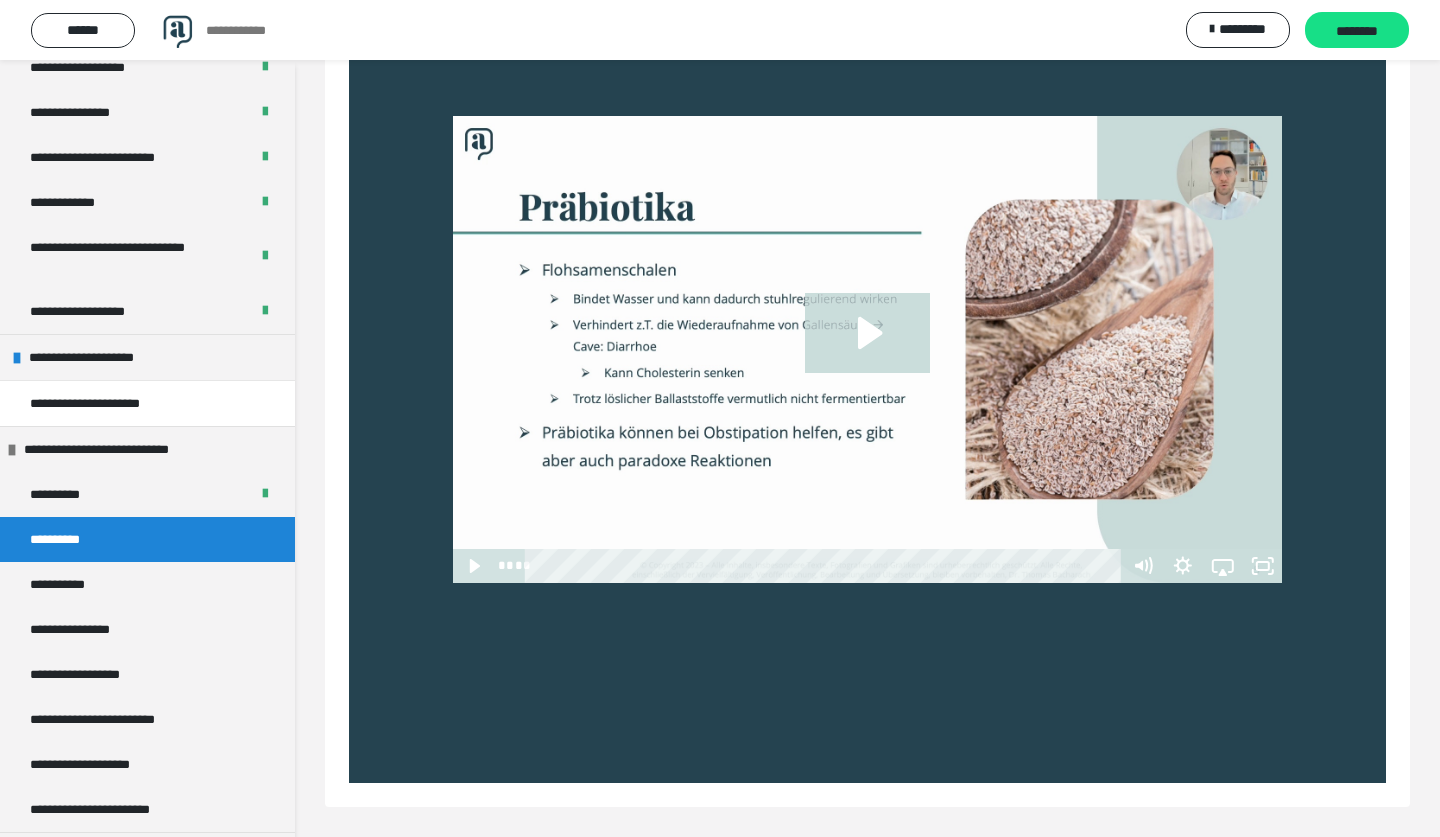 scroll, scrollTop: 775, scrollLeft: 0, axis: vertical 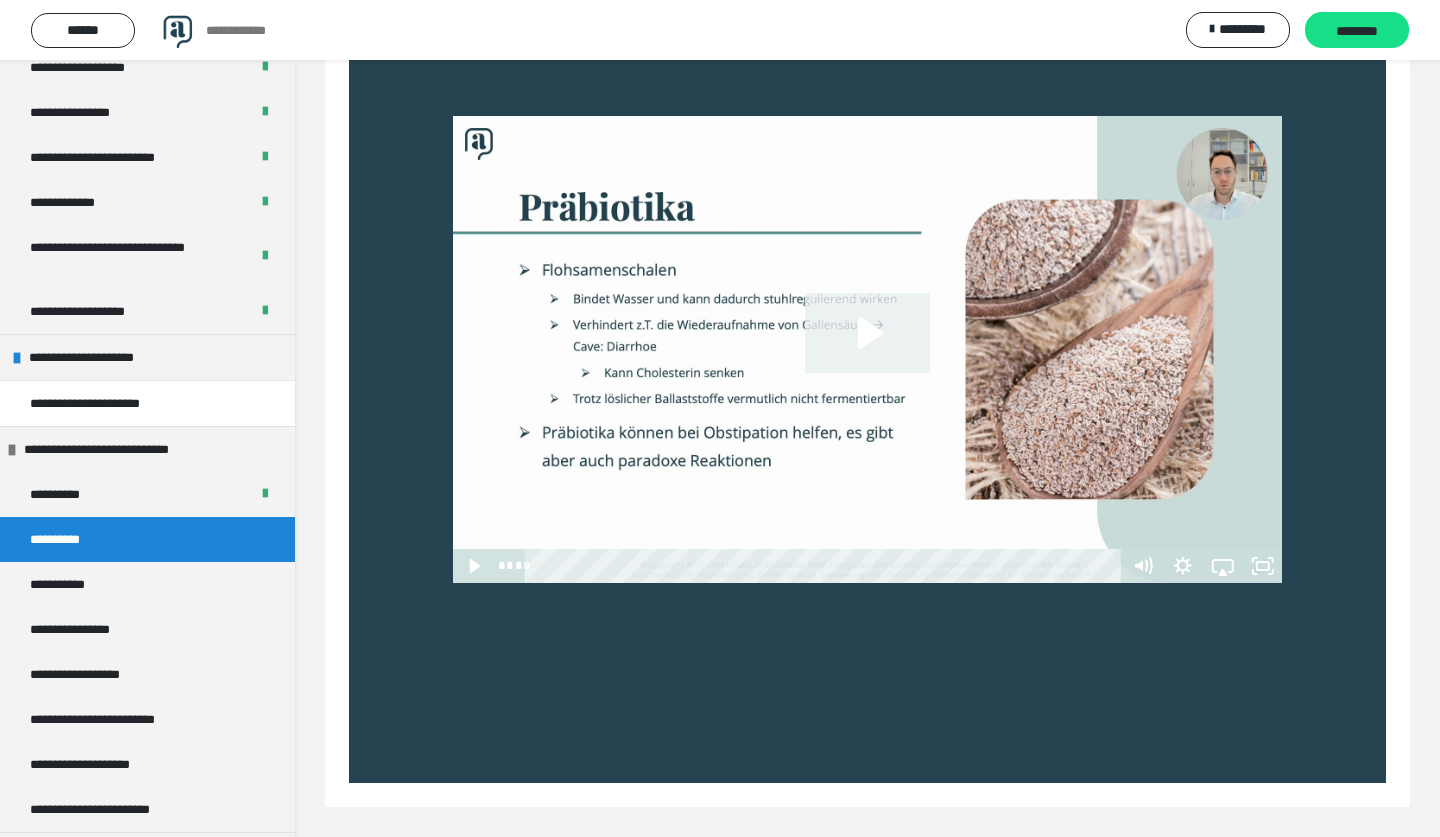 click 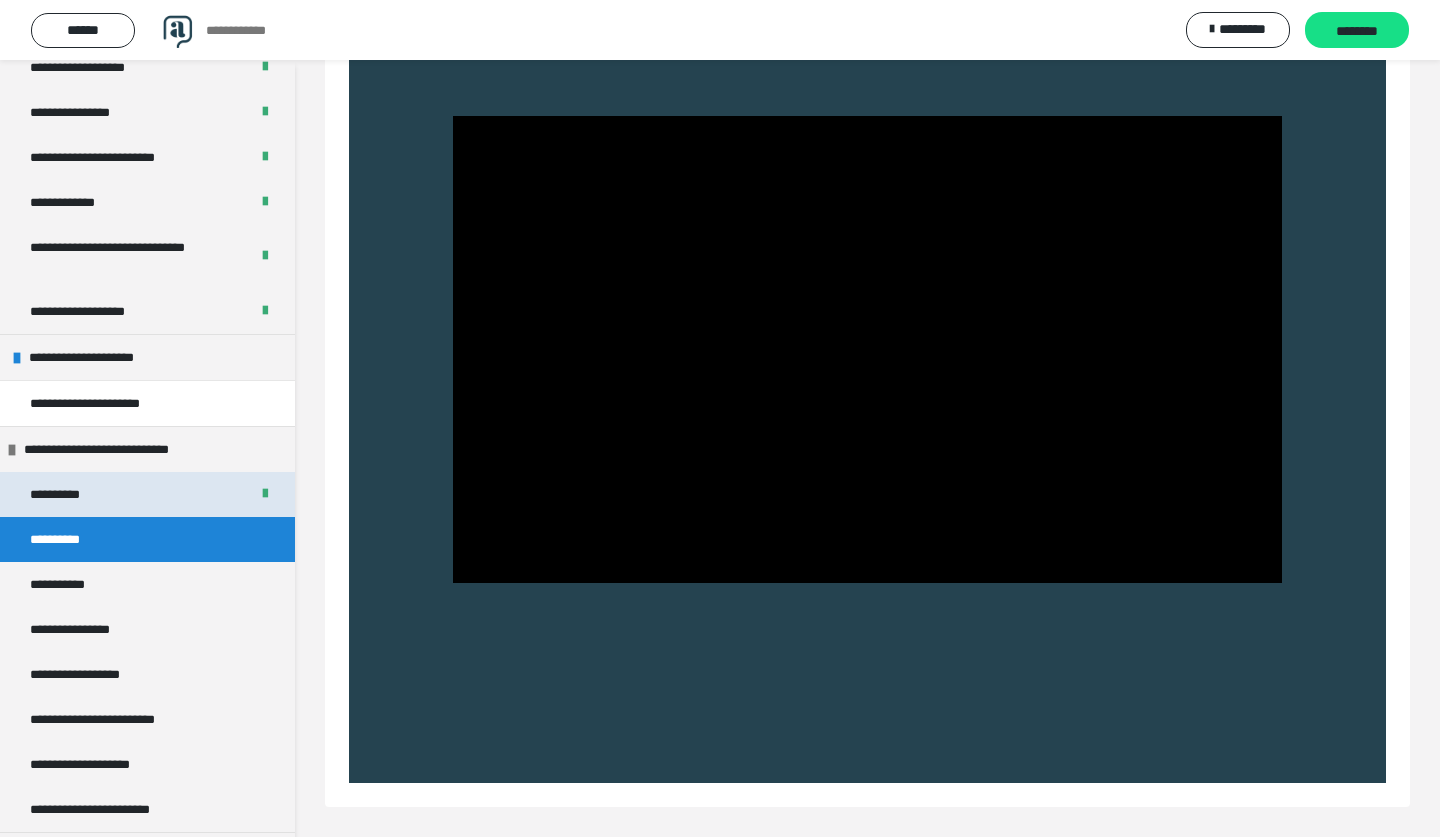 click on "**********" at bounding box center (147, 494) 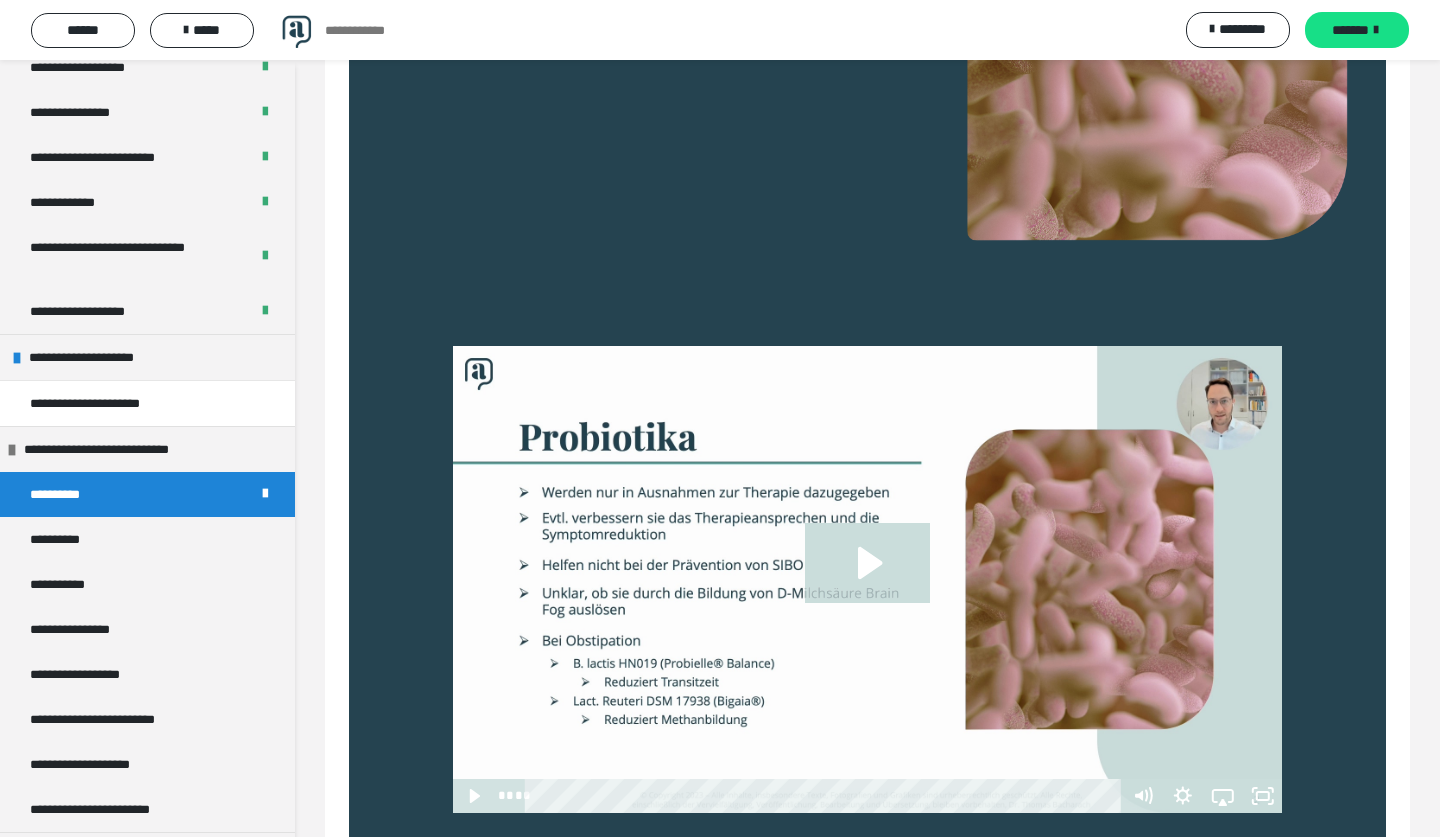 scroll, scrollTop: 612, scrollLeft: 0, axis: vertical 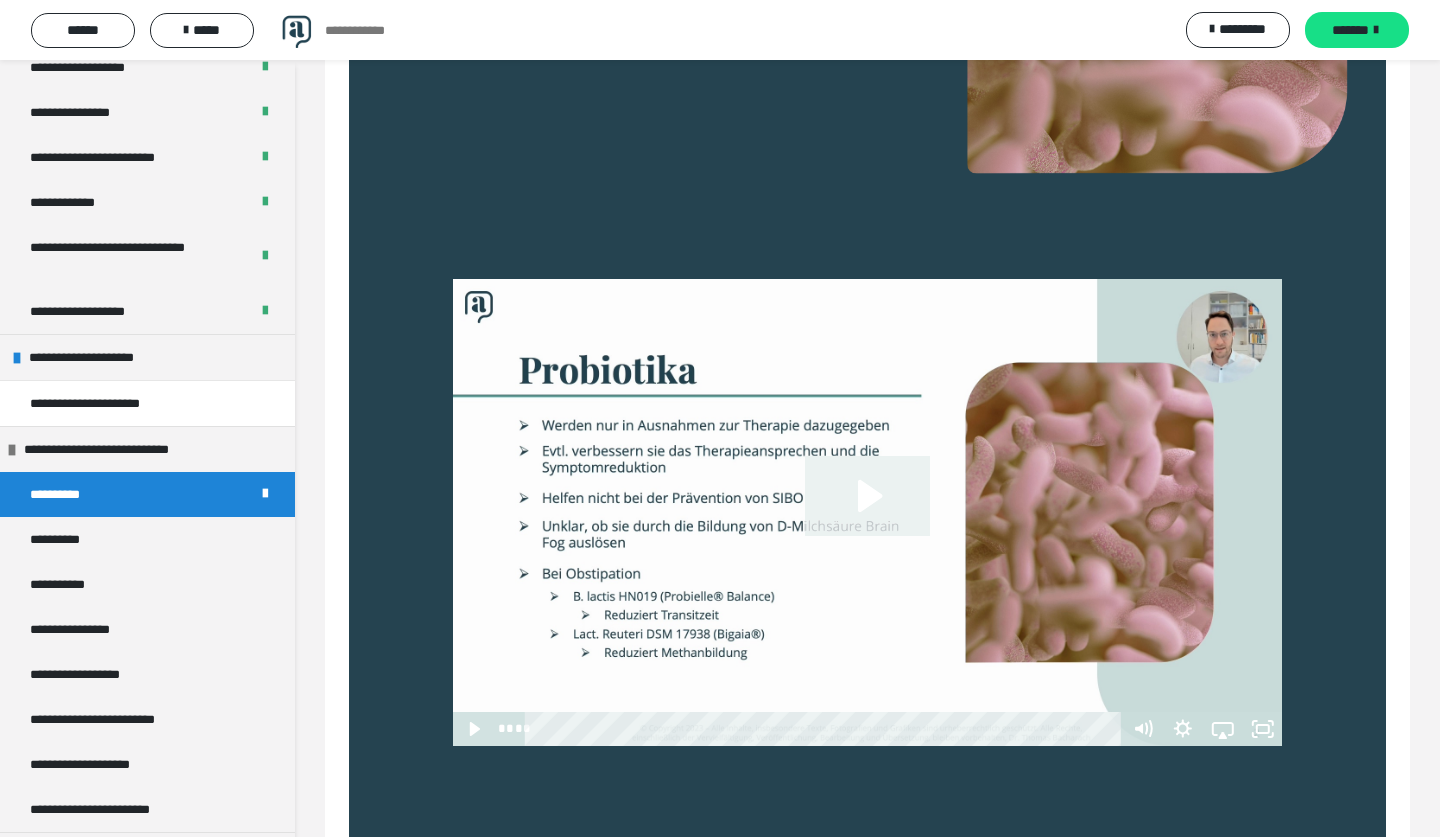 click 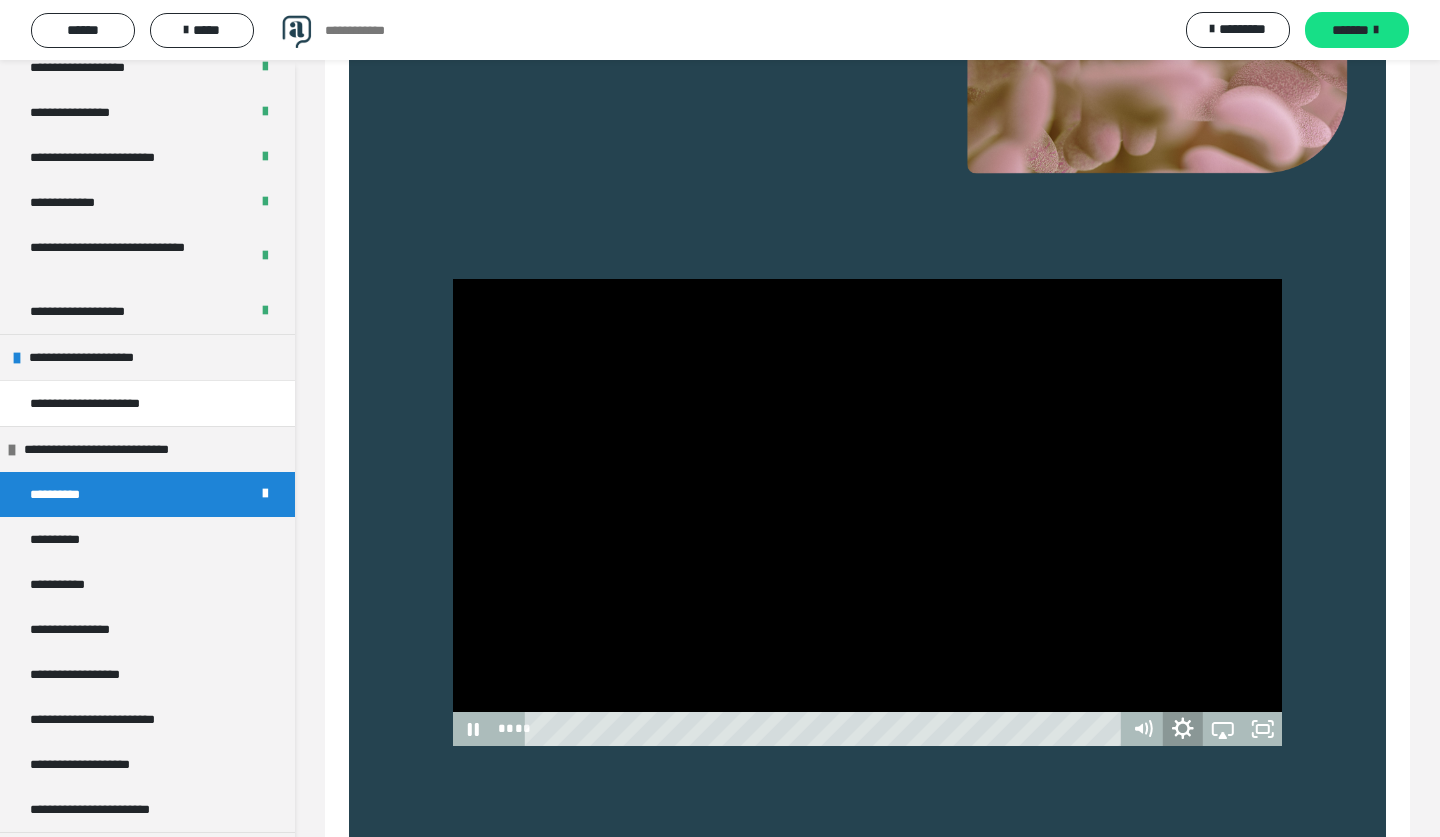 click 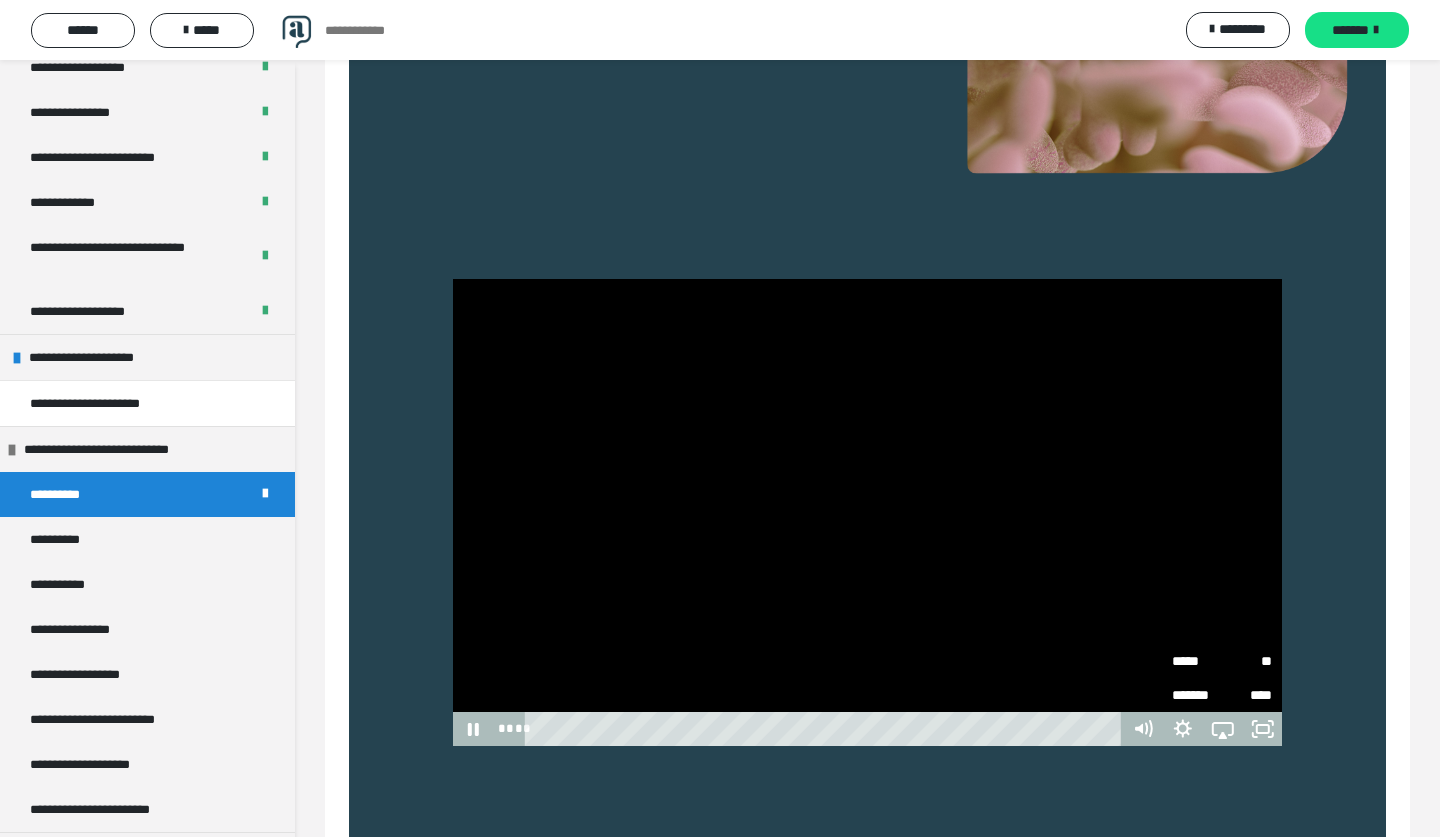 click on "*****" at bounding box center [1197, 661] 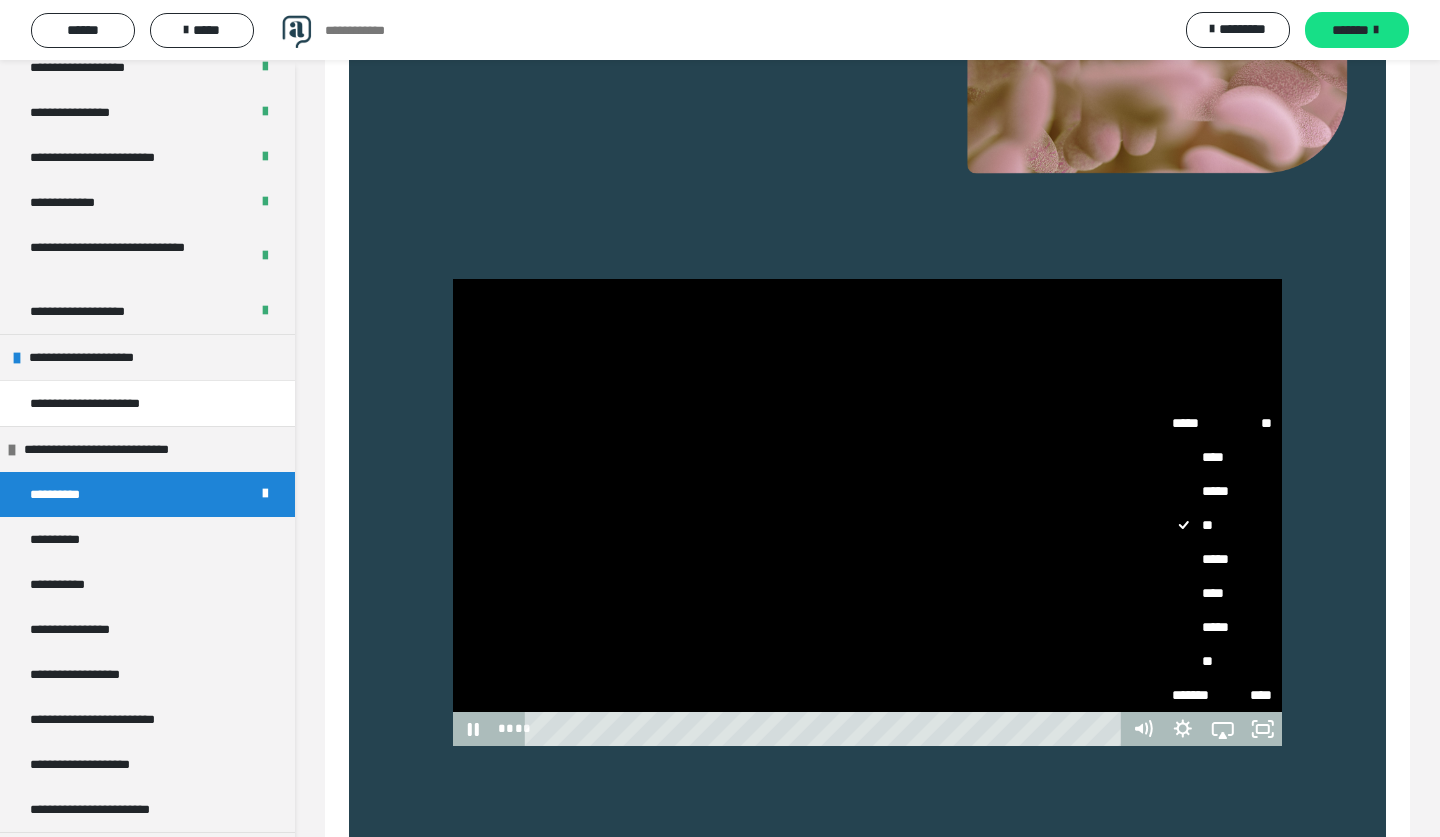 click on "*****" at bounding box center [1222, 559] 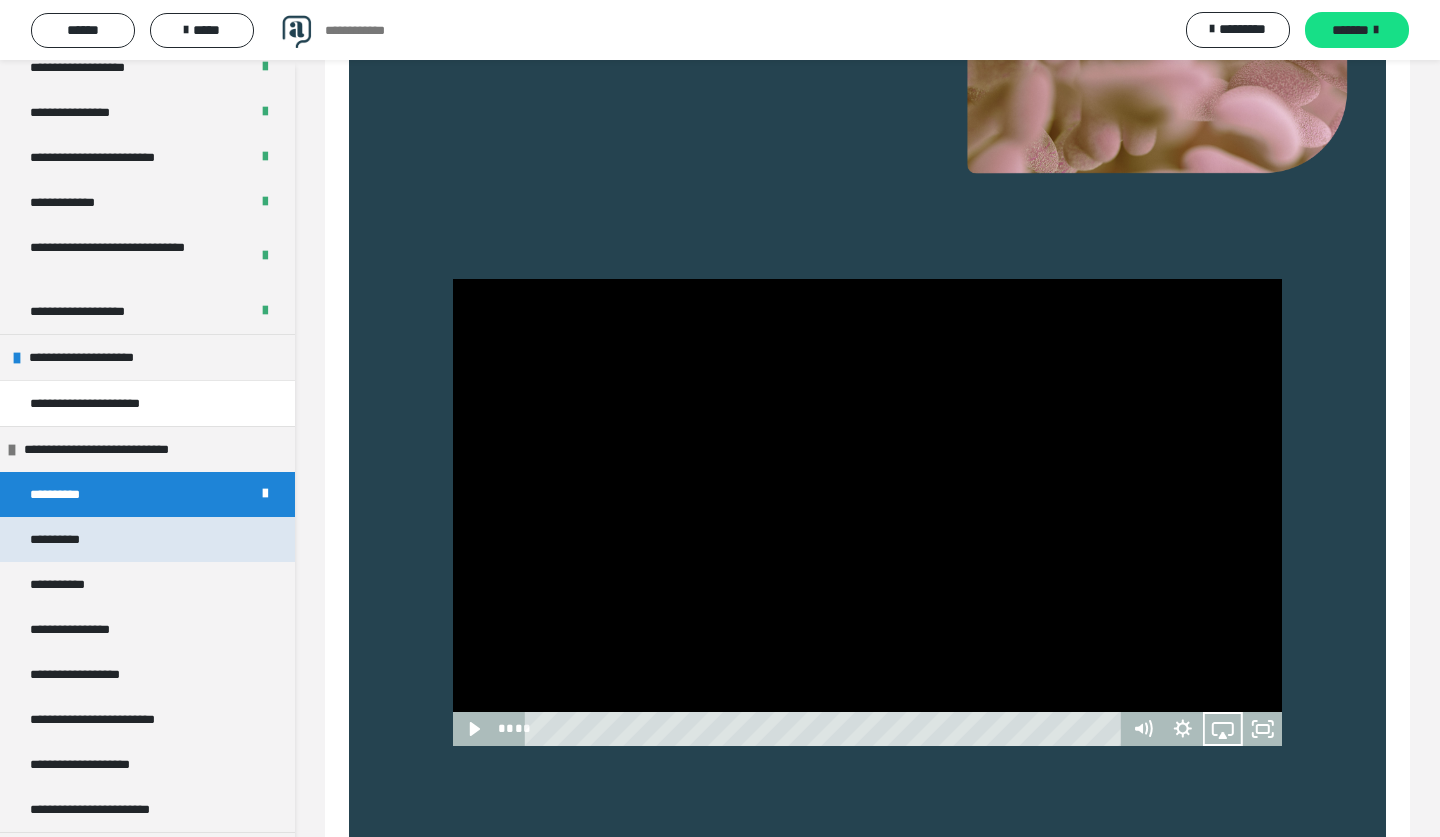 click on "**********" at bounding box center [147, 539] 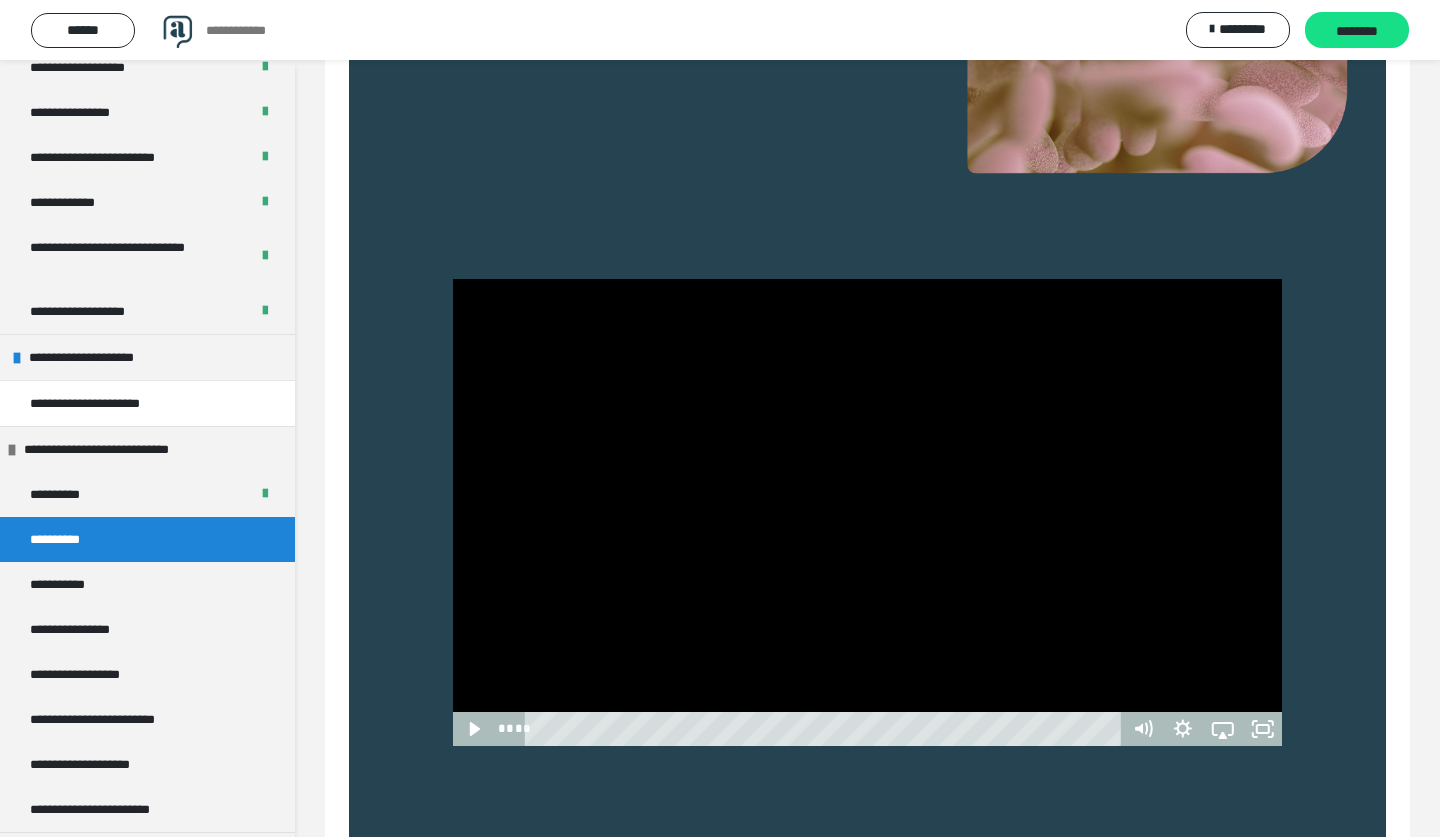 scroll, scrollTop: 327, scrollLeft: 0, axis: vertical 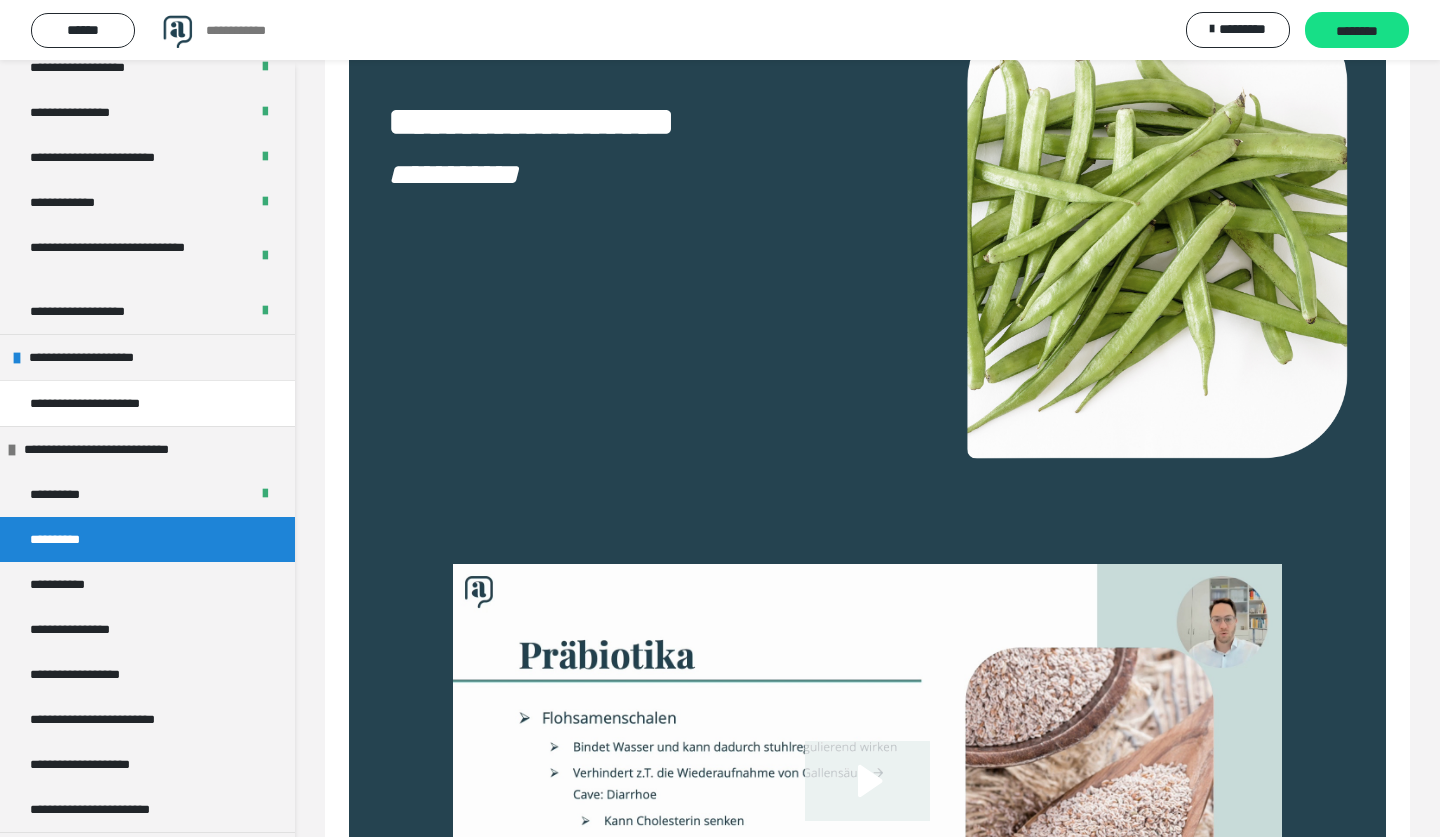 click 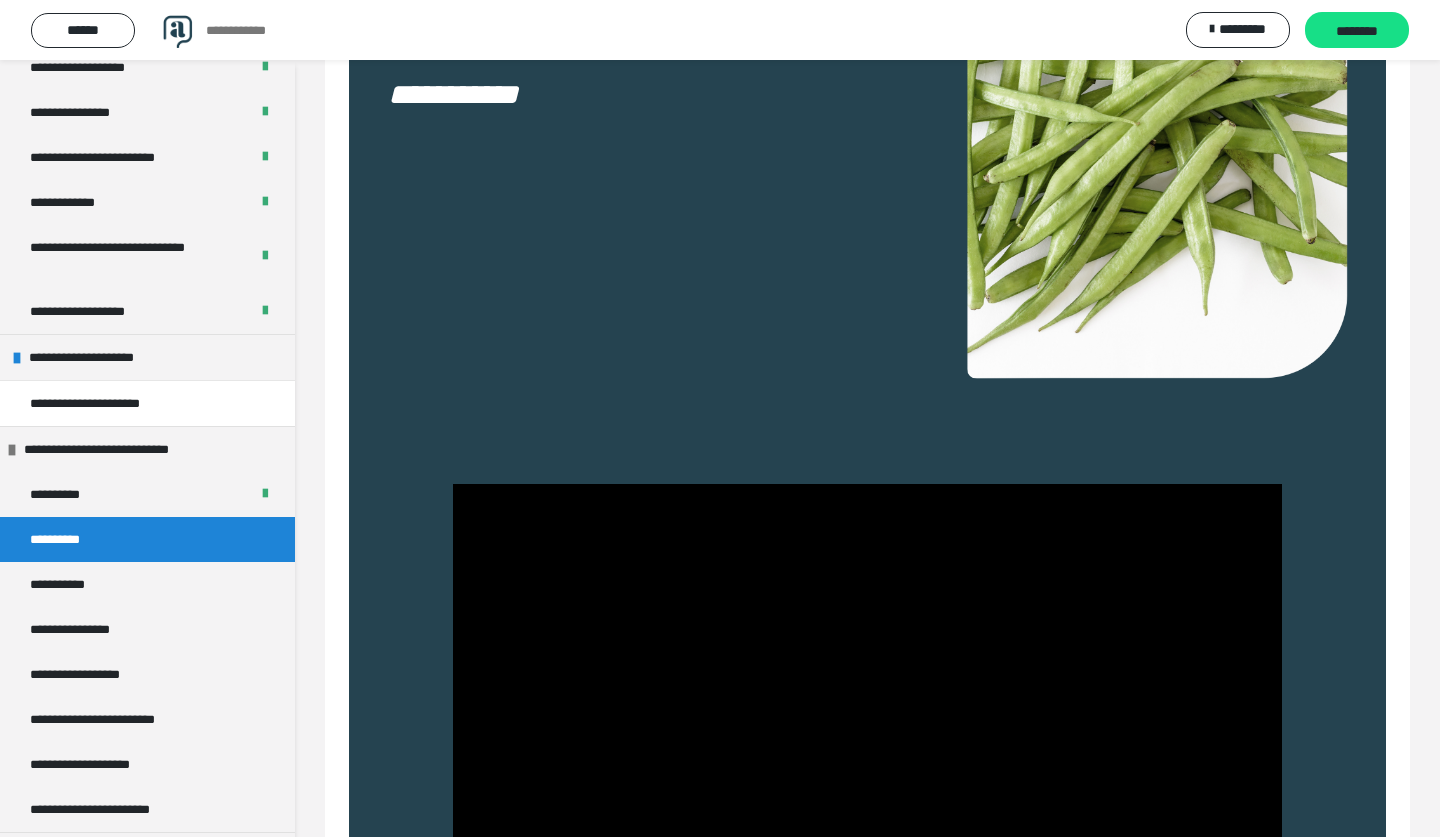 scroll, scrollTop: 429, scrollLeft: 0, axis: vertical 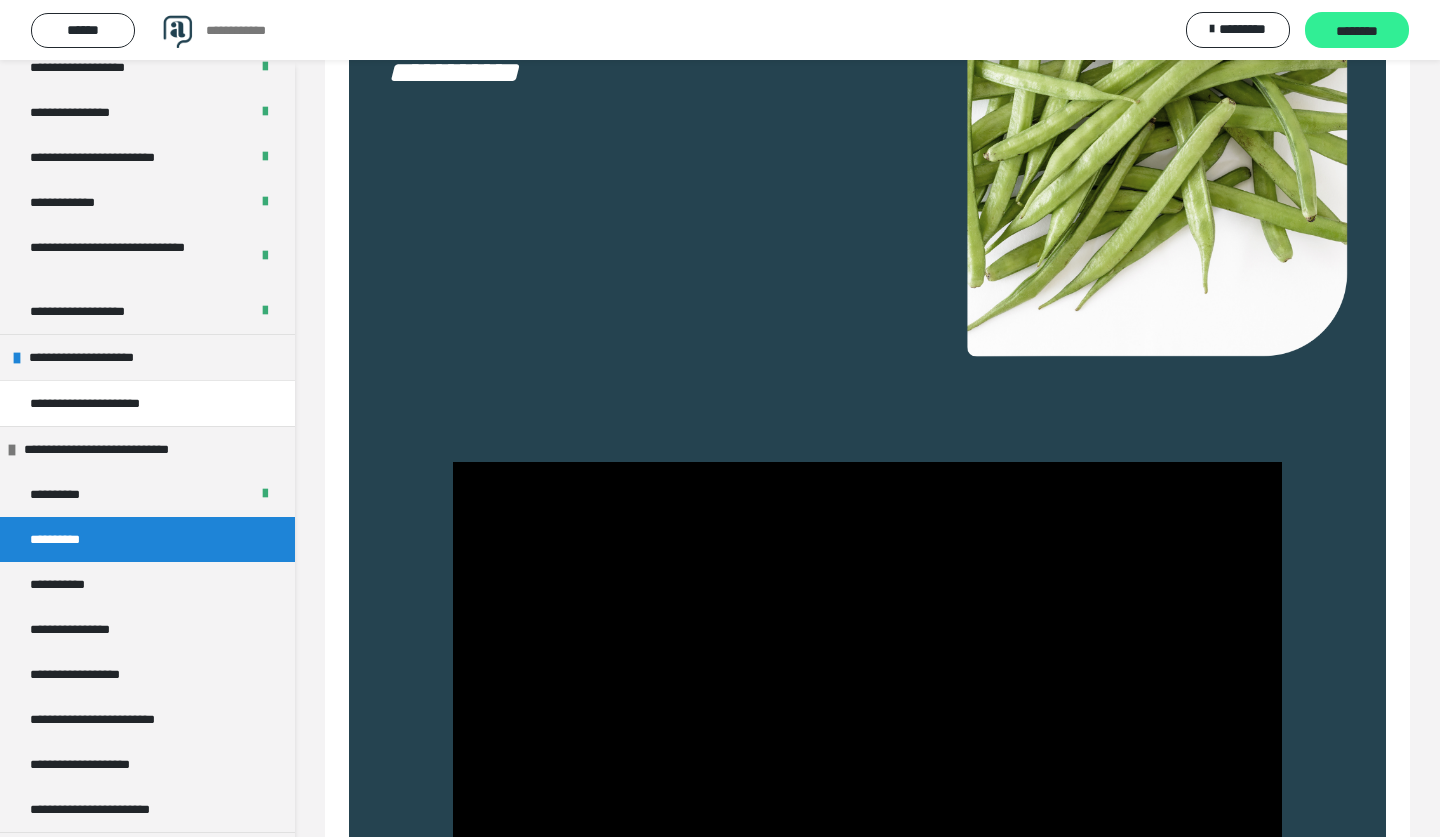 click on "********" at bounding box center [1357, 31] 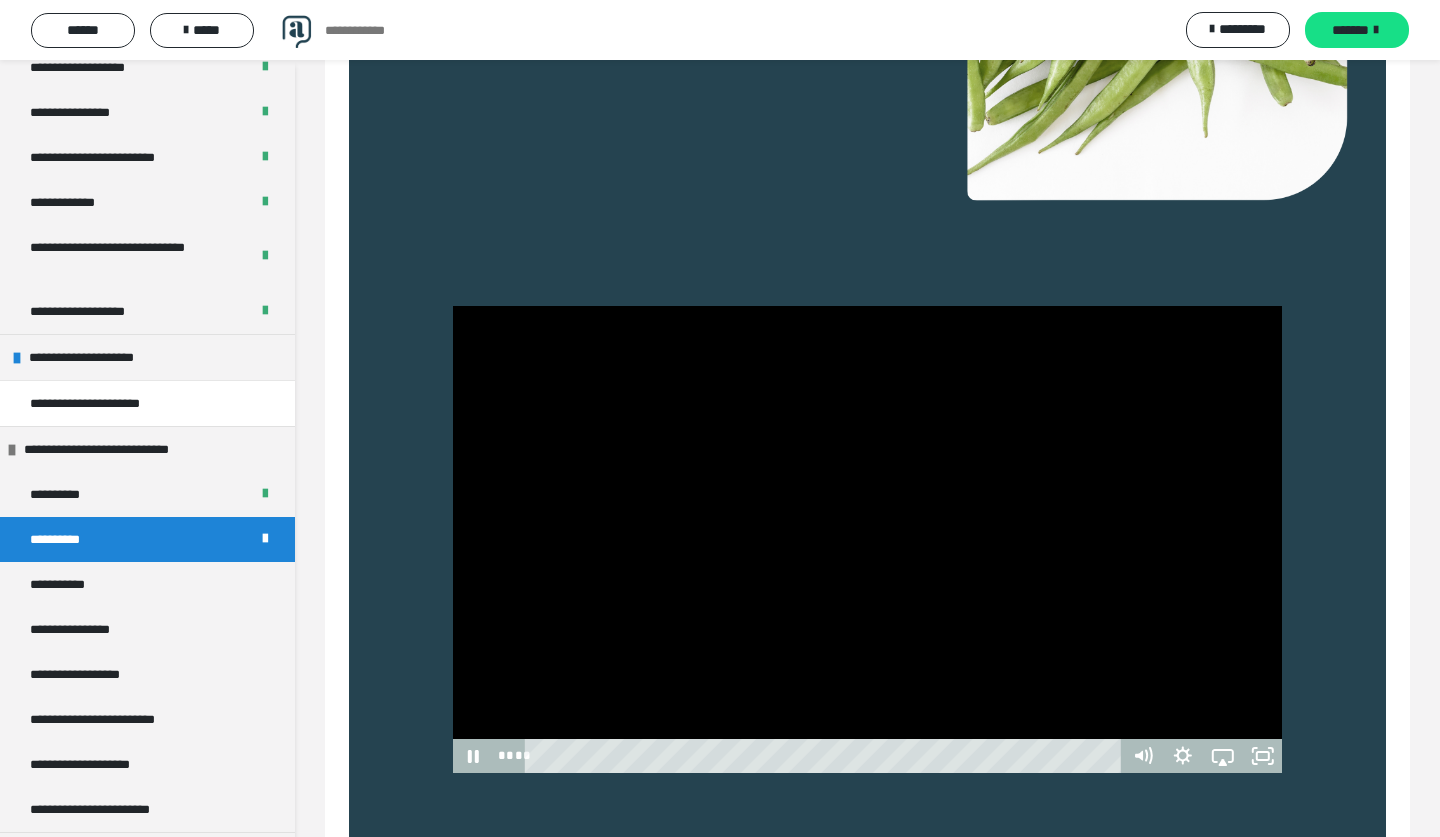 scroll, scrollTop: 641, scrollLeft: 0, axis: vertical 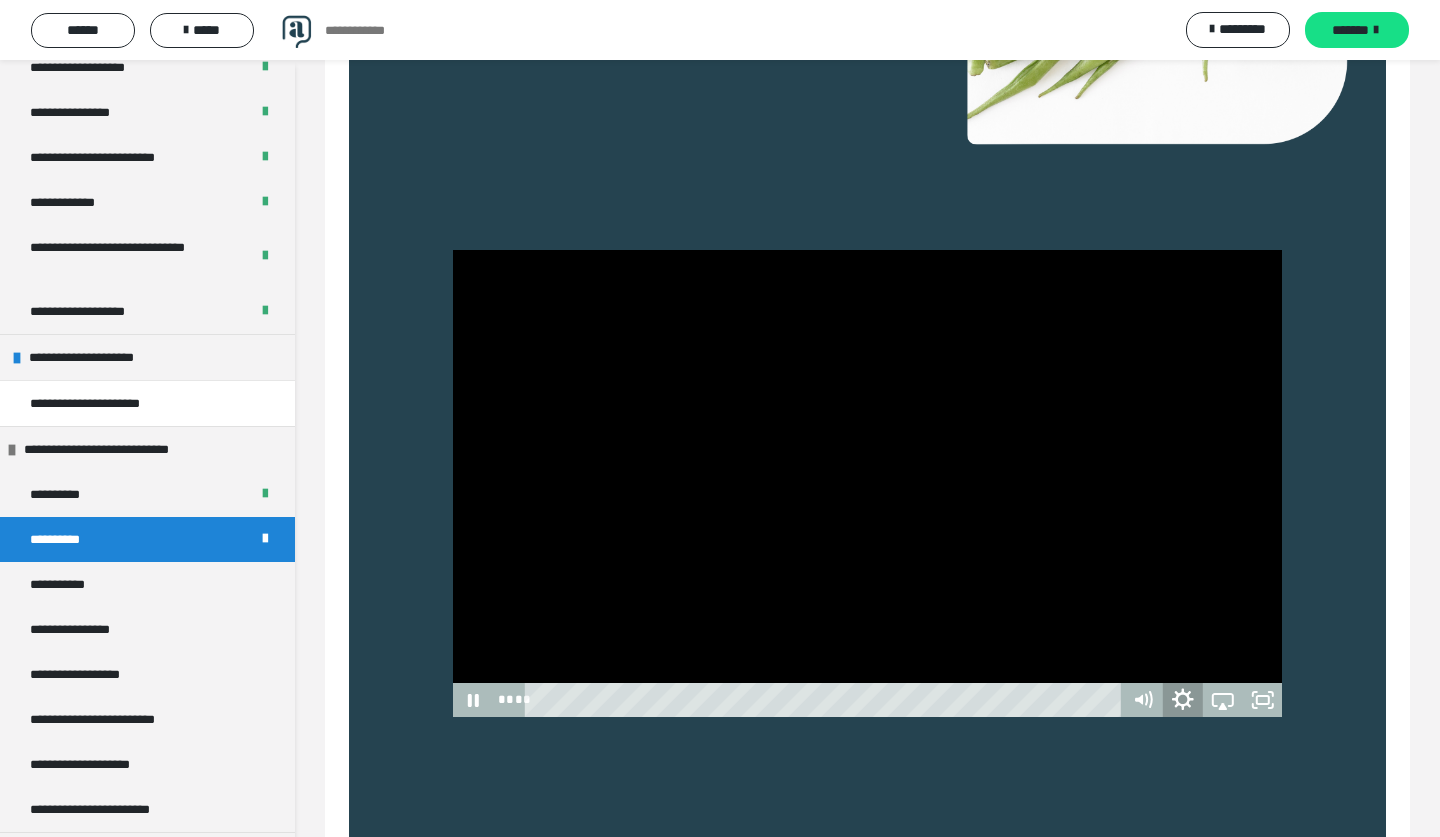 click 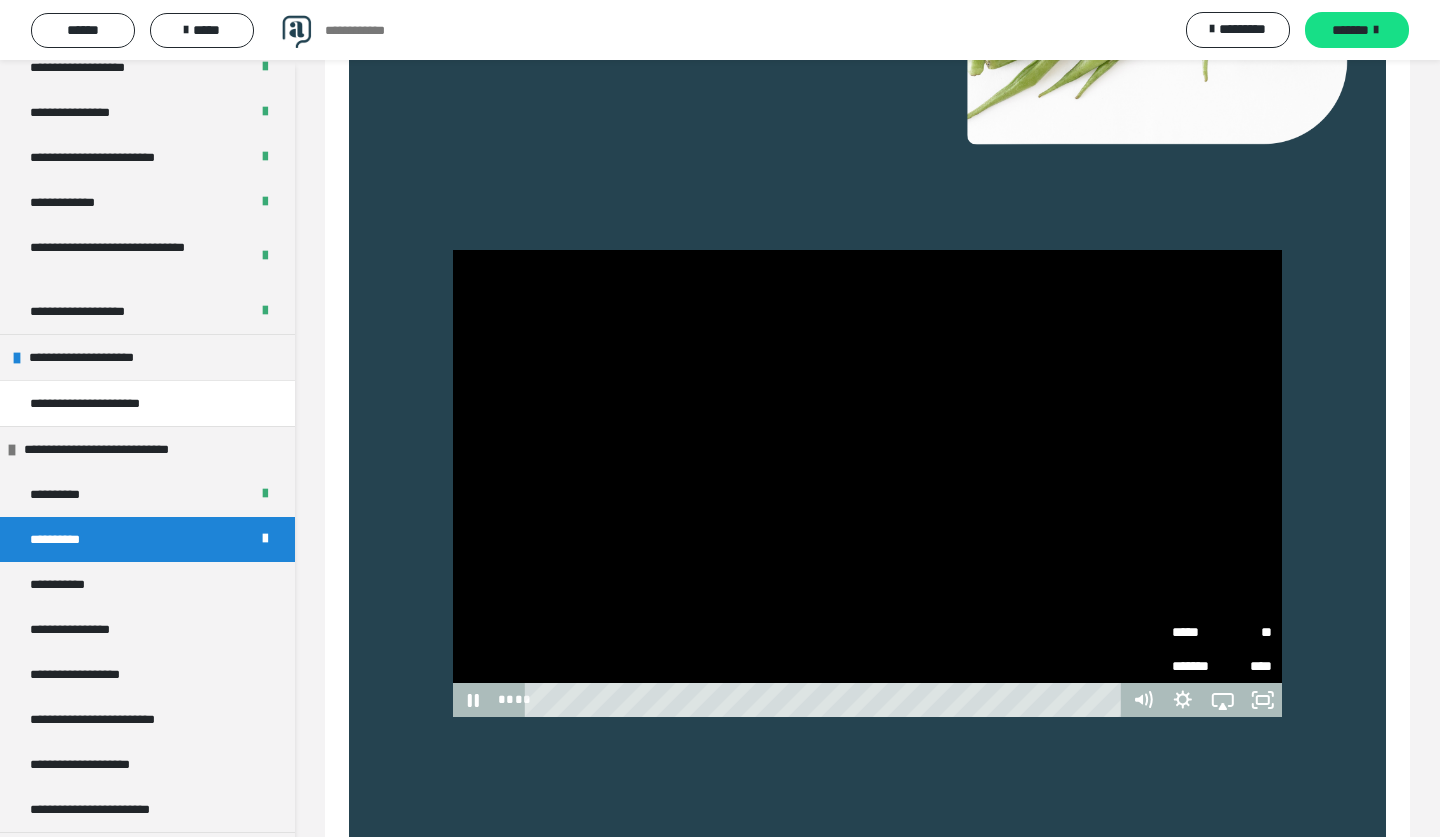 click on "*****" at bounding box center (1197, 632) 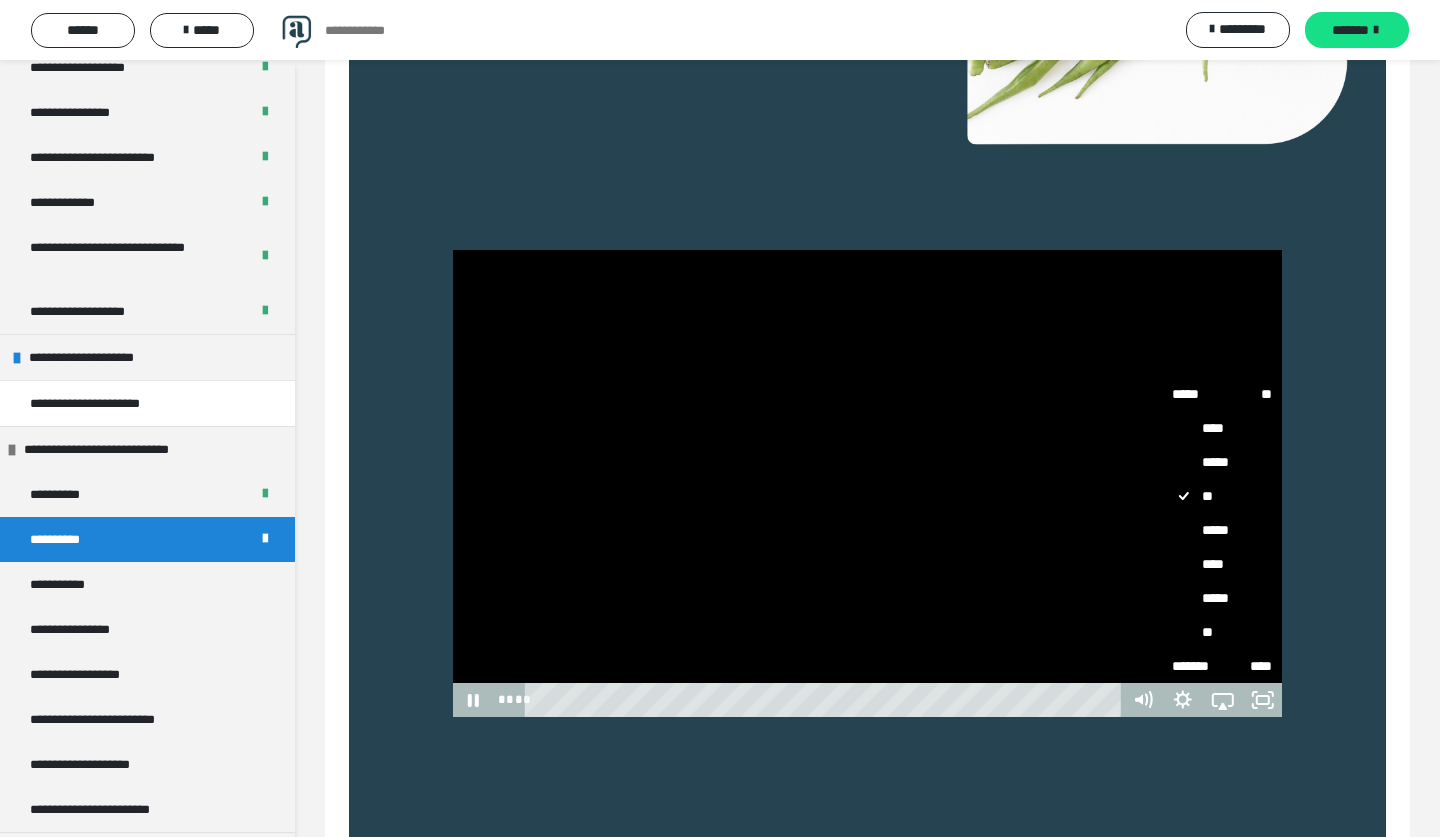 click on "*****" at bounding box center (1222, 530) 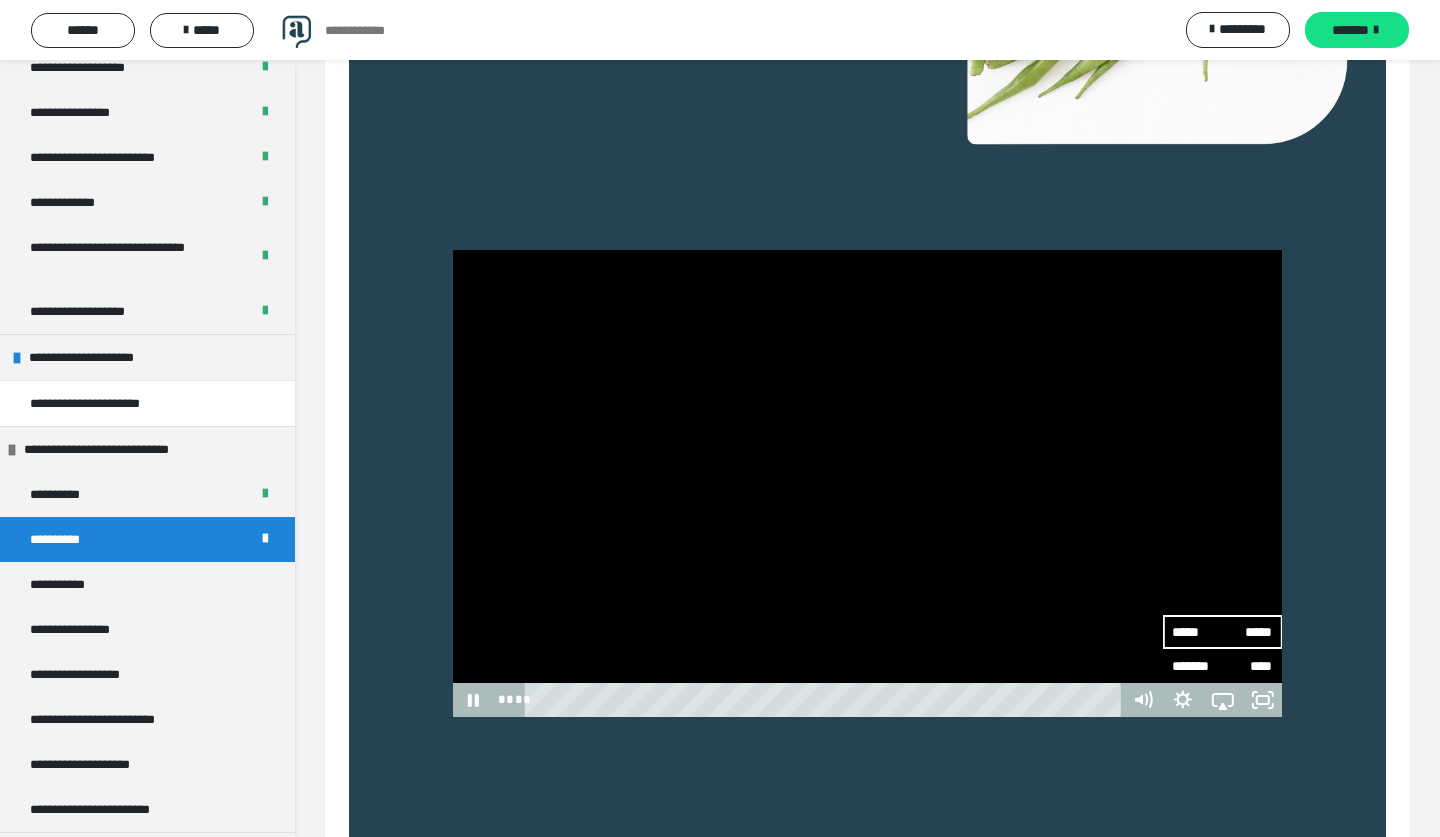 click on "*****" at bounding box center (1197, 632) 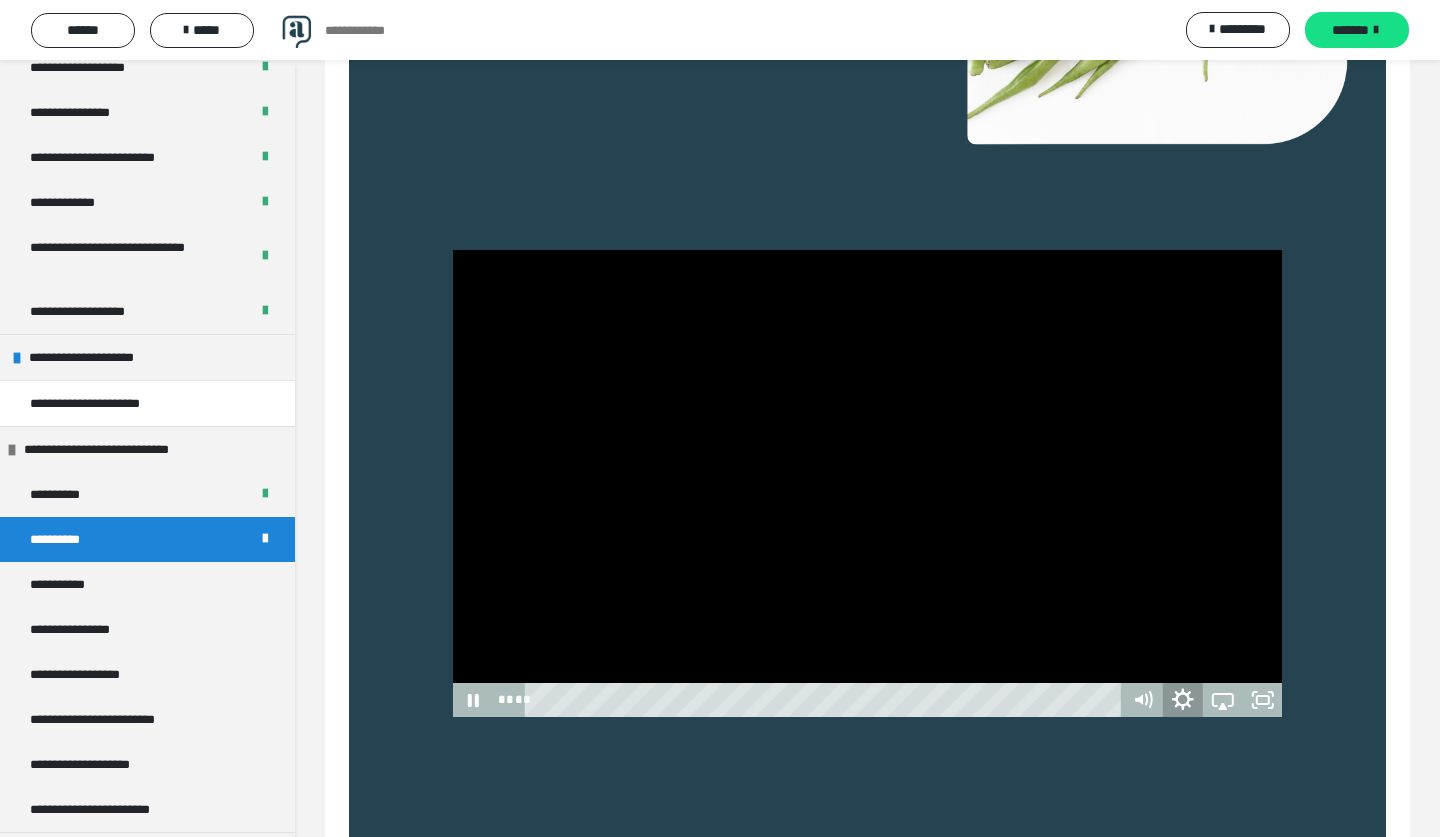 click 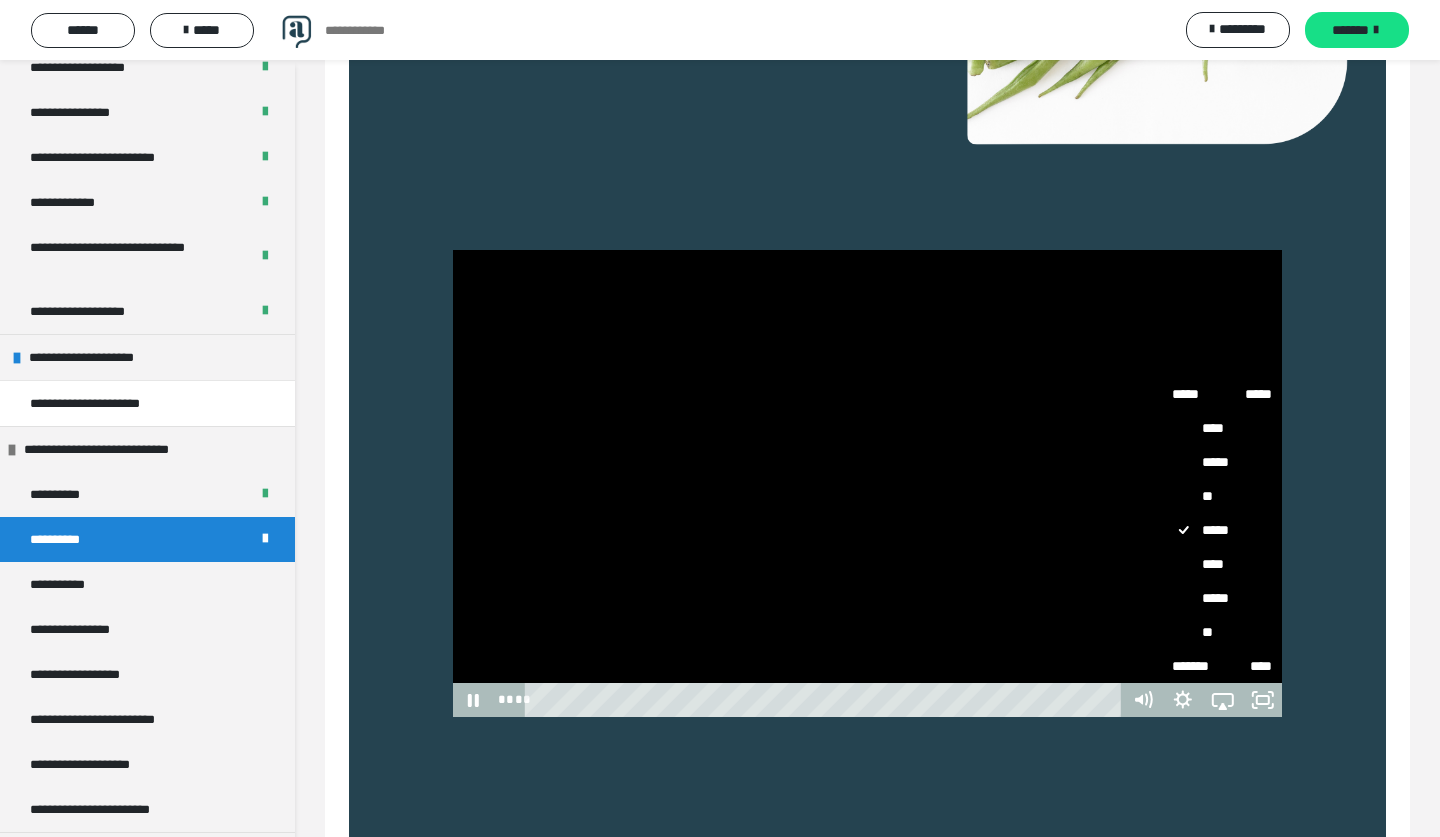 click on "****" at bounding box center [1222, 557] 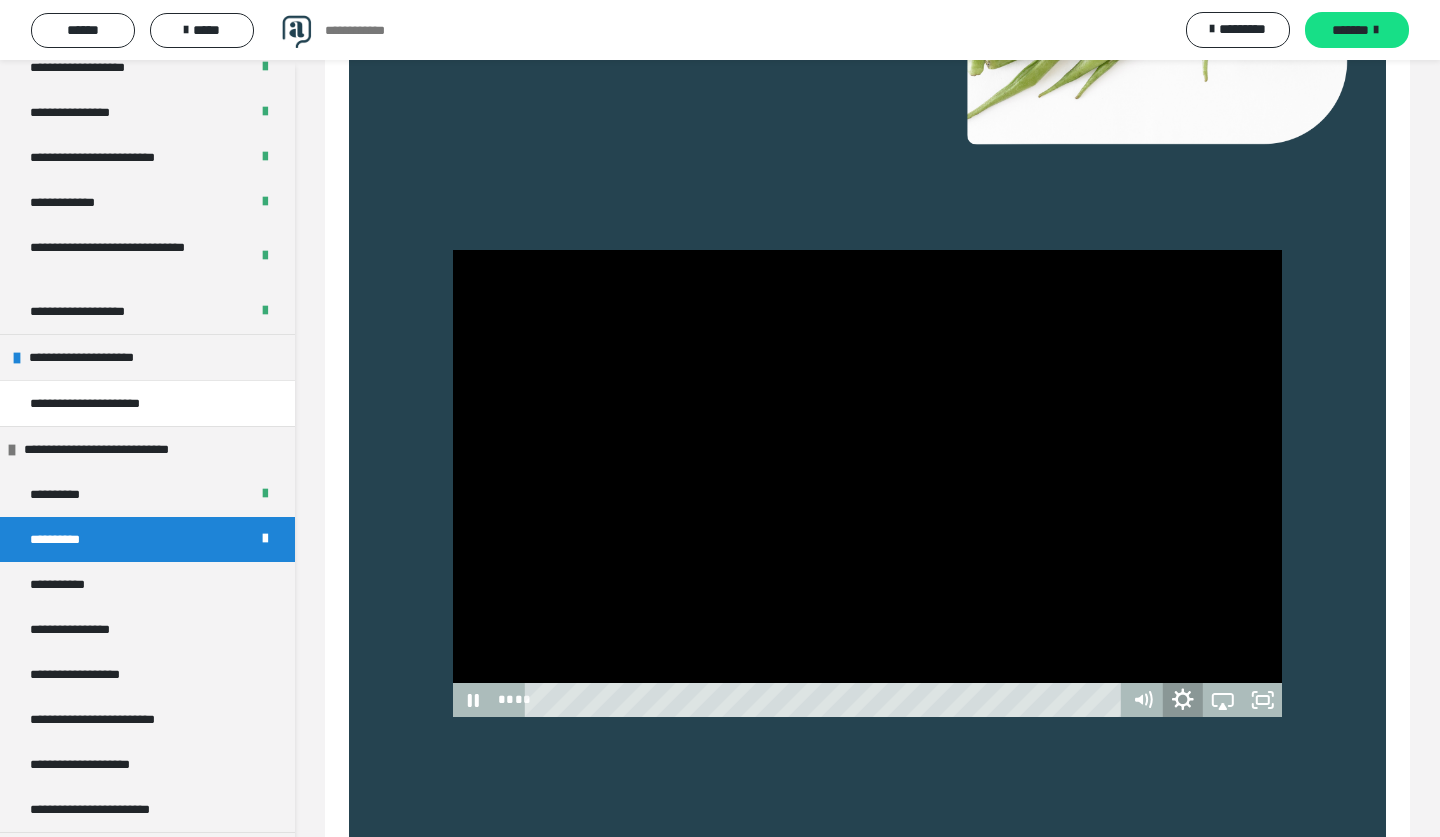 click 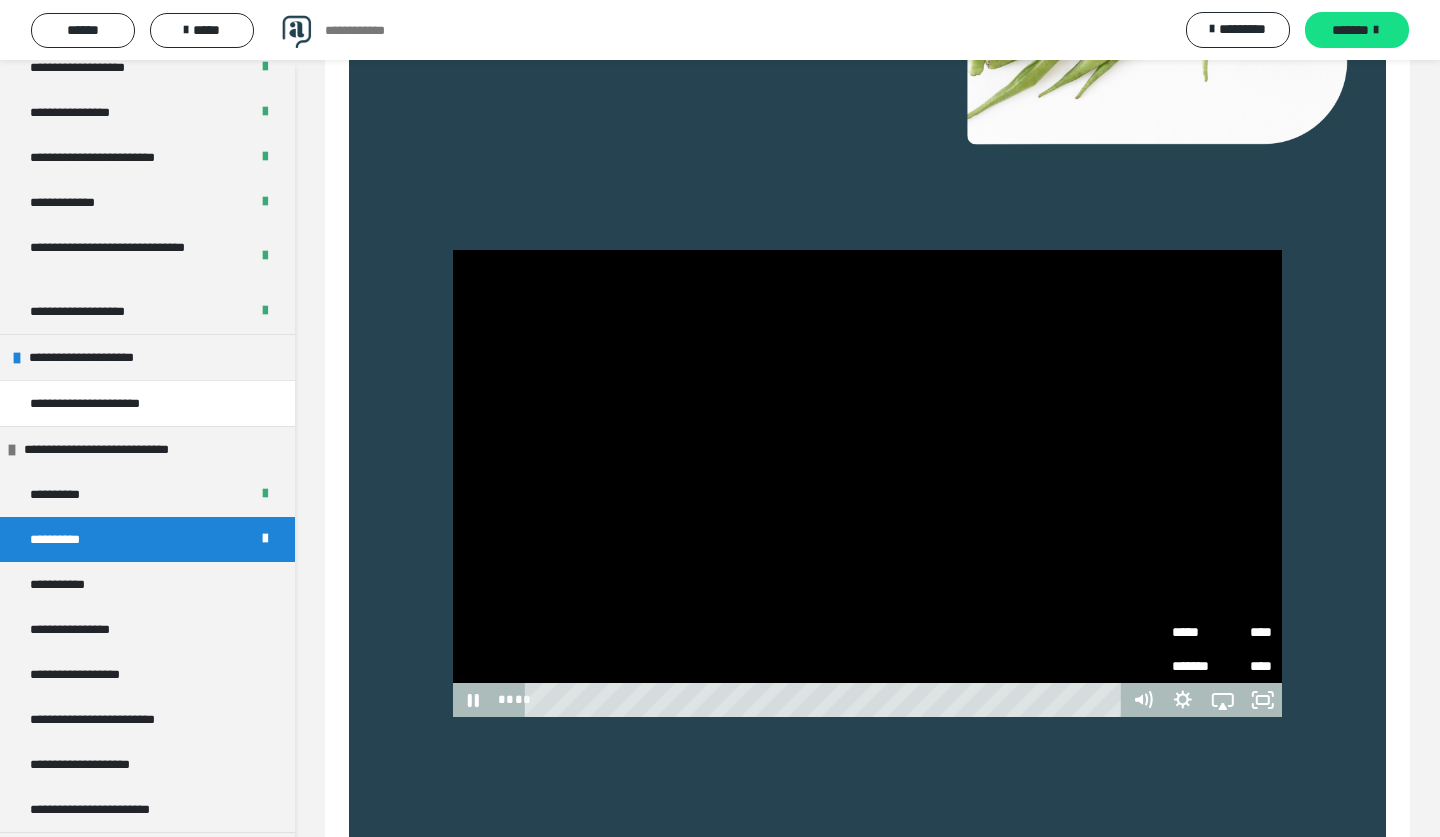 click on "*****" at bounding box center (1197, 625) 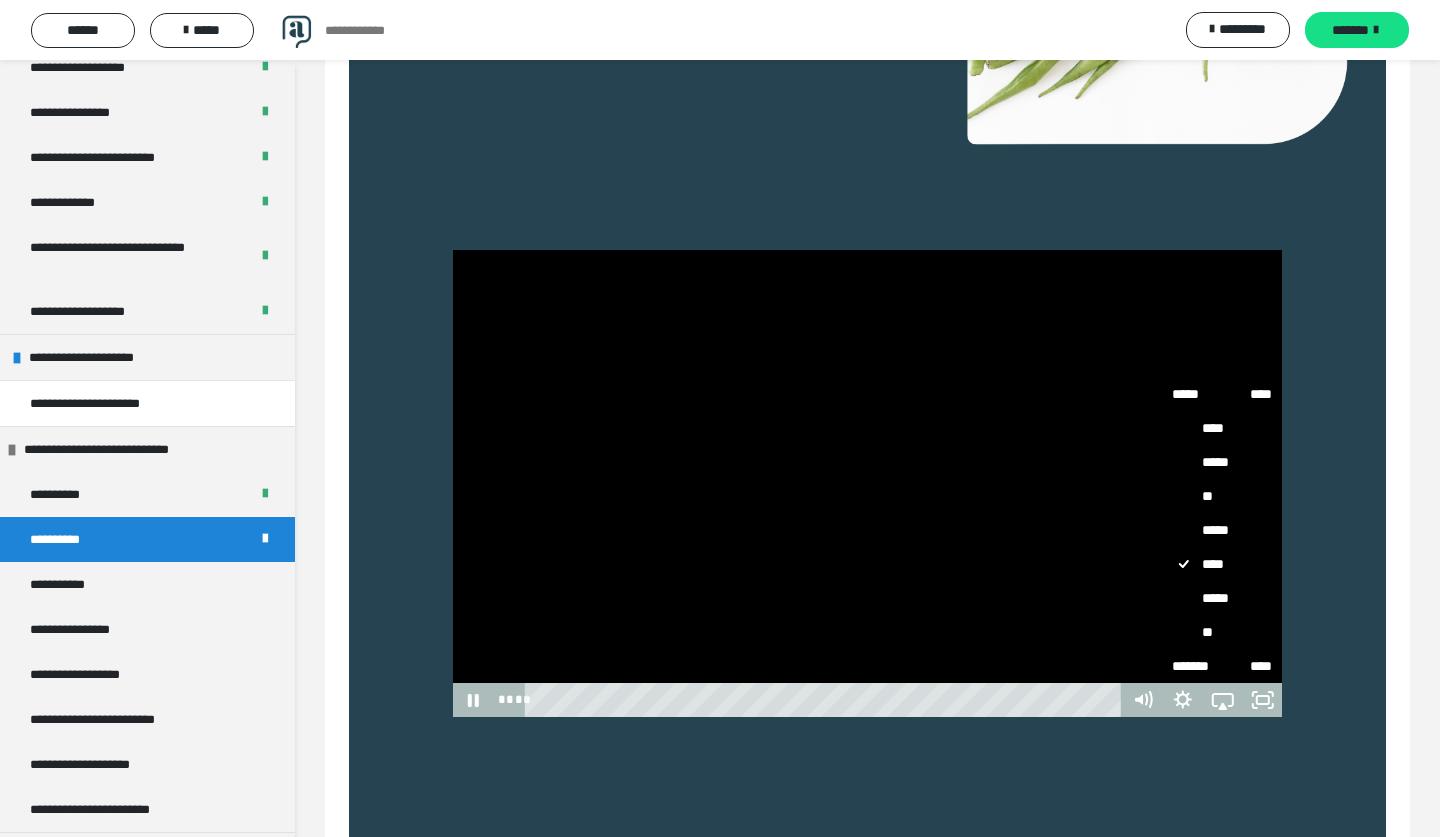 click on "*****" at bounding box center (1222, 530) 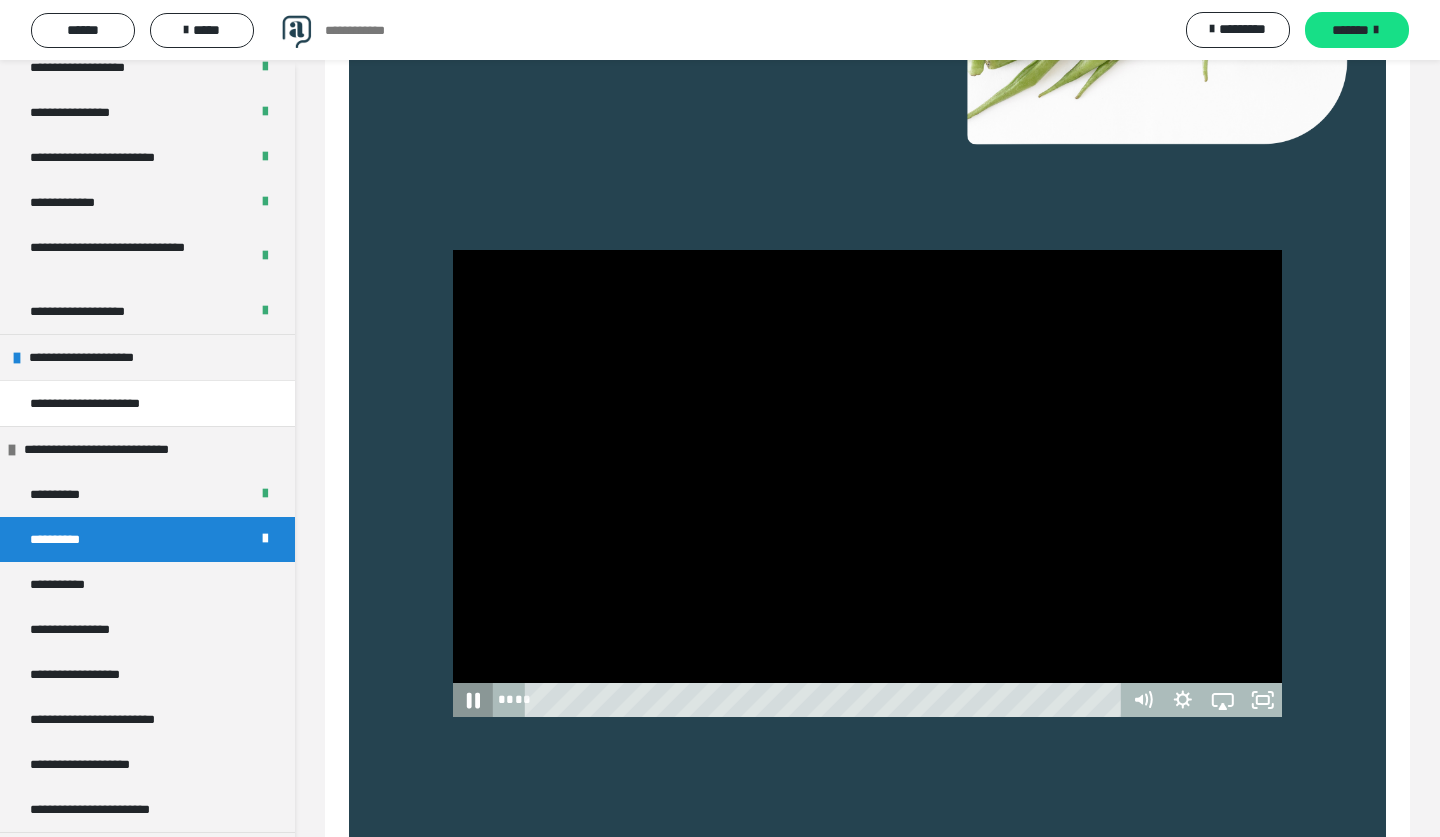 click 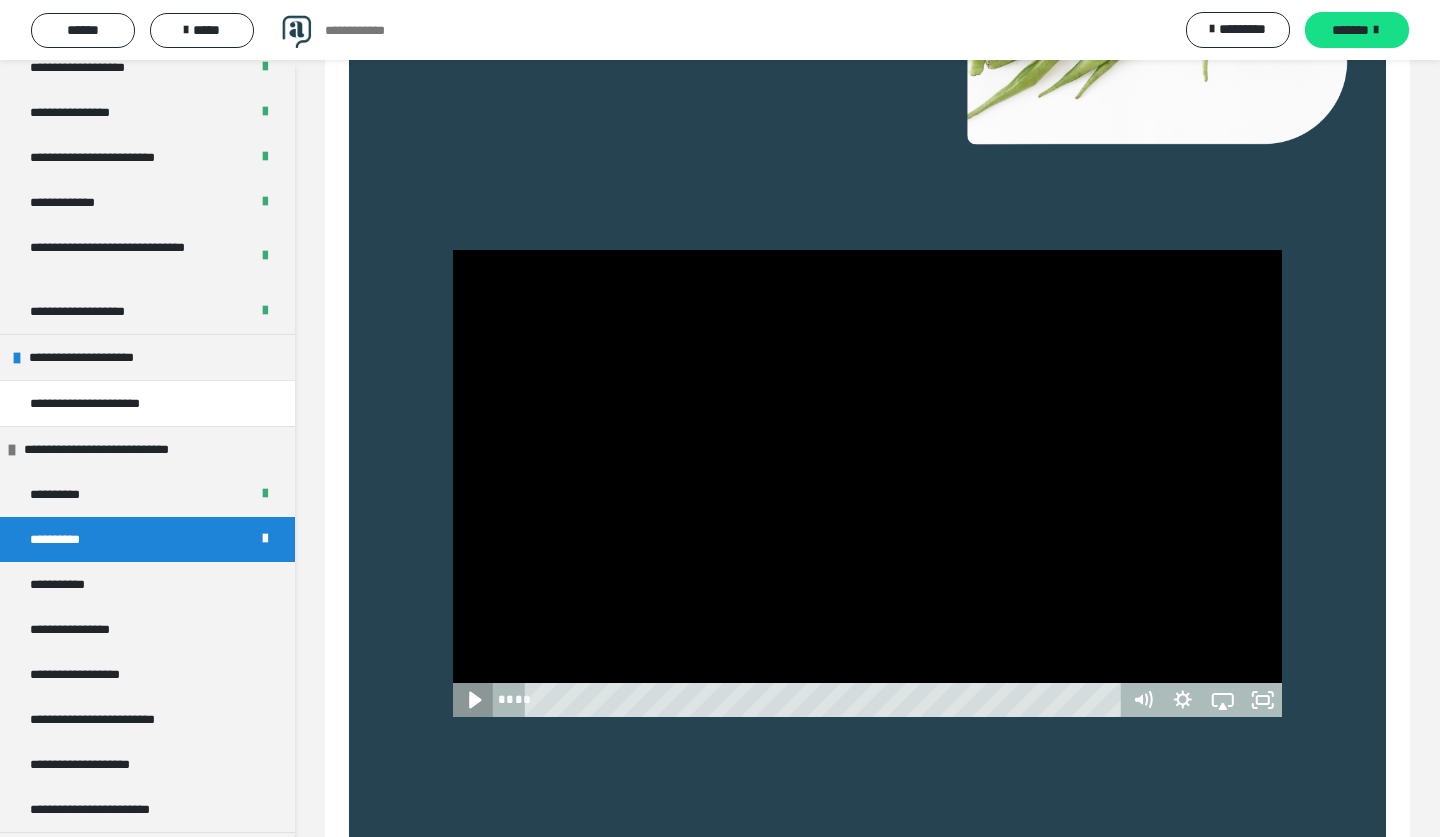 click 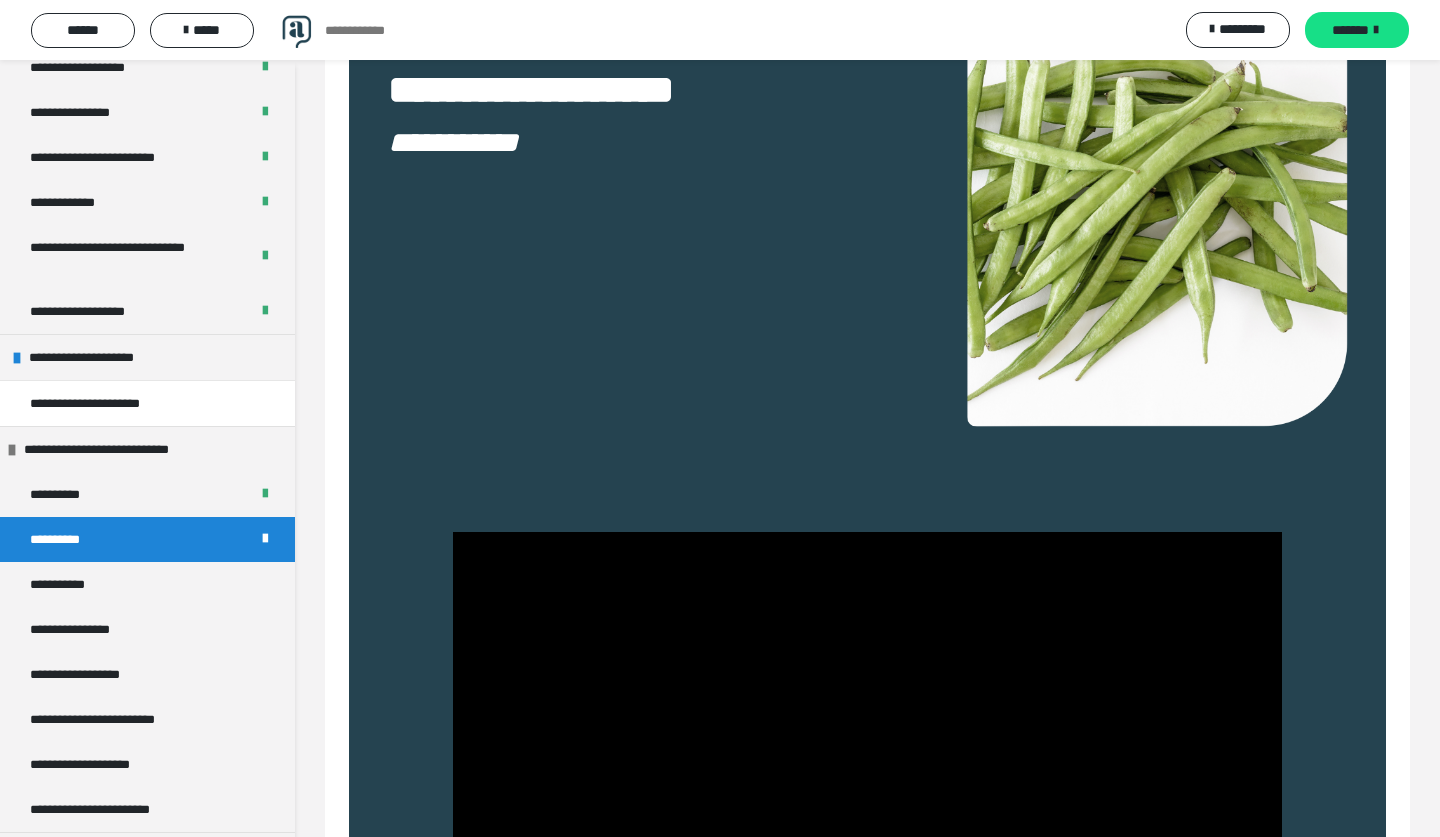 scroll, scrollTop: 356, scrollLeft: 0, axis: vertical 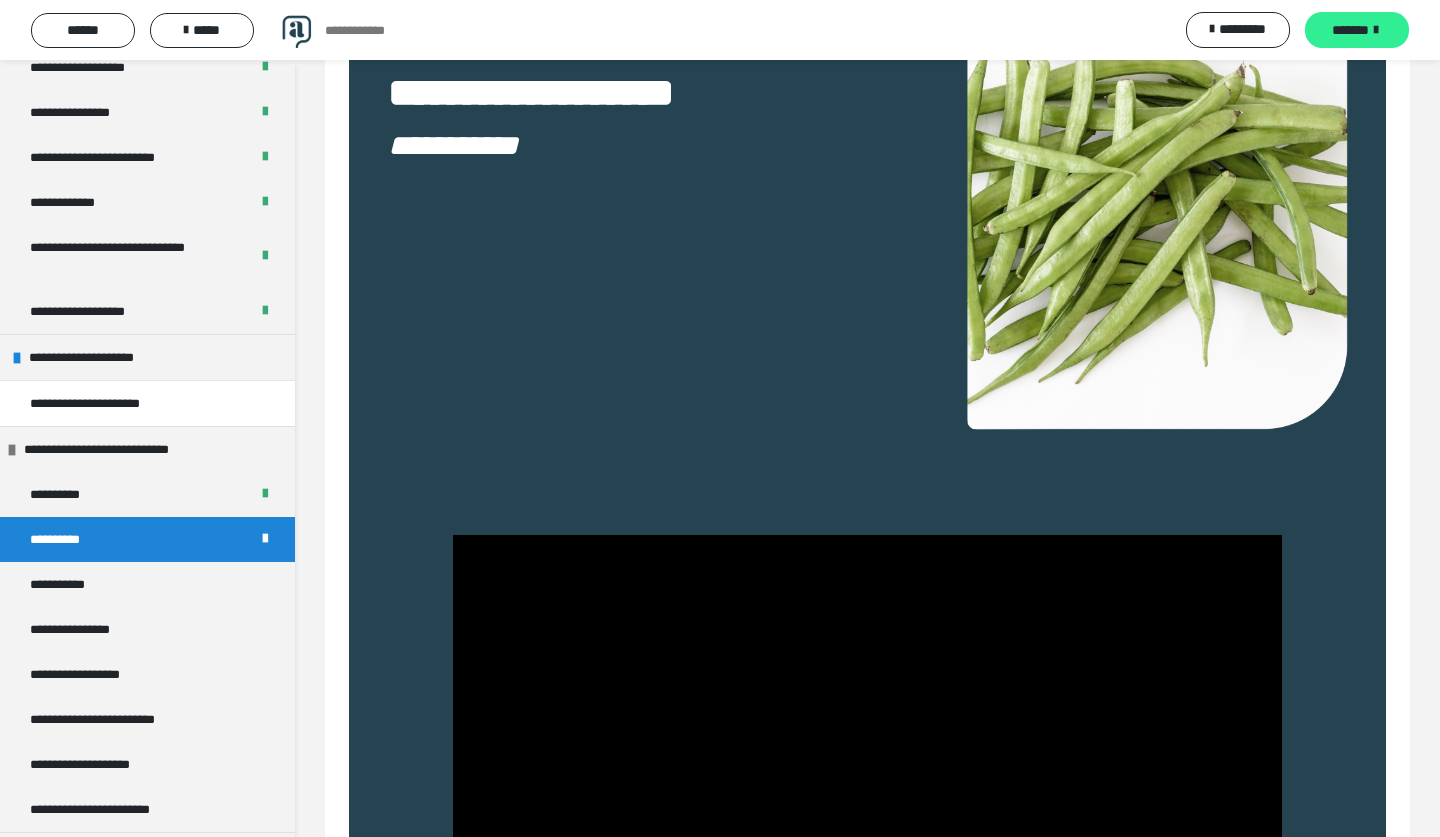 click on "*******" at bounding box center (1350, 30) 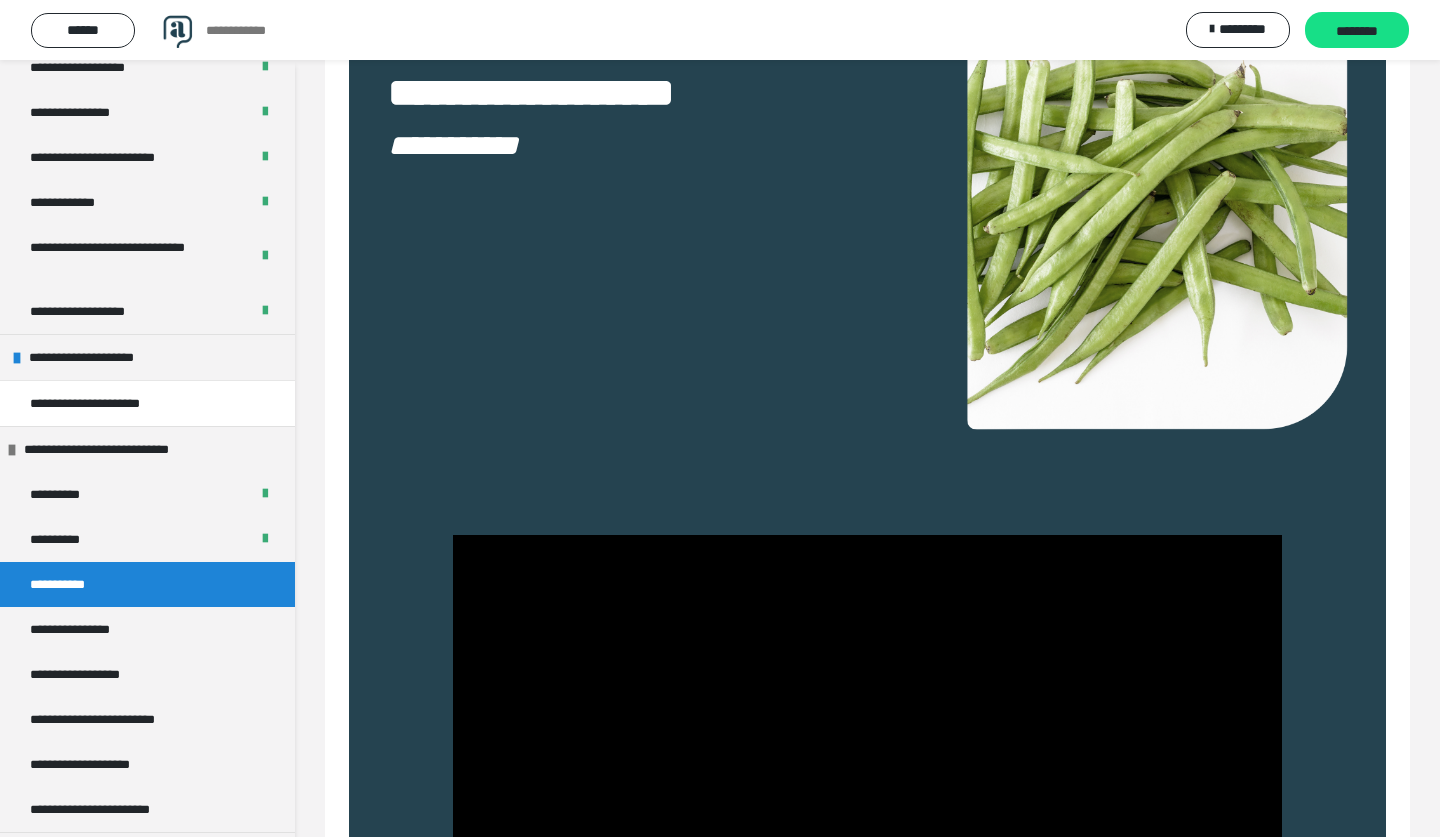 scroll, scrollTop: 257, scrollLeft: 0, axis: vertical 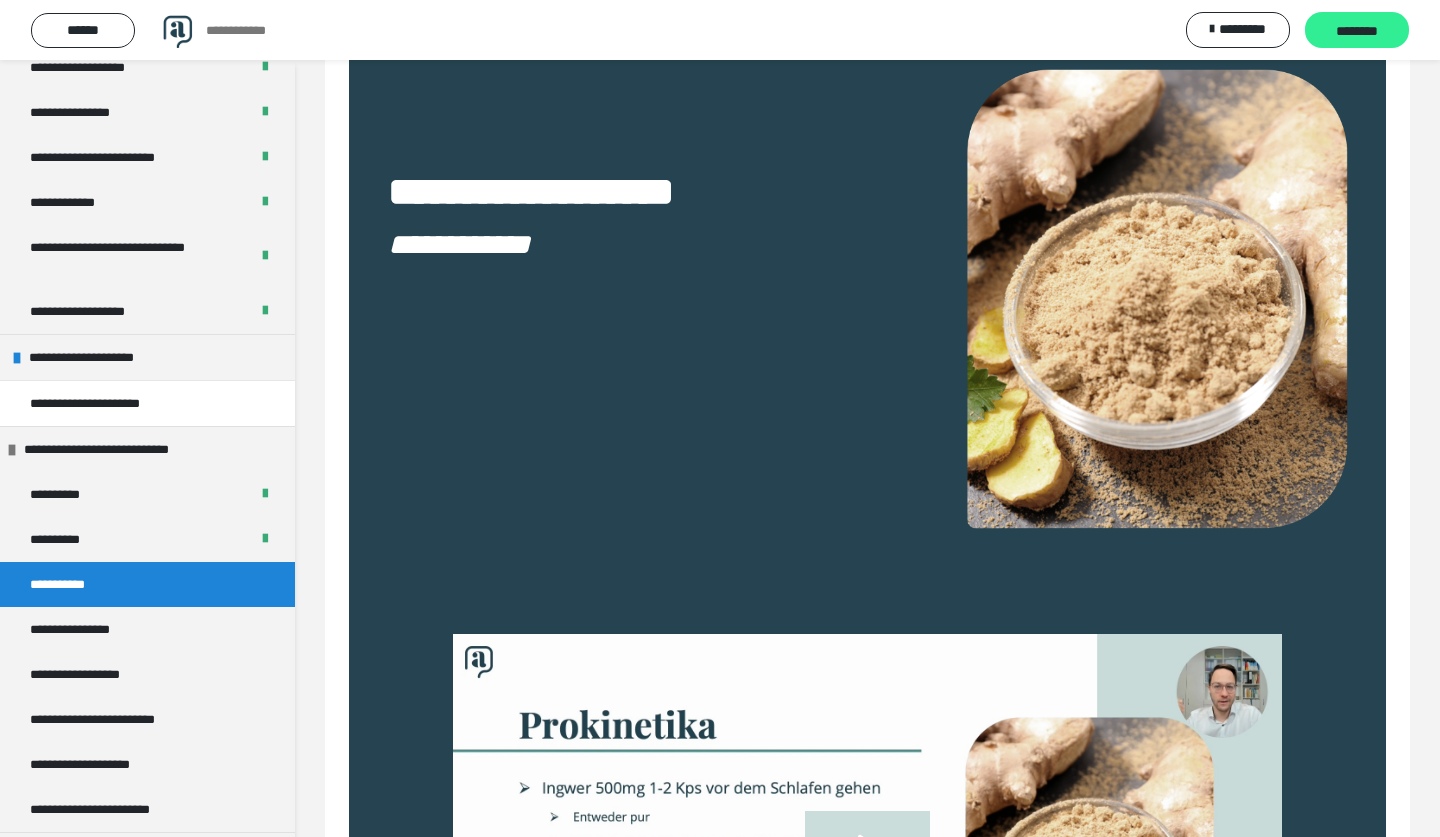 click on "********" at bounding box center (1357, 31) 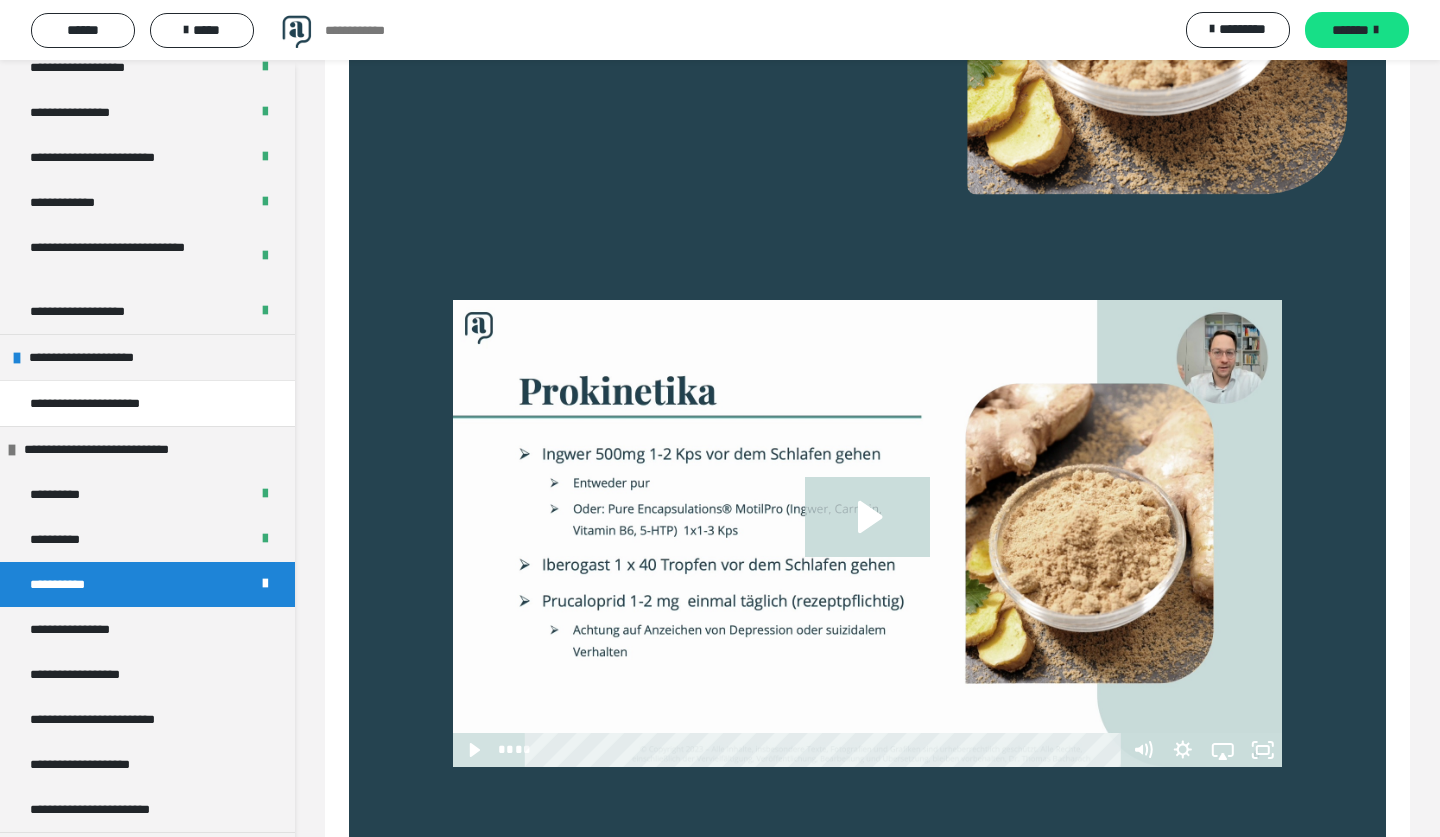 scroll, scrollTop: 631, scrollLeft: 0, axis: vertical 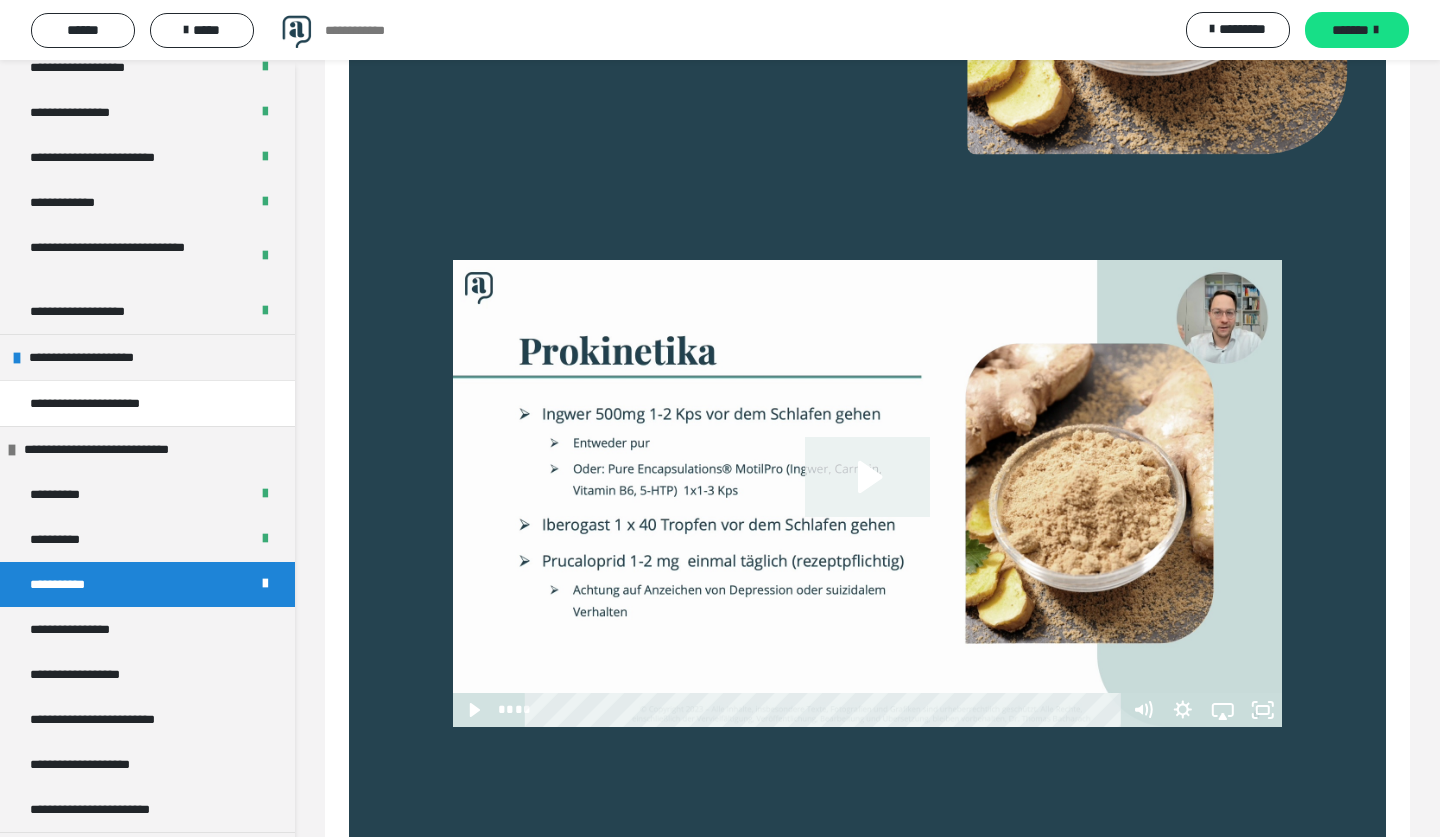 click 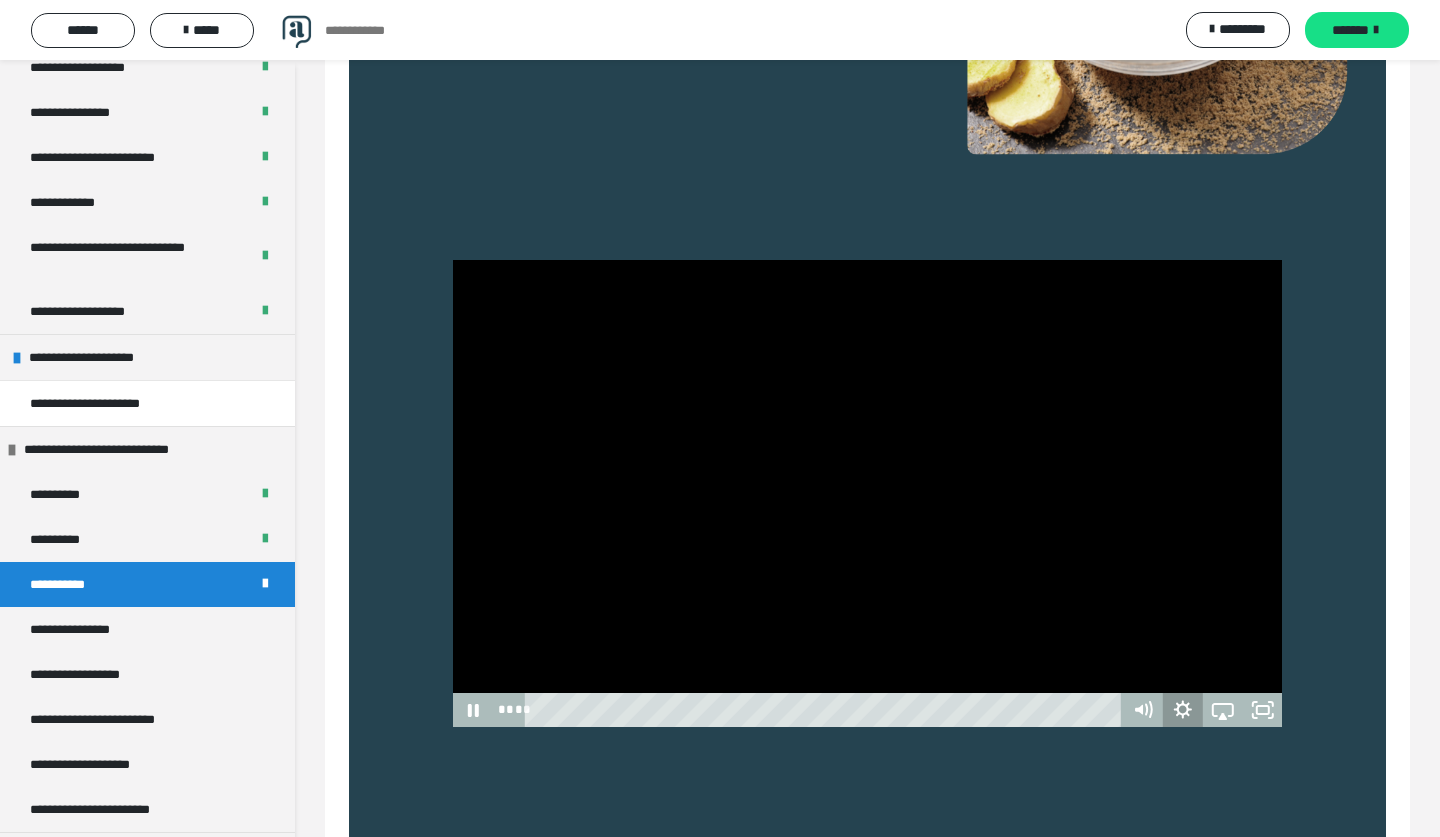 click 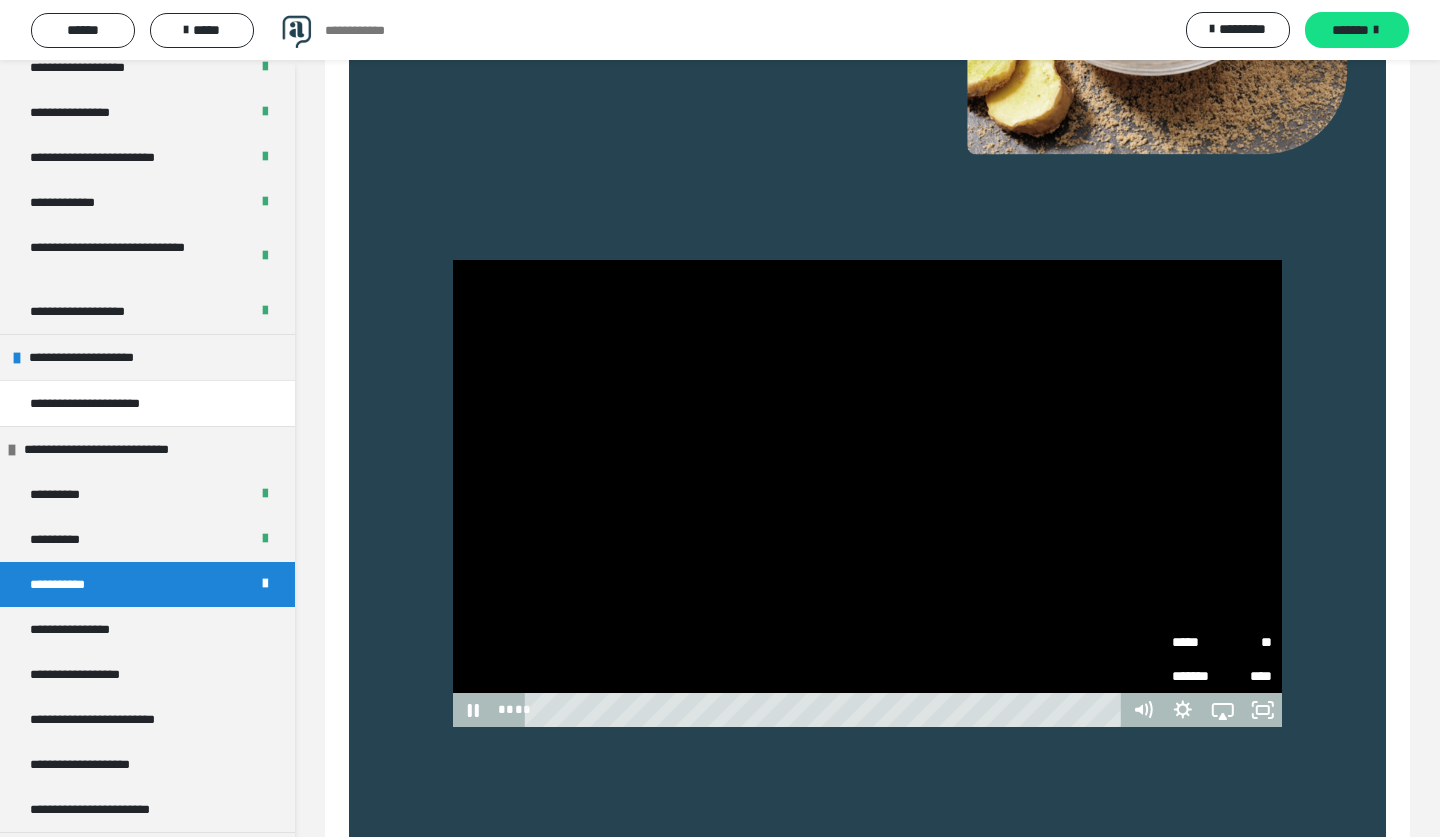 click on "*****" at bounding box center (1197, 642) 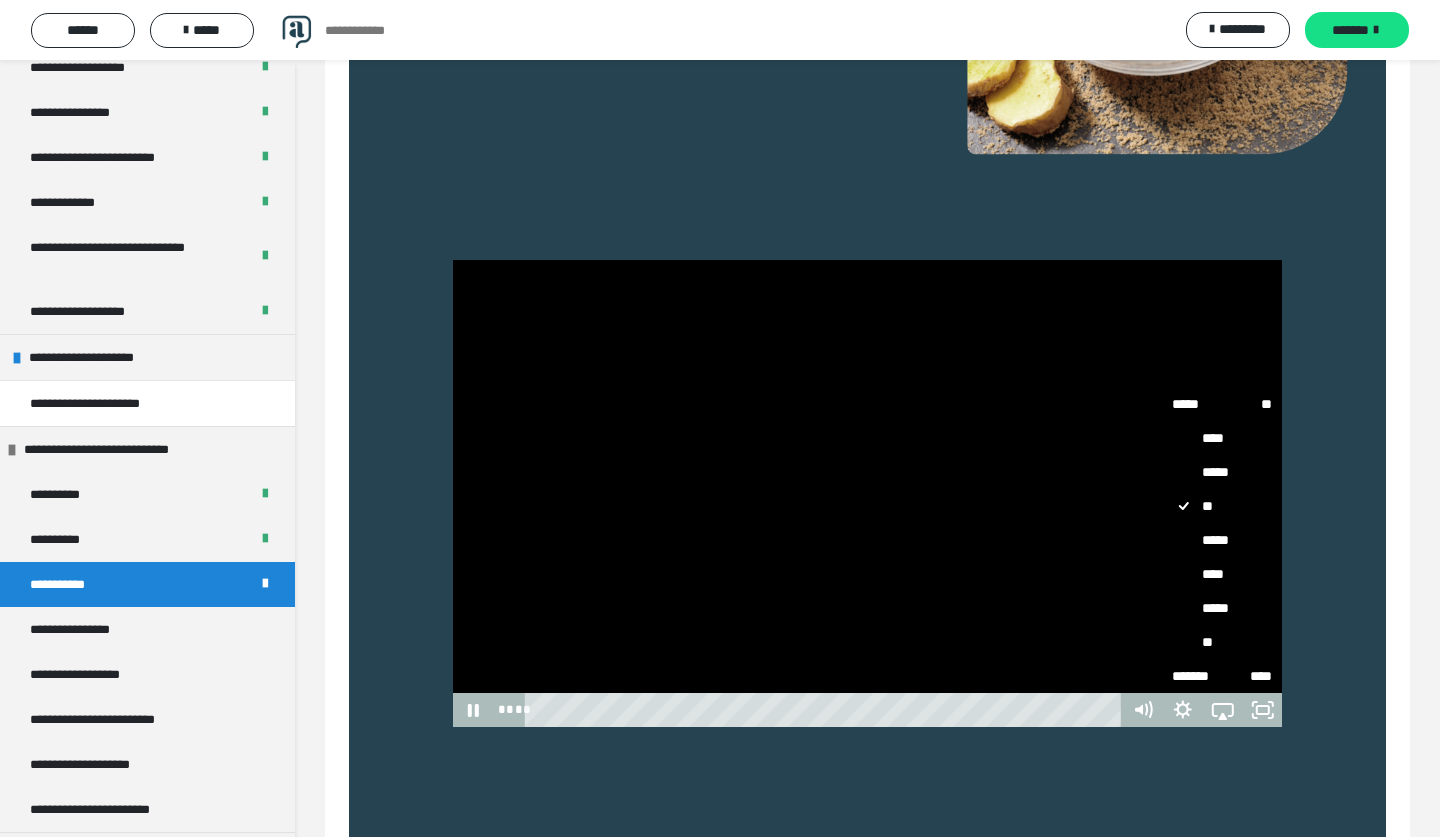 click on "*****" at bounding box center [1222, 540] 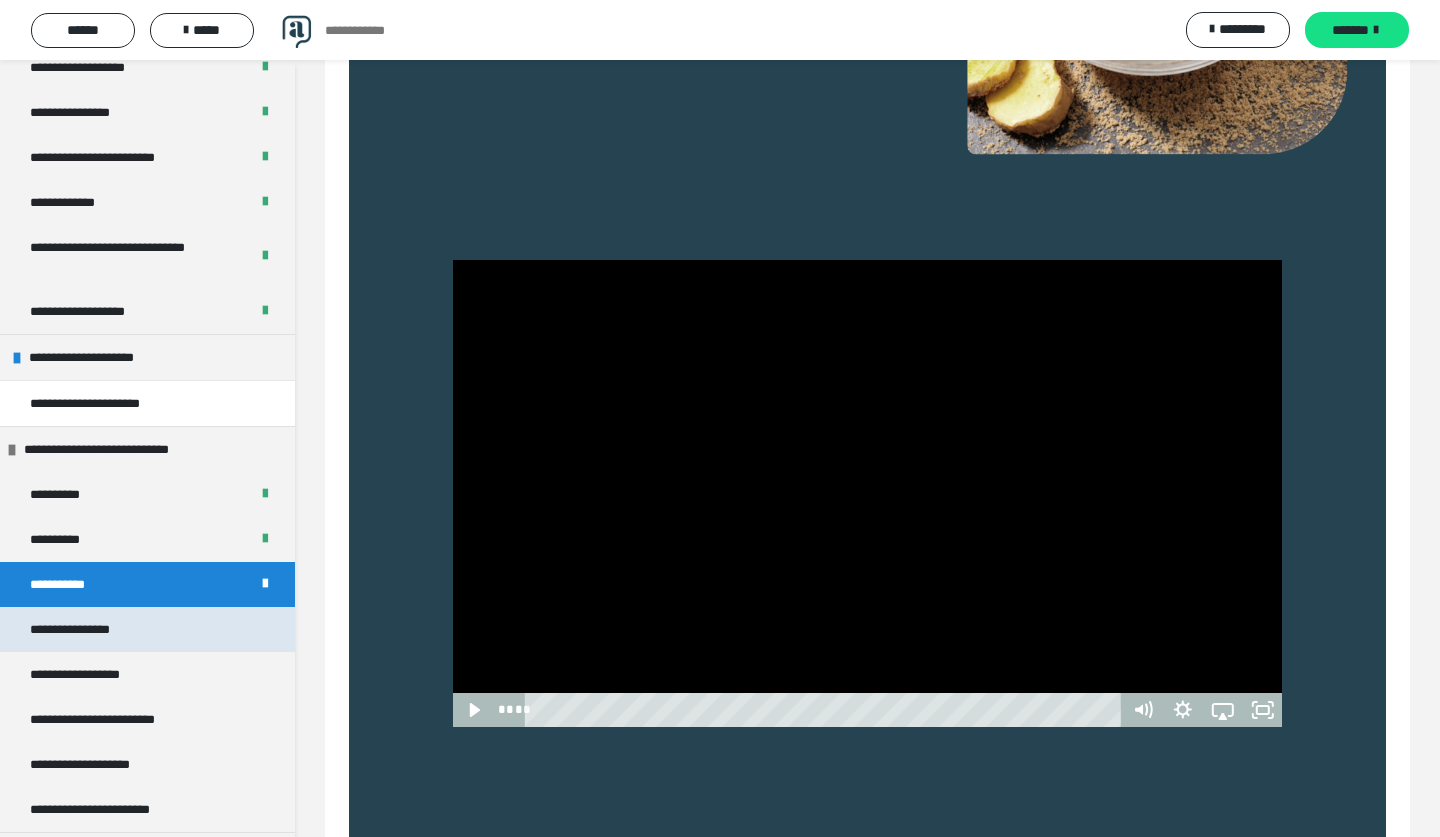 click on "**********" at bounding box center [95, 629] 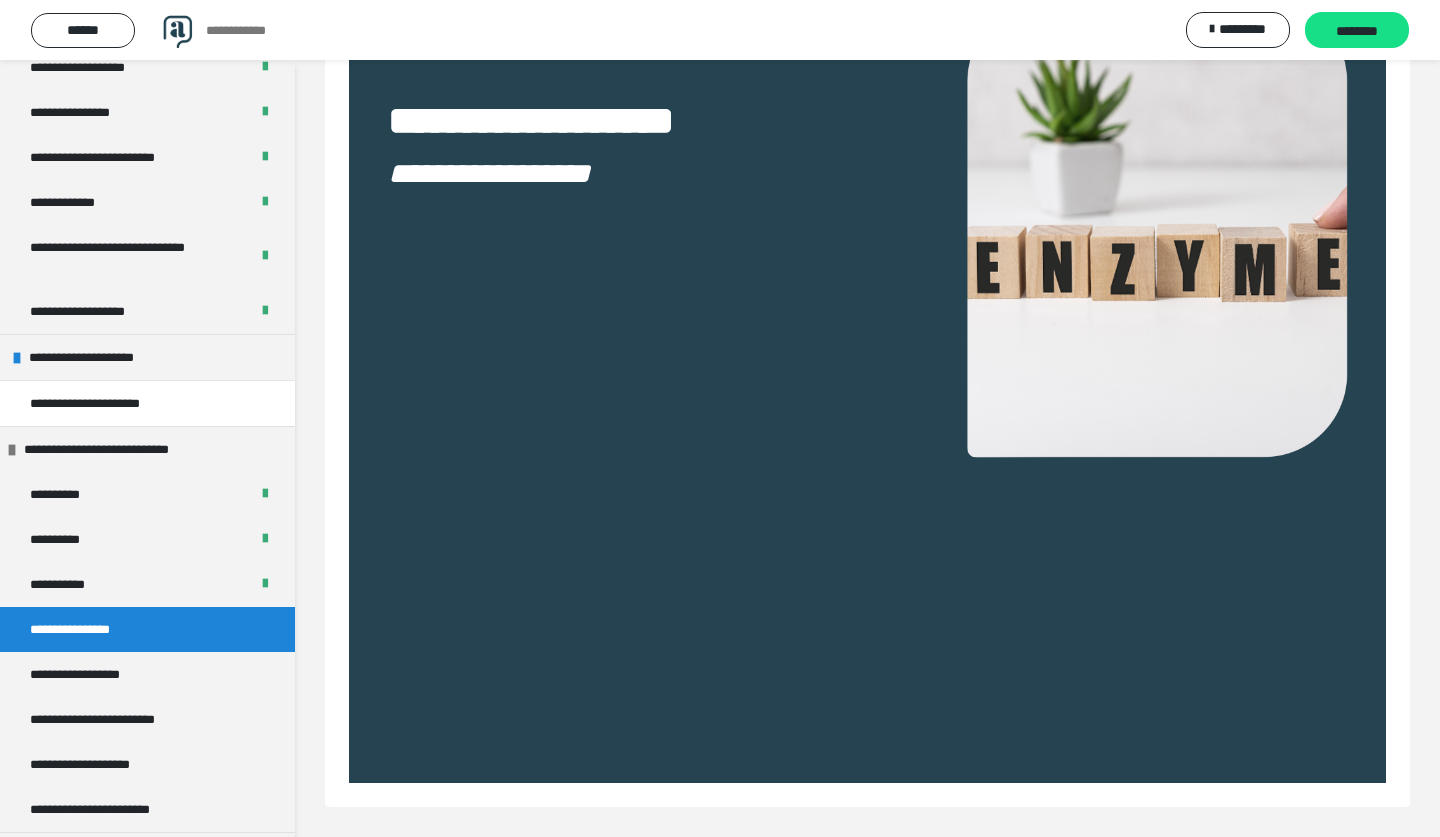 scroll, scrollTop: 257, scrollLeft: 0, axis: vertical 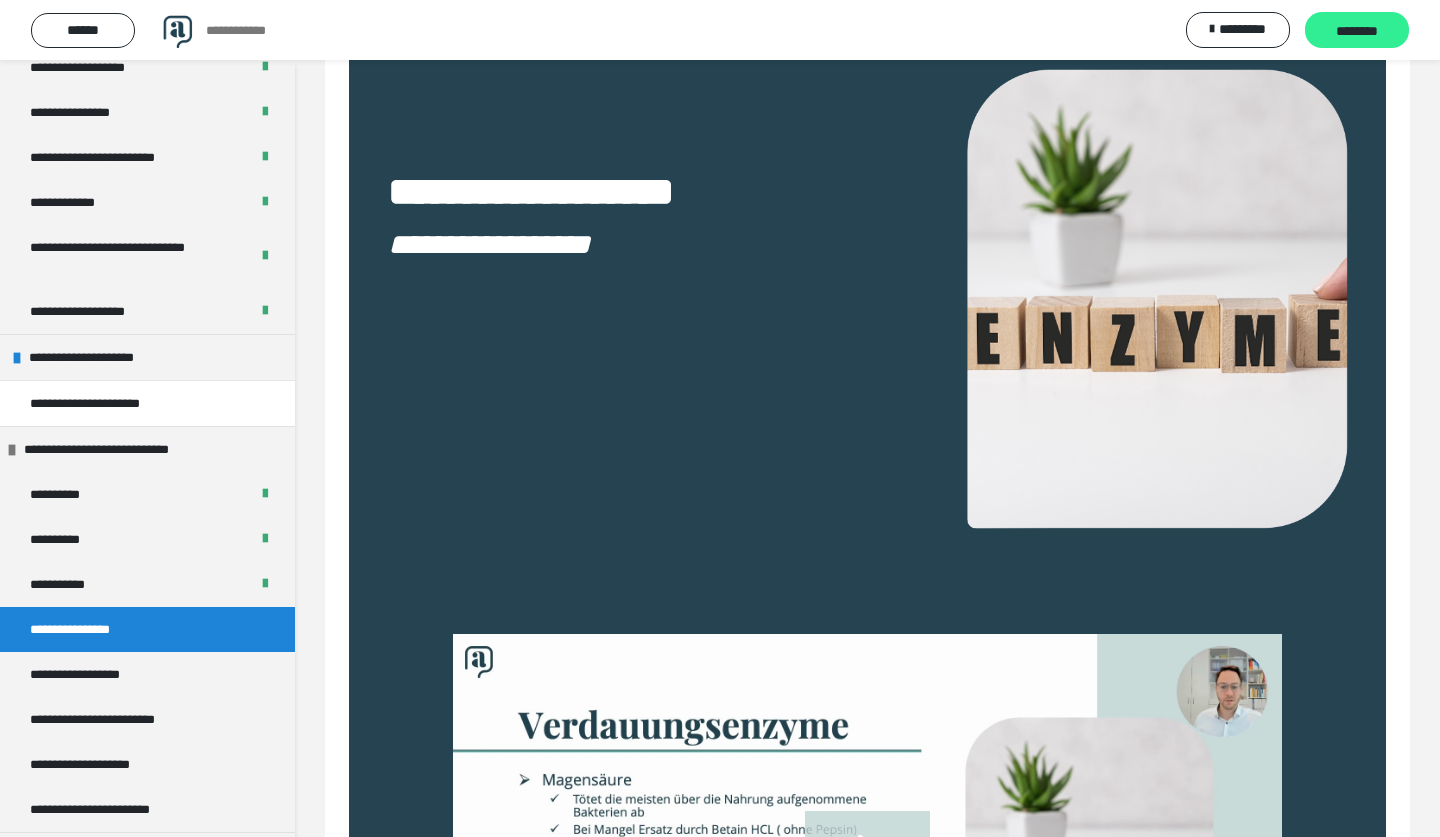 click on "********" at bounding box center (1357, 31) 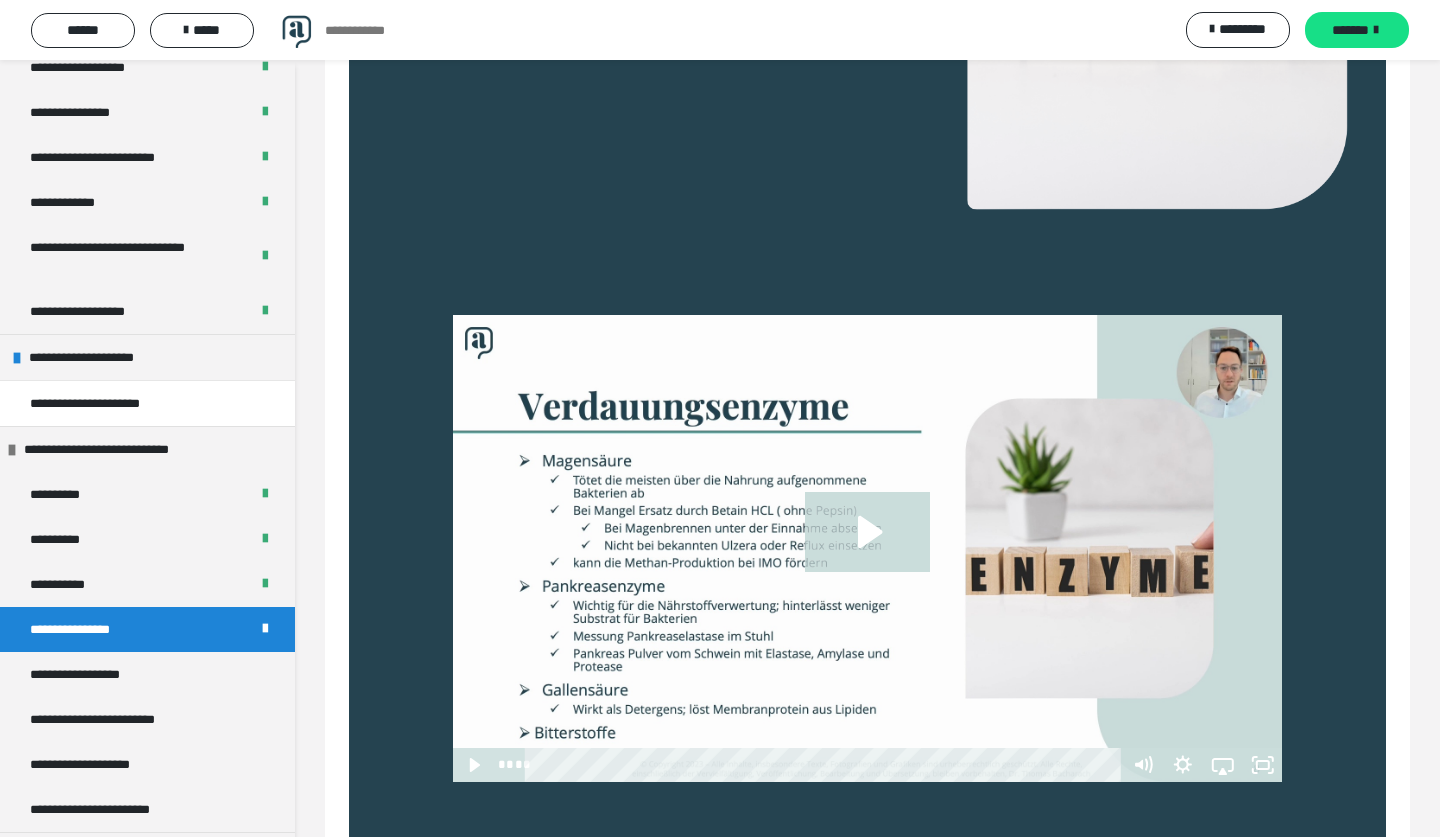 scroll, scrollTop: 606, scrollLeft: 0, axis: vertical 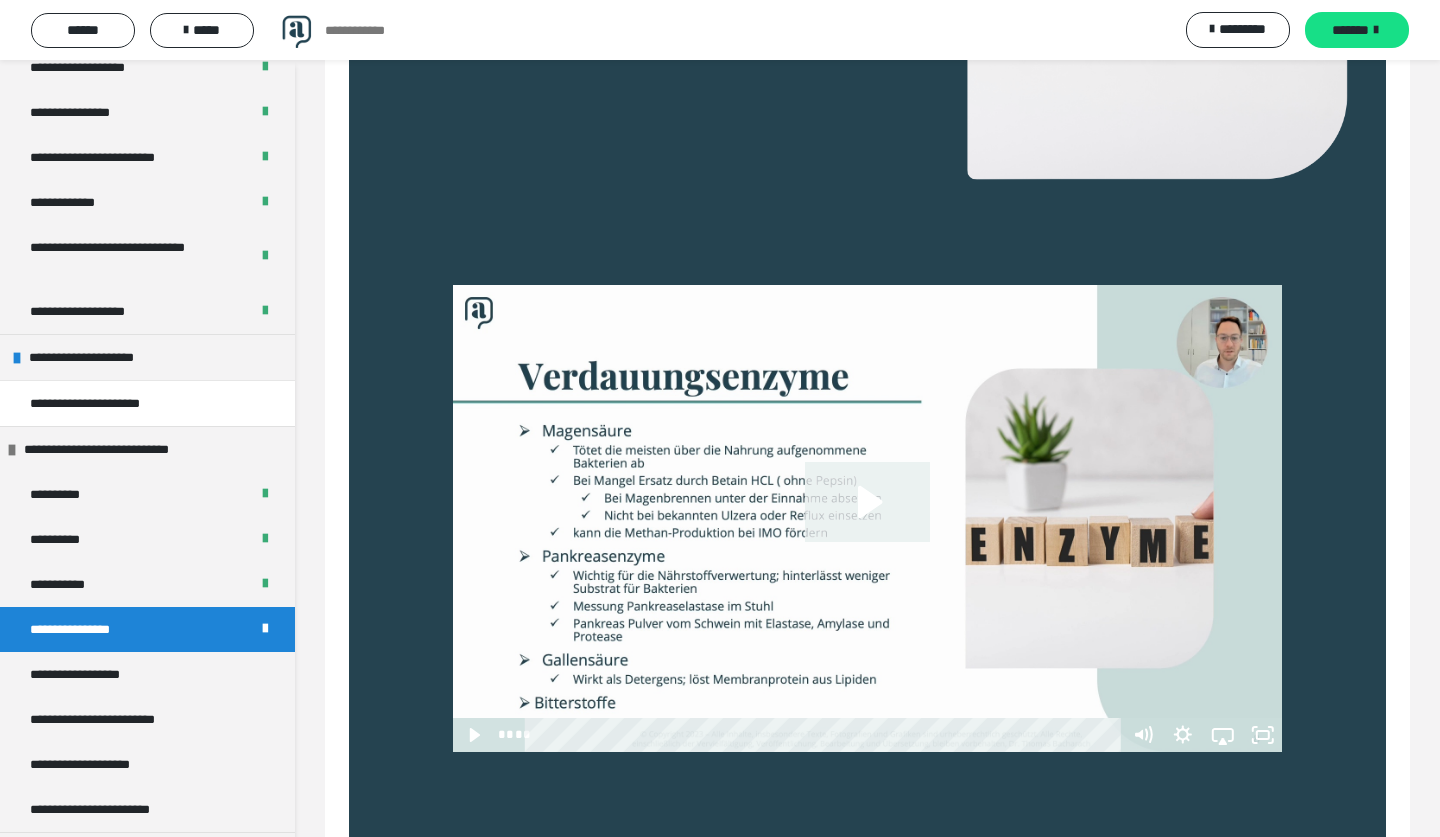 click 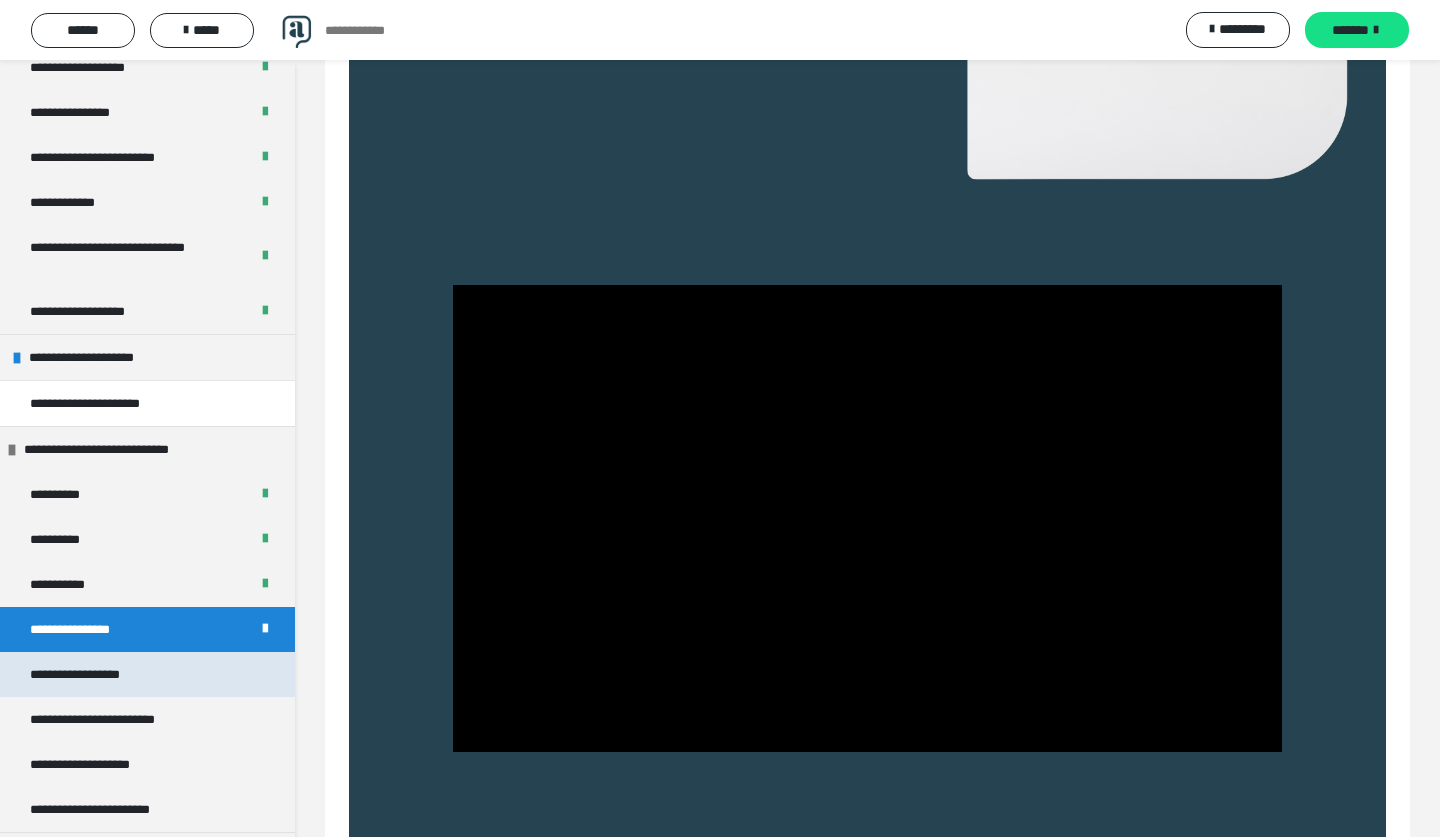 click on "**********" at bounding box center (147, 674) 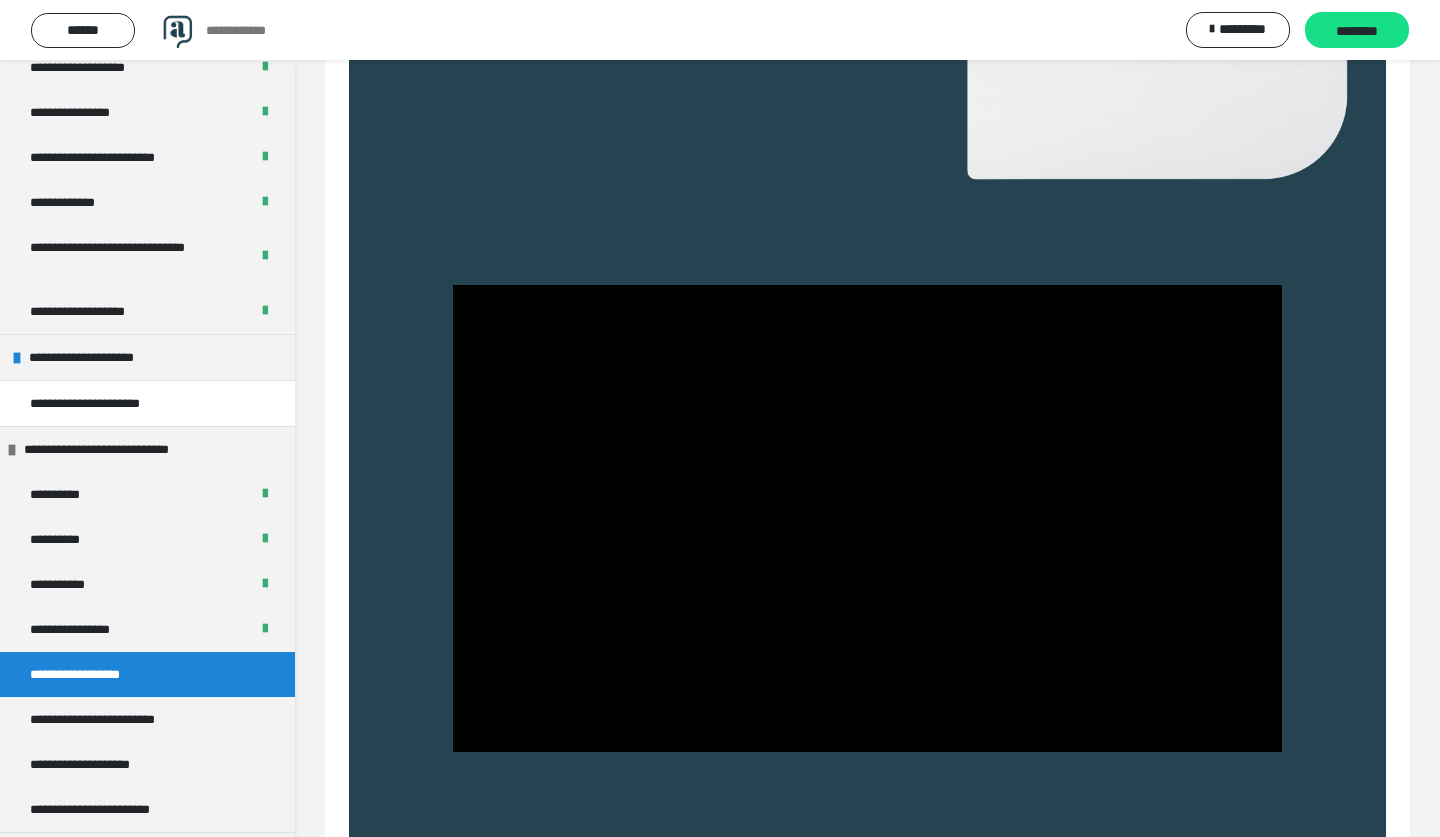 scroll, scrollTop: 257, scrollLeft: 0, axis: vertical 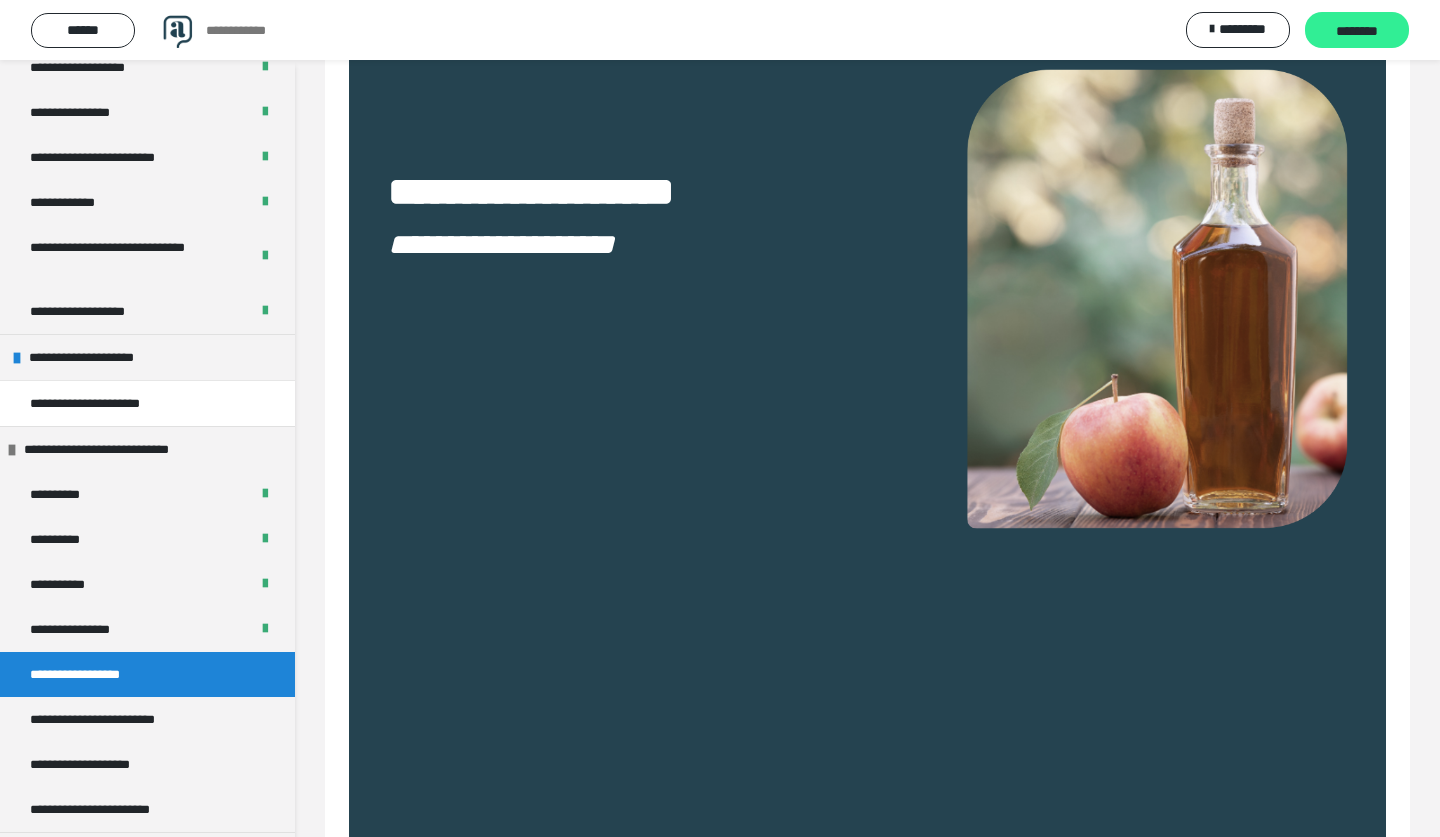 click on "********" at bounding box center (1357, 30) 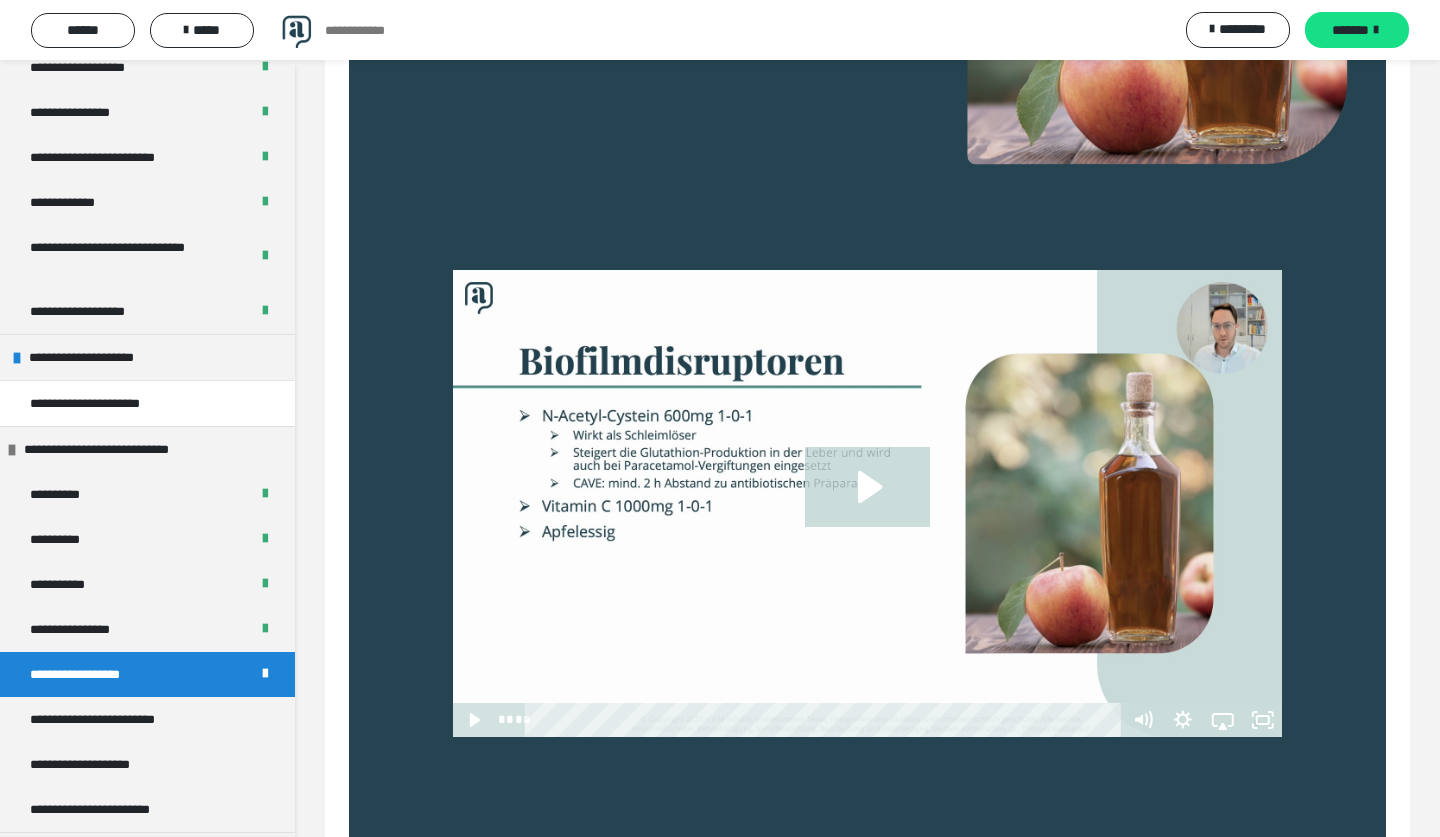 scroll, scrollTop: 623, scrollLeft: 0, axis: vertical 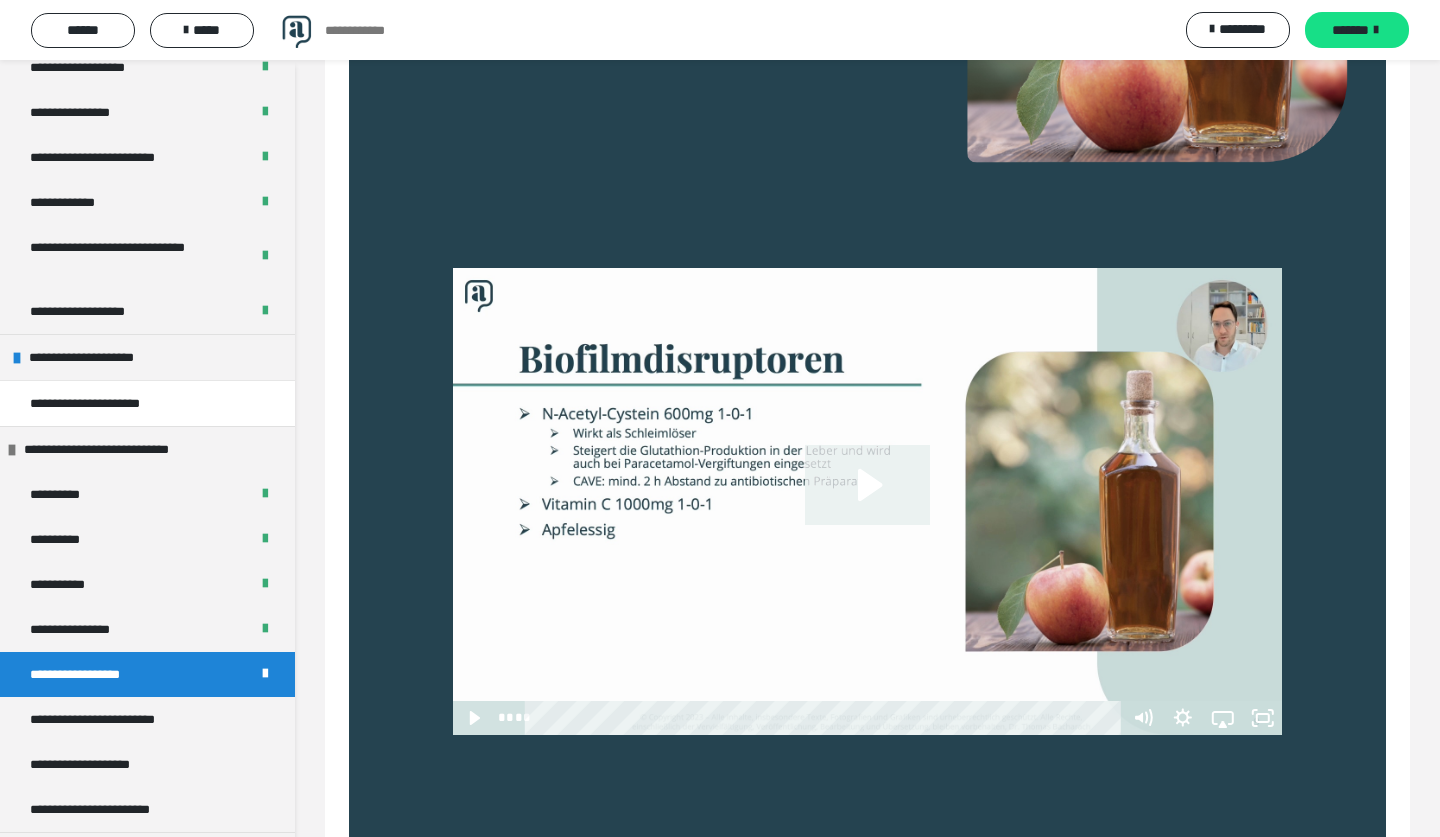 click 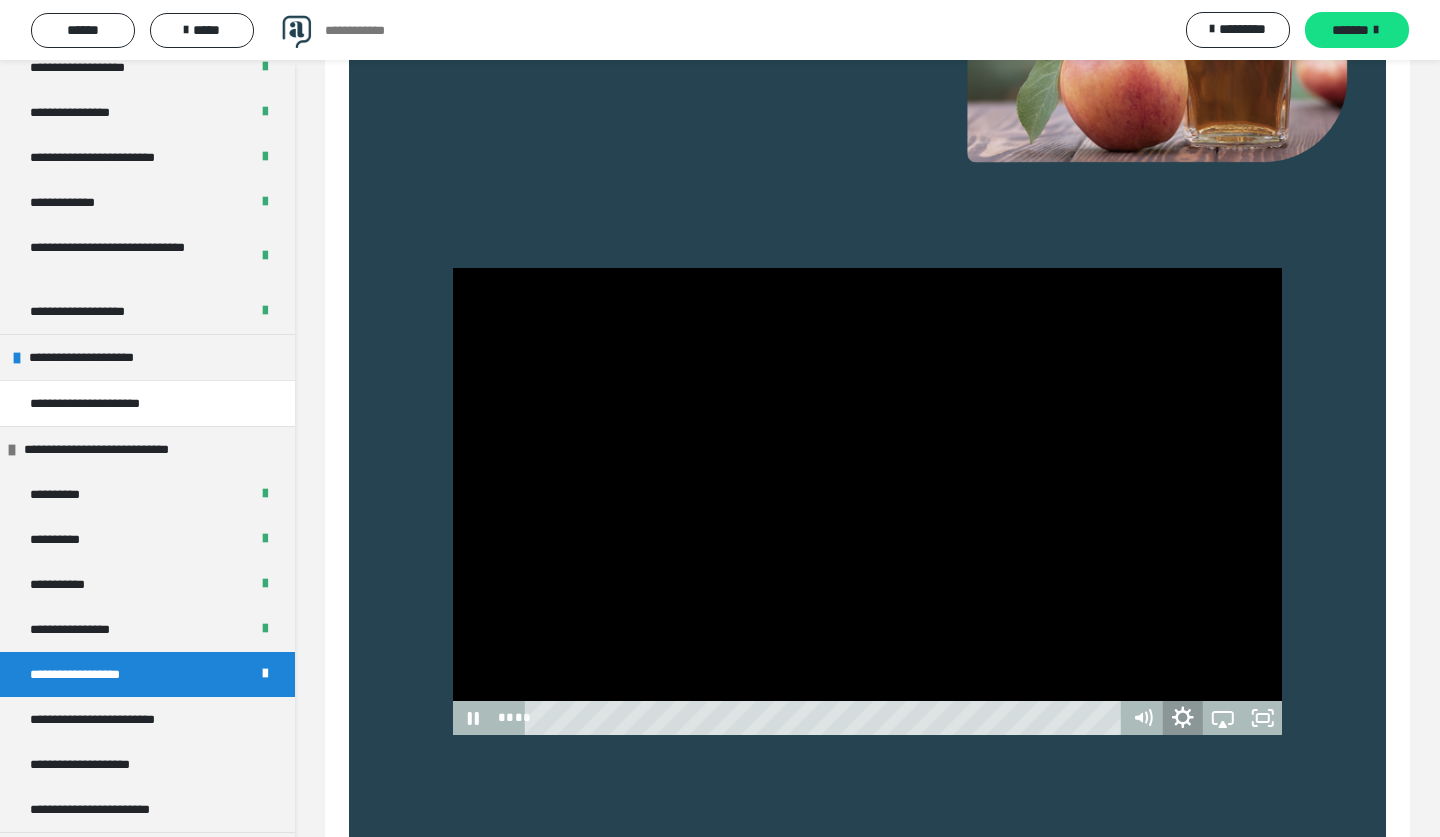 click 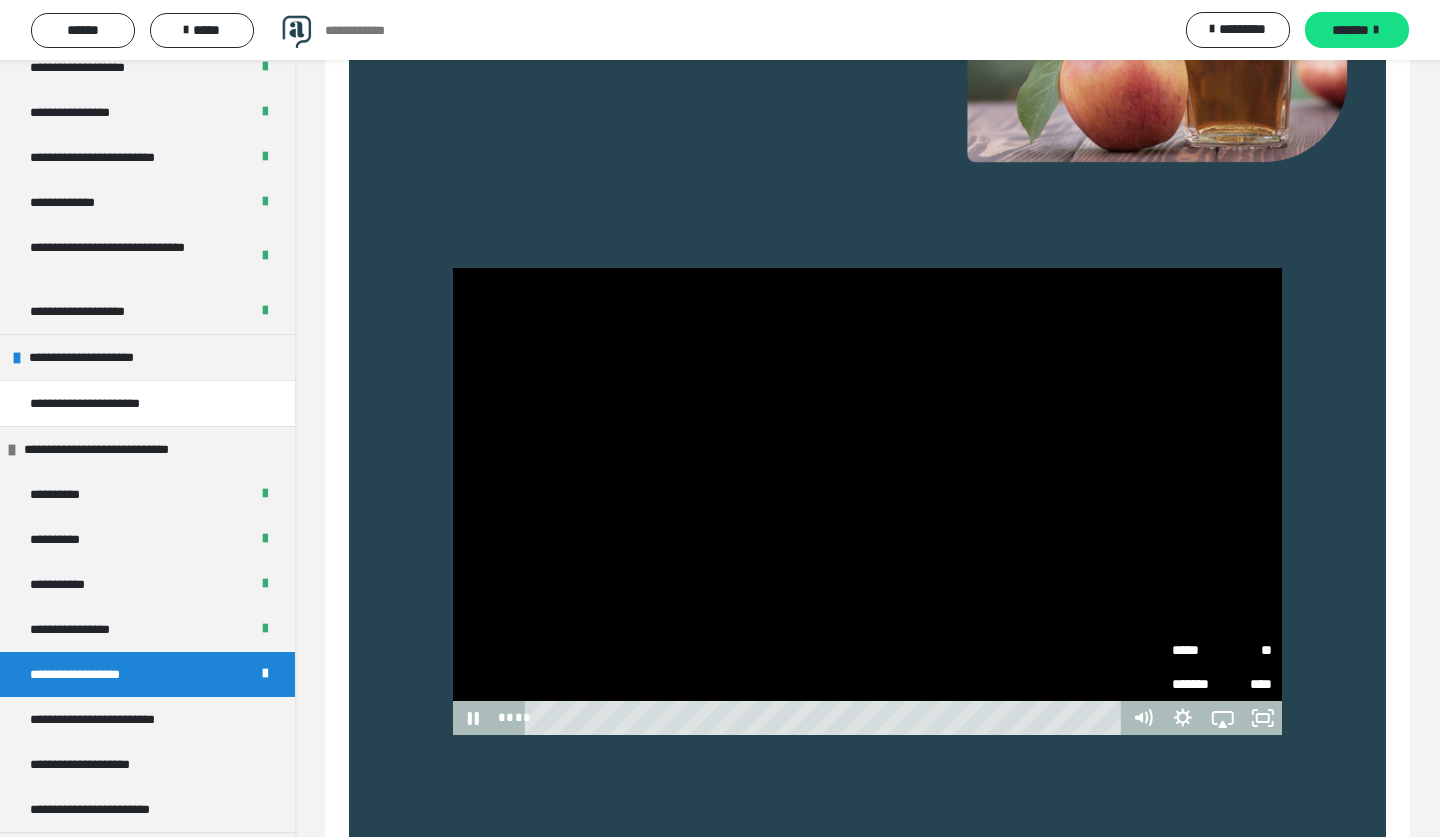 click on "*****" at bounding box center (1197, 650) 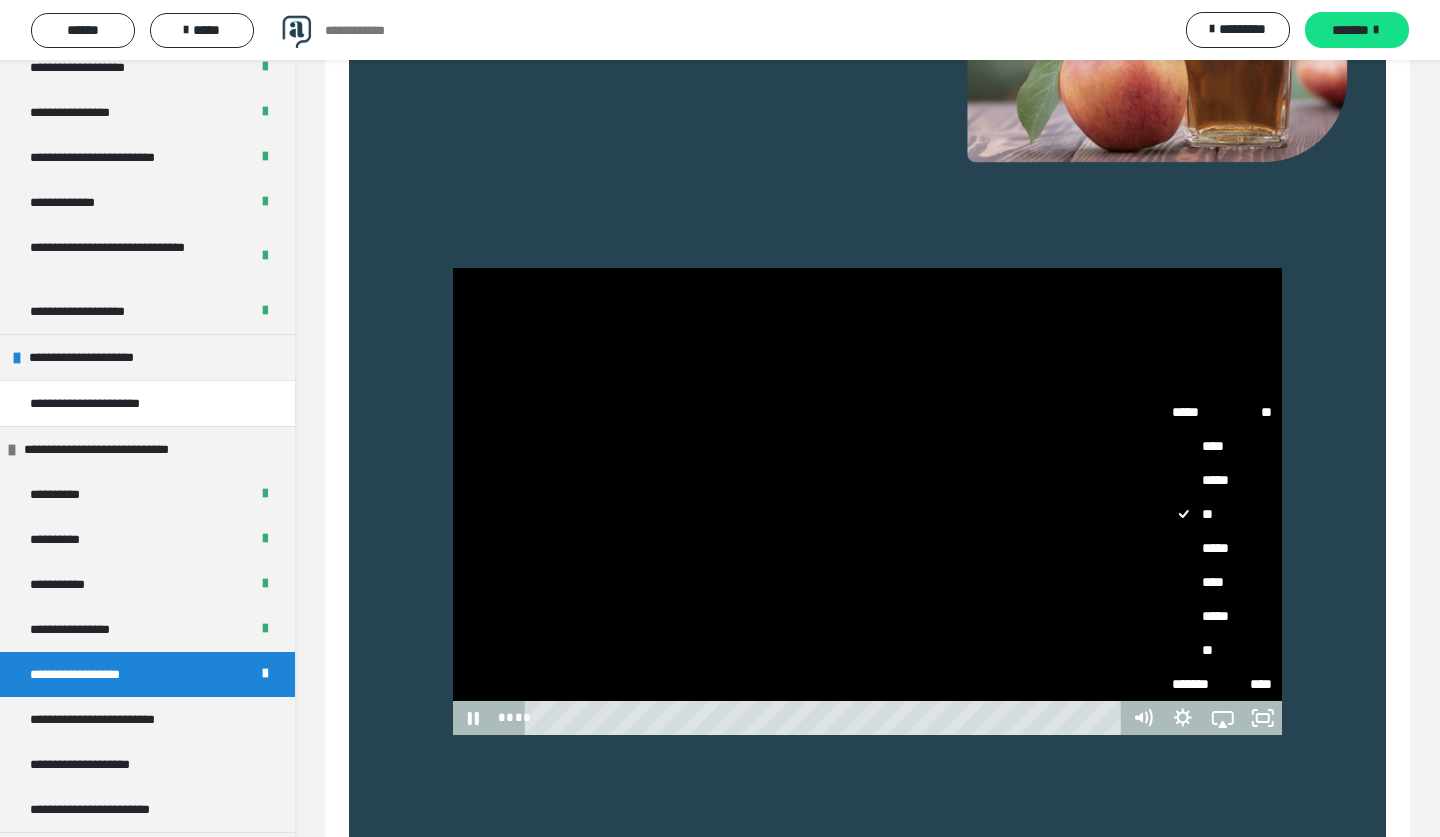 click on "*****" at bounding box center (1222, 548) 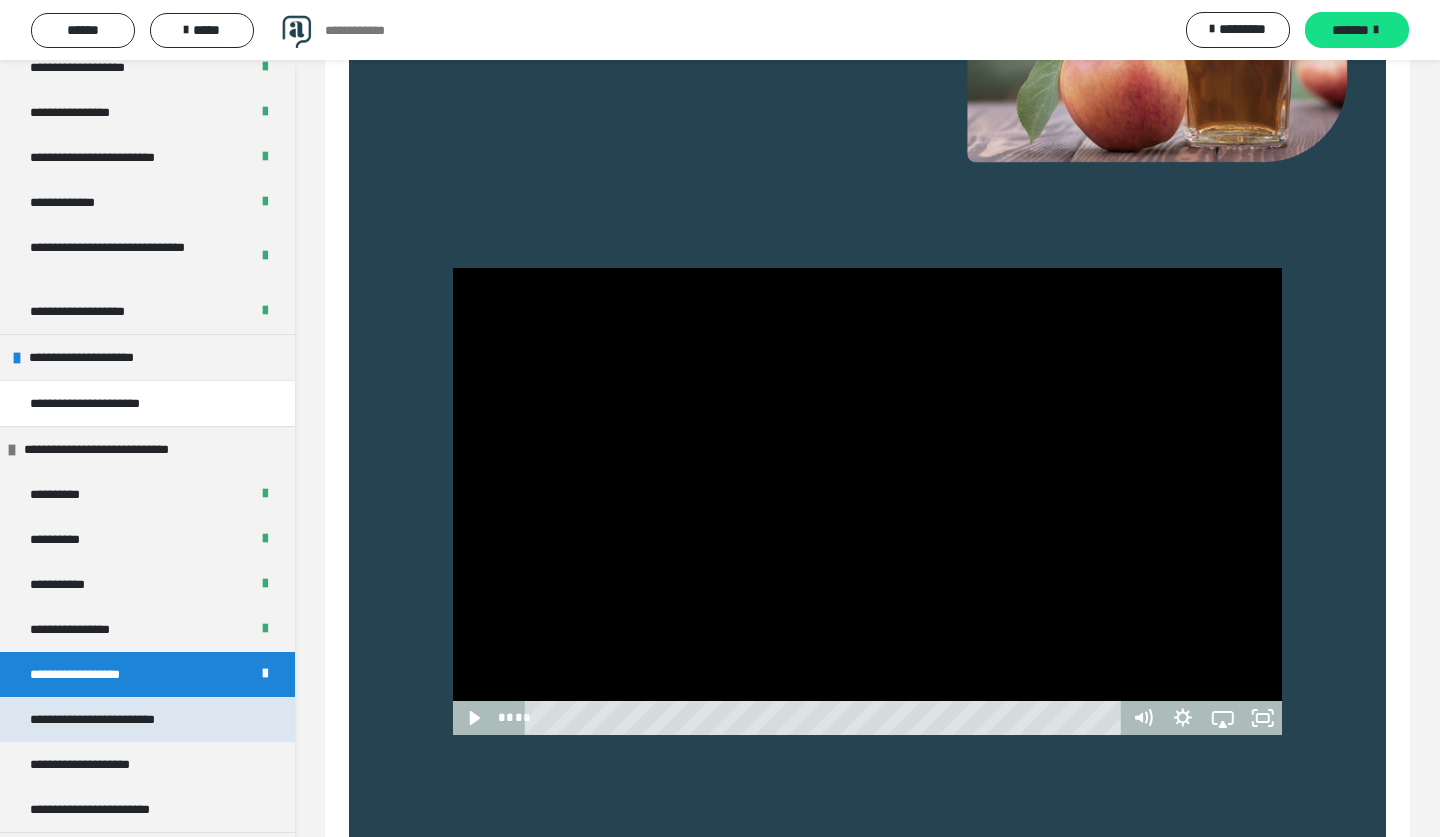 click on "**********" at bounding box center [123, 719] 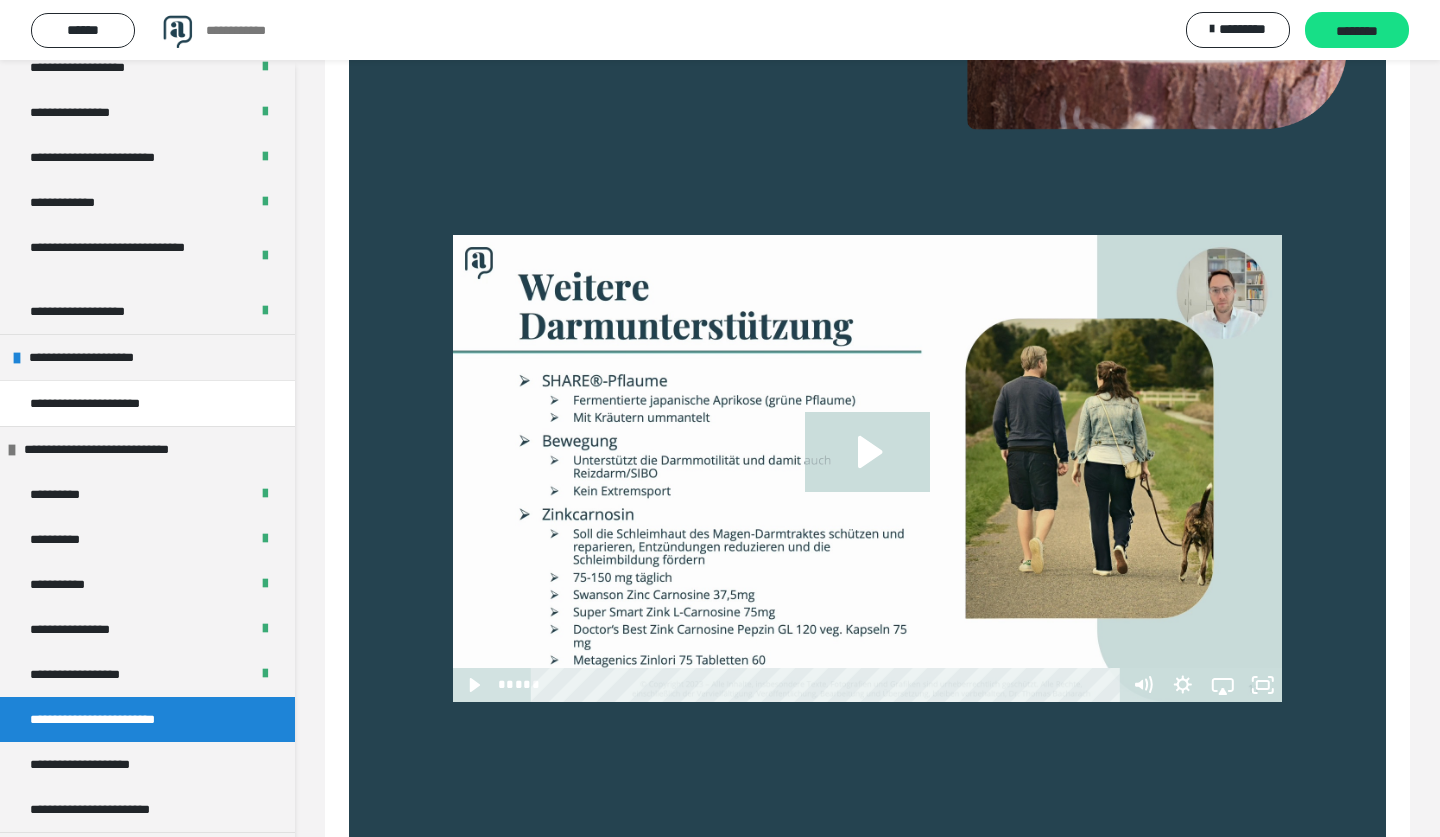 scroll, scrollTop: 672, scrollLeft: 0, axis: vertical 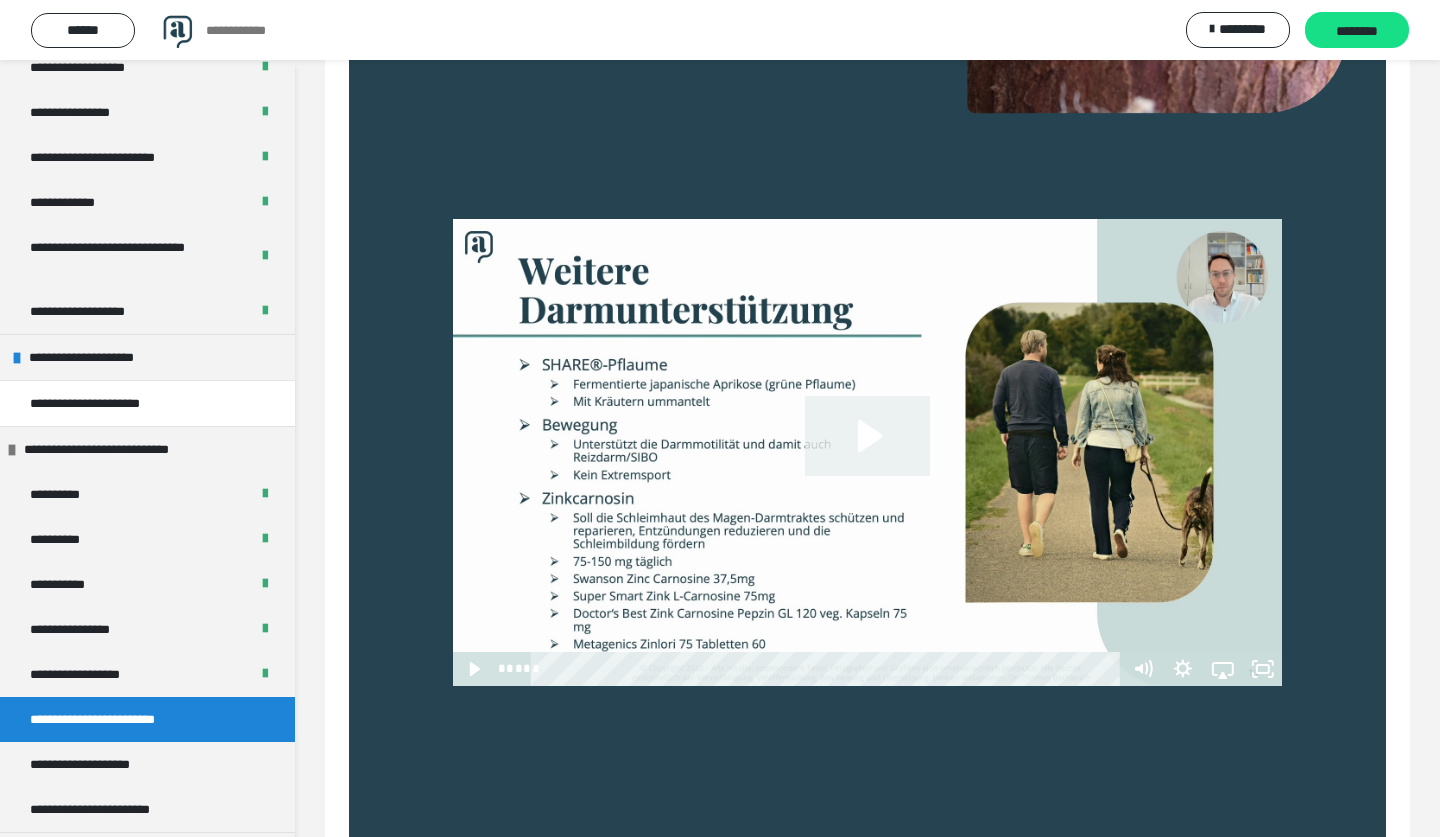 click 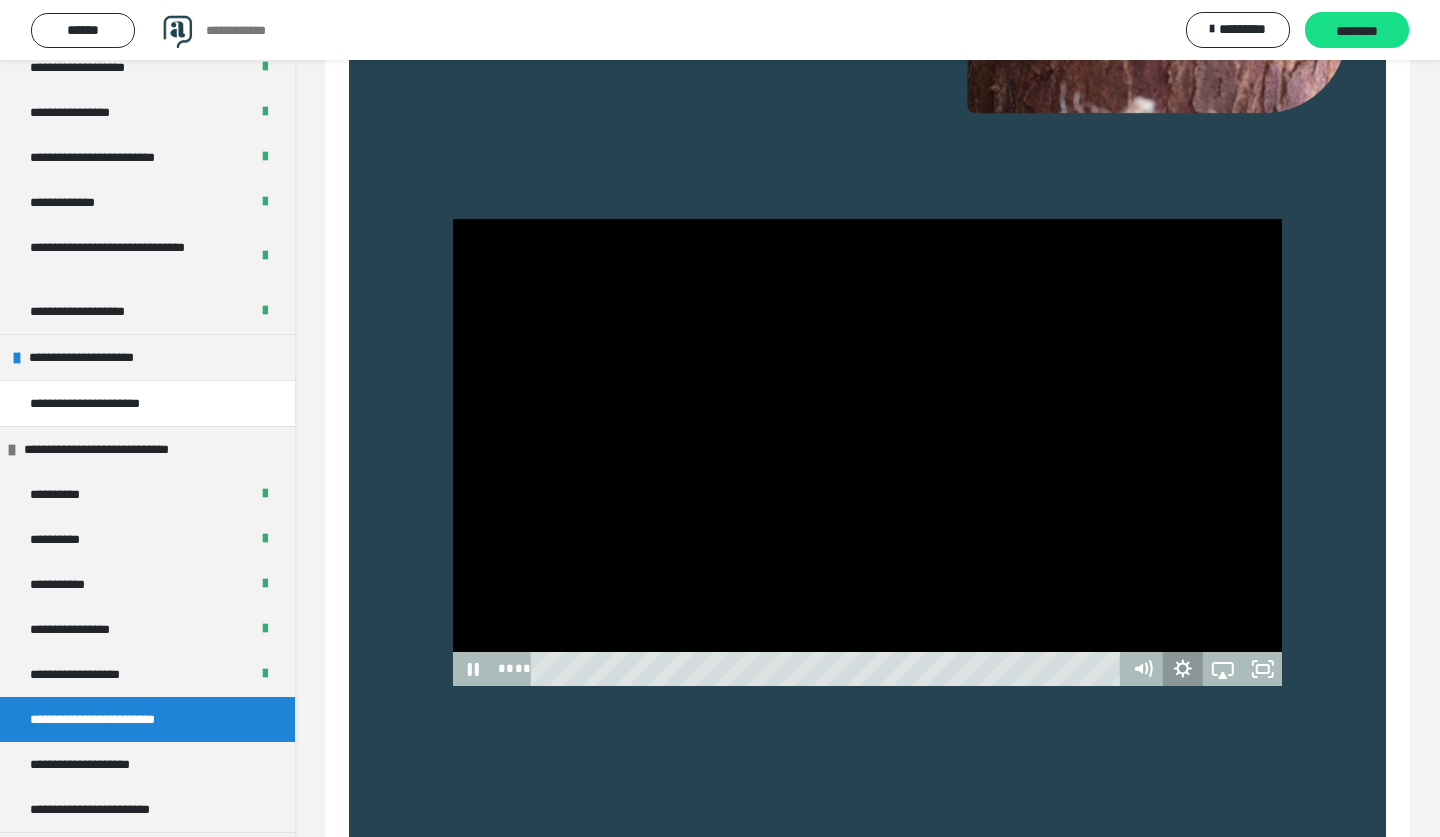 click 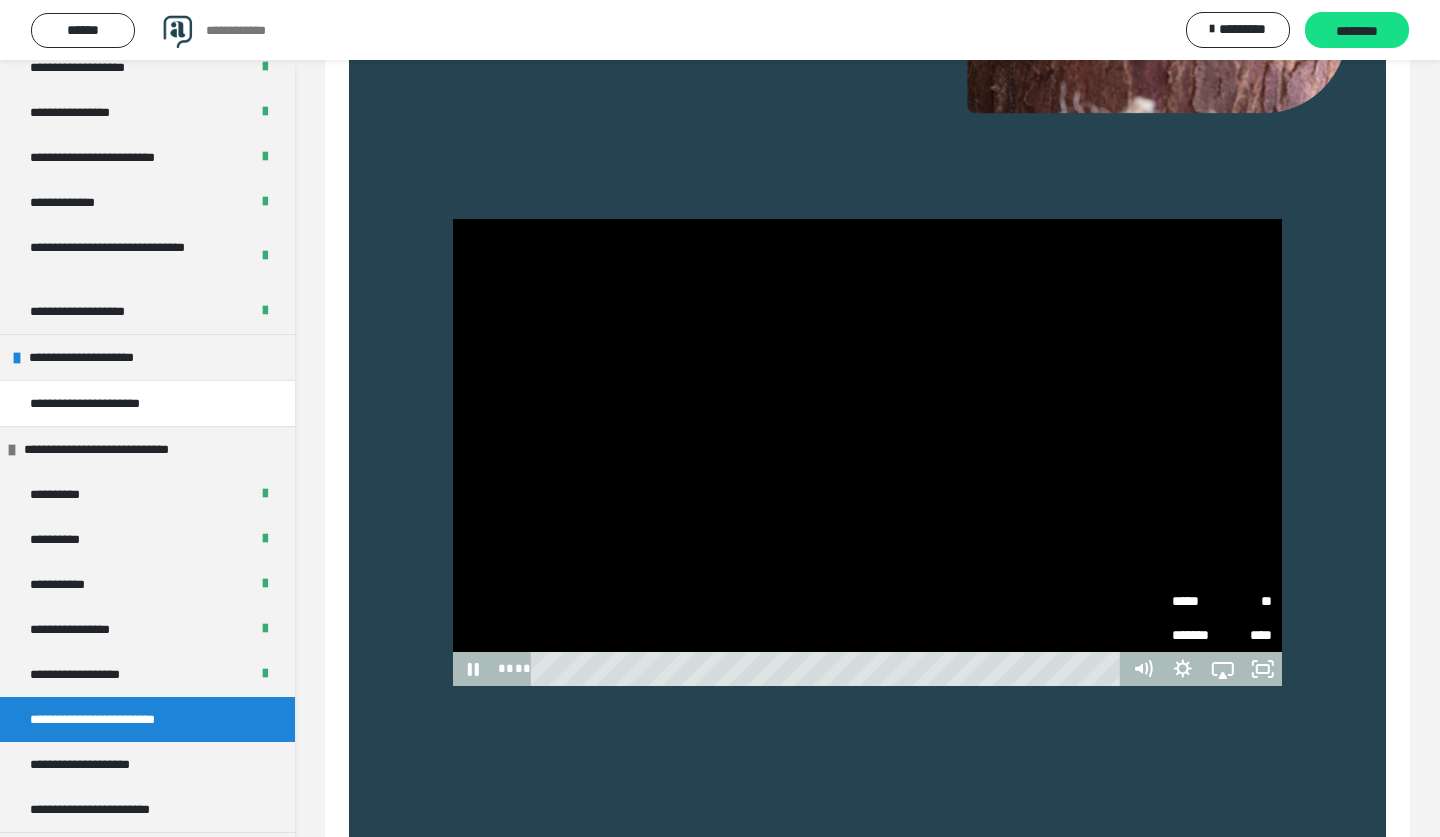click on "*****" at bounding box center [1197, 601] 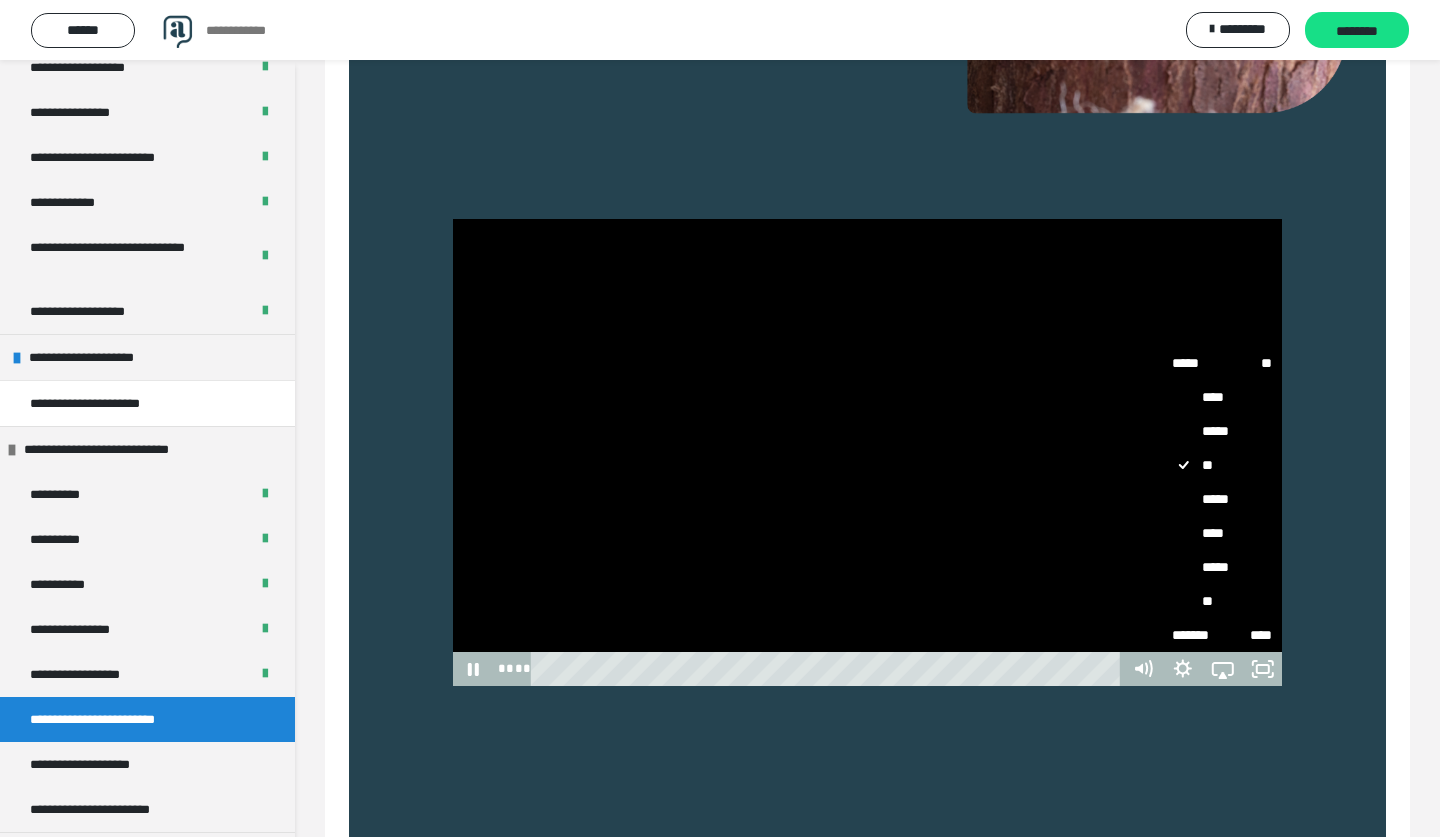 click on "*****" at bounding box center [1222, 499] 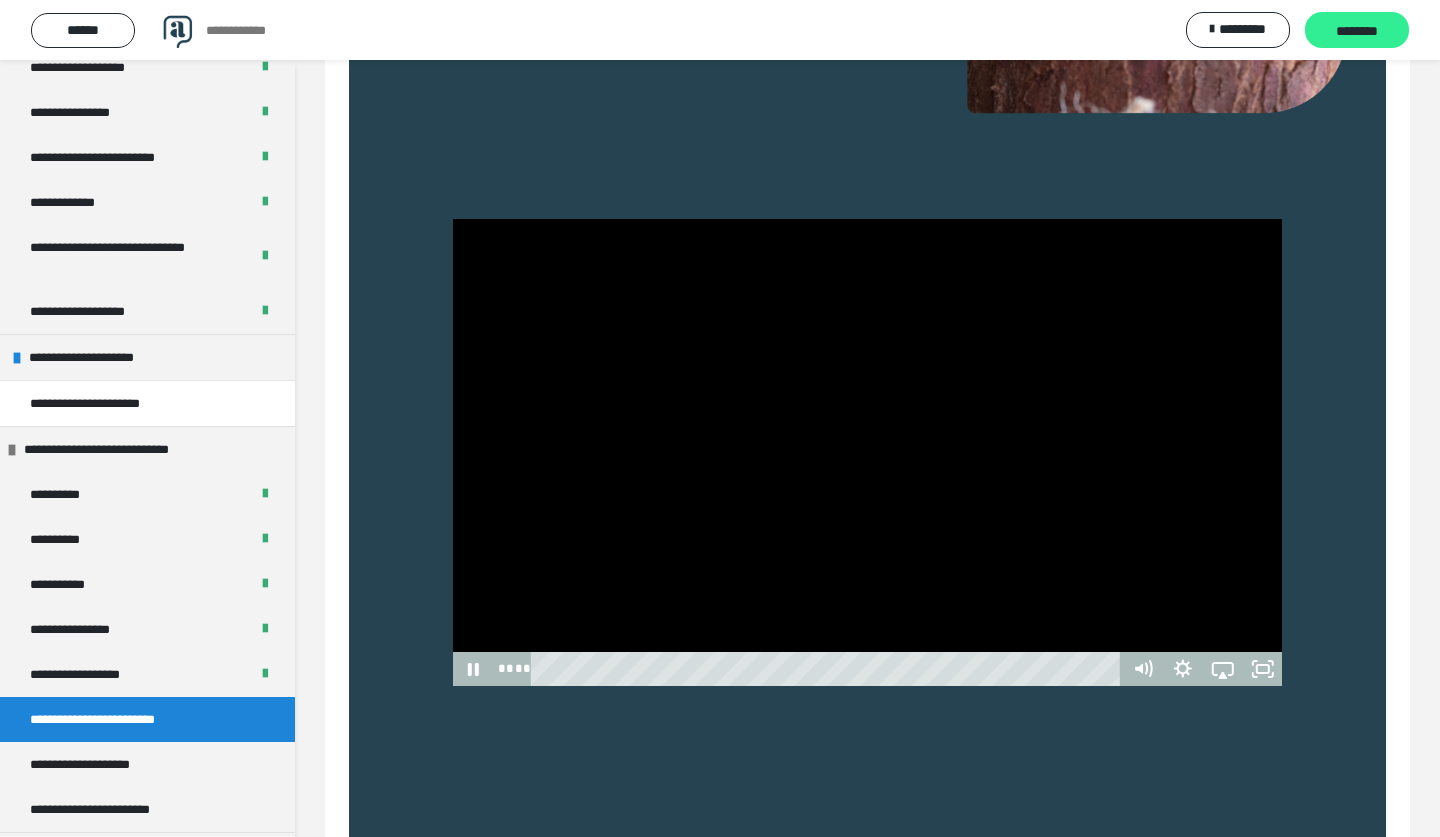 click on "********" at bounding box center [1357, 31] 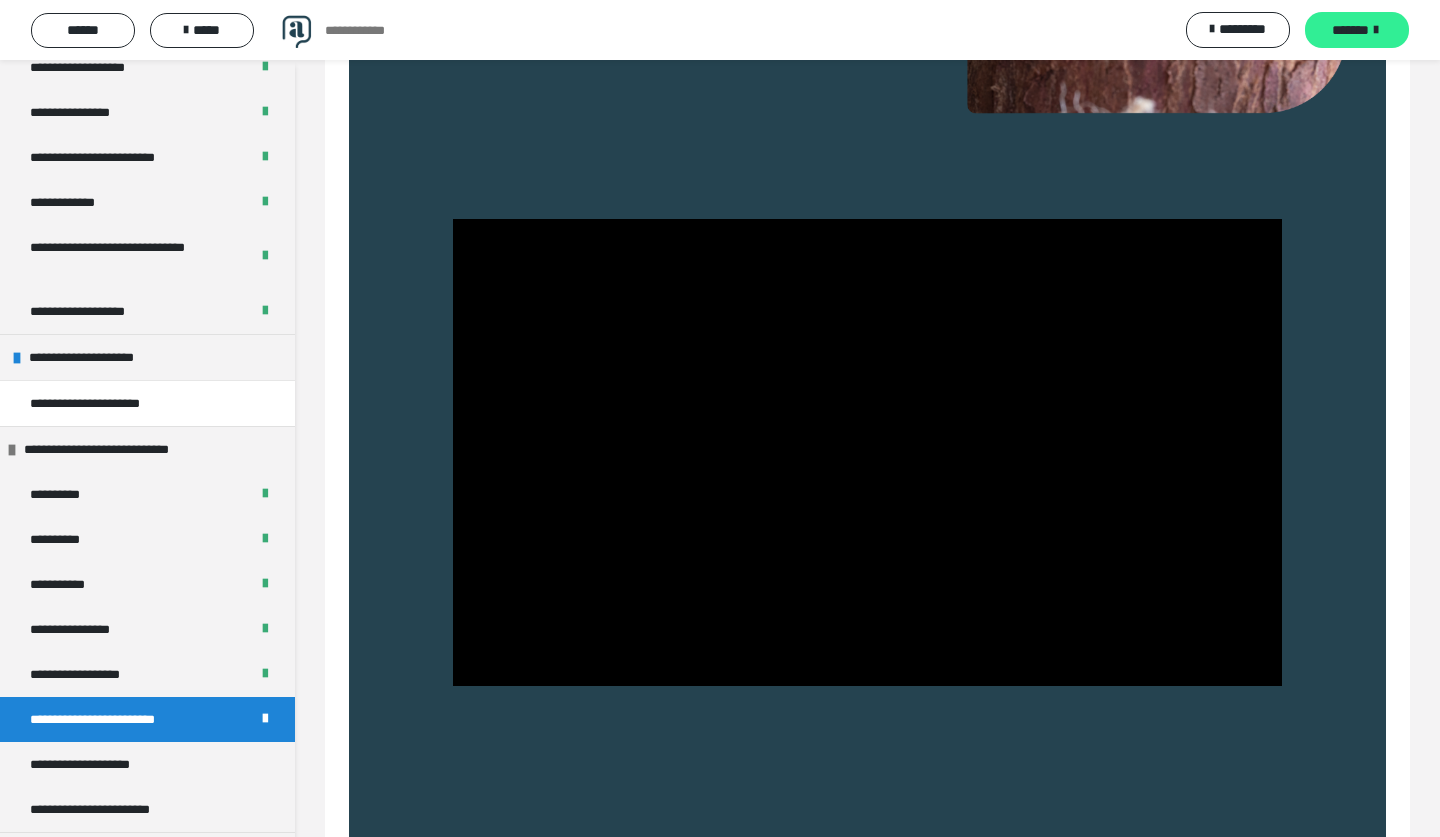 click on "*******" at bounding box center (1350, 30) 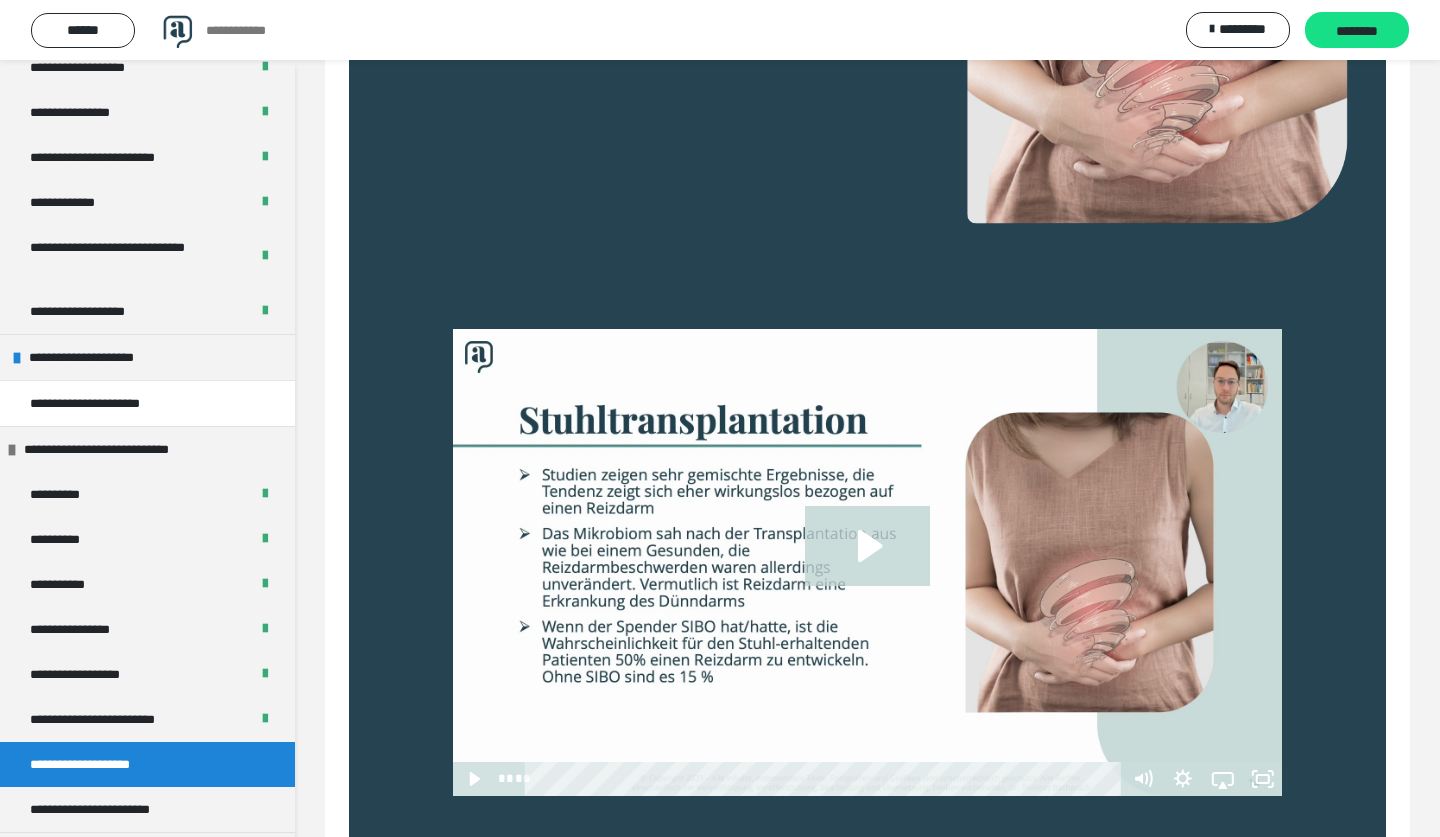 scroll, scrollTop: 567, scrollLeft: 0, axis: vertical 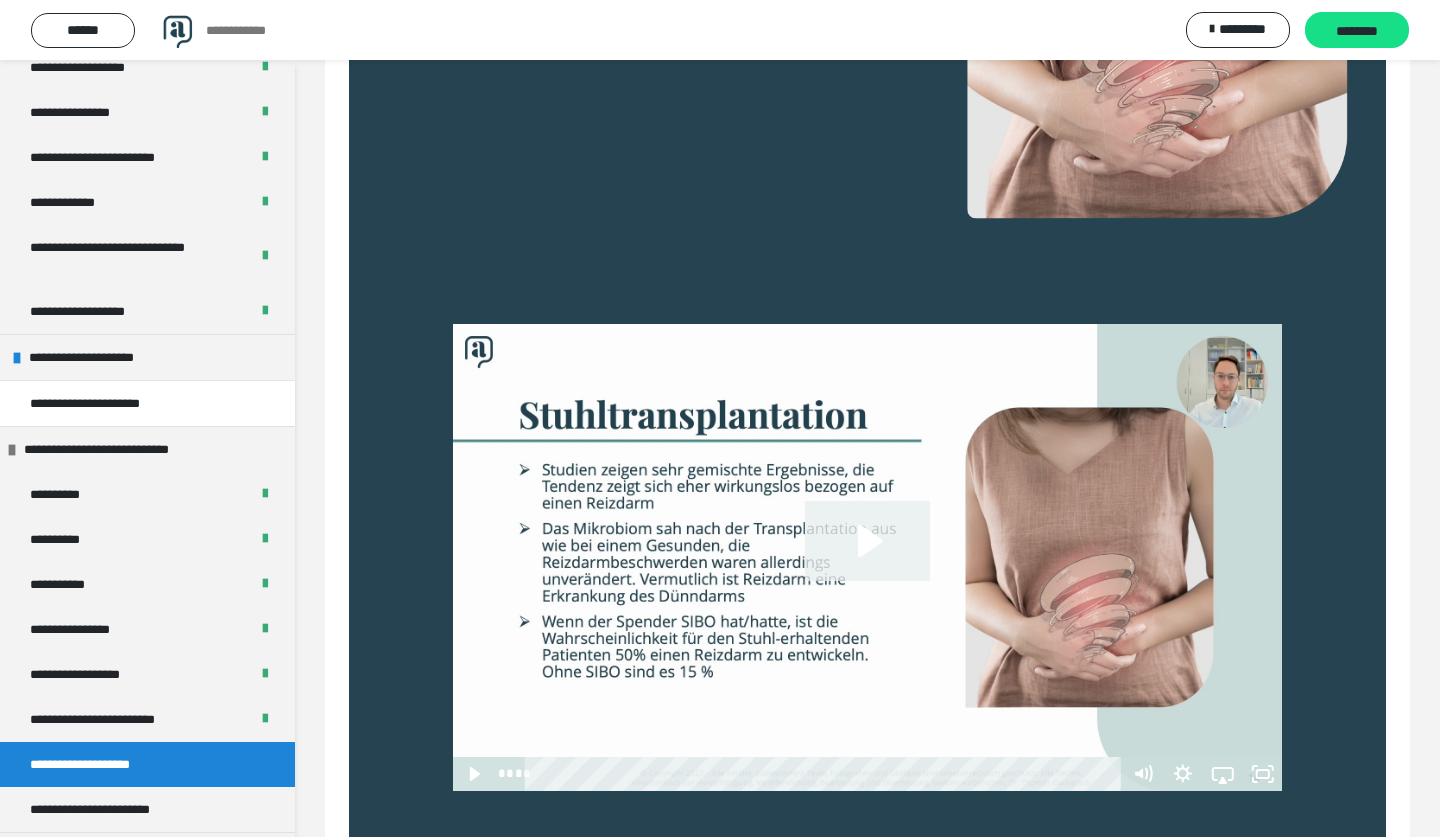 click 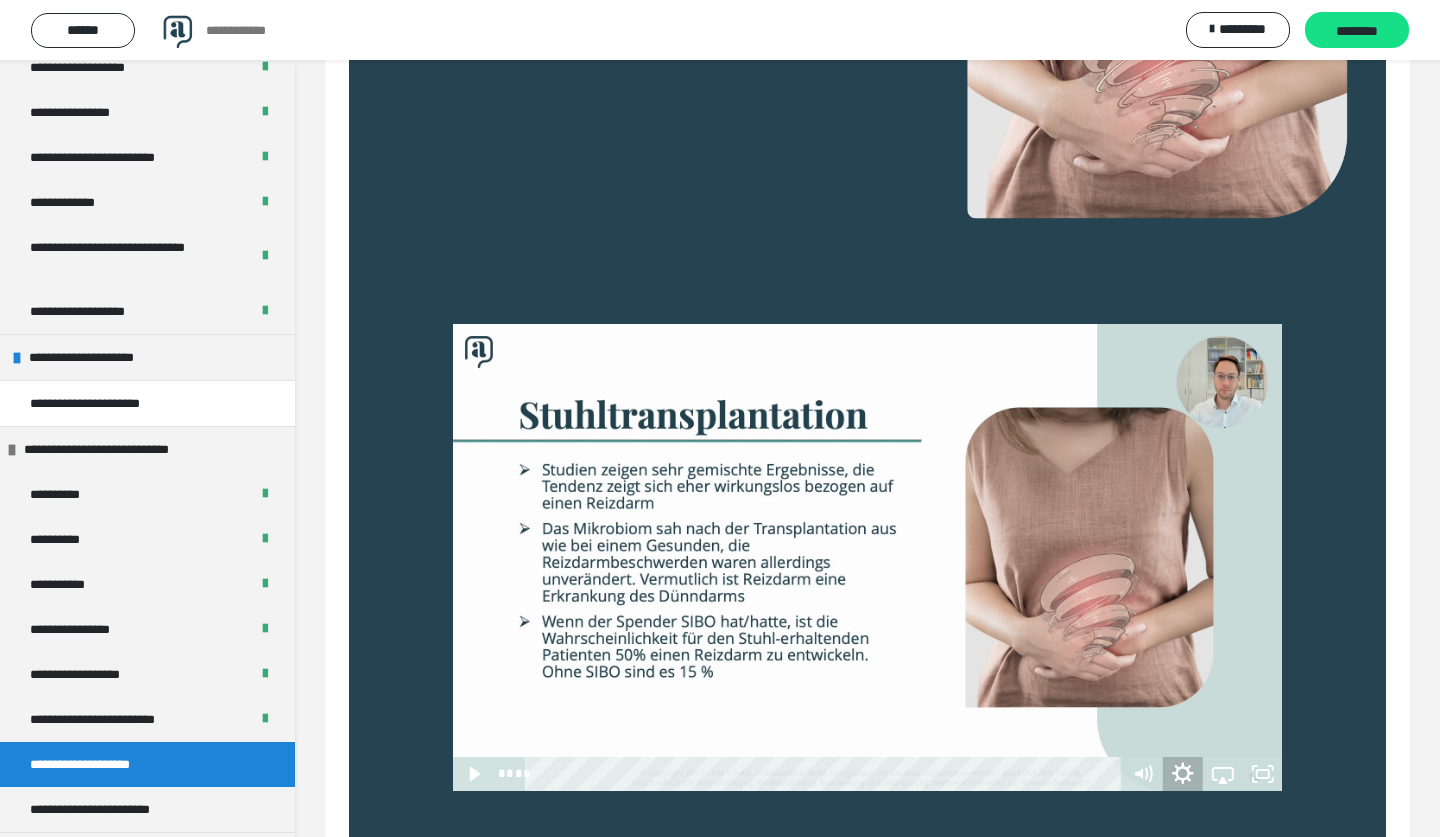 click 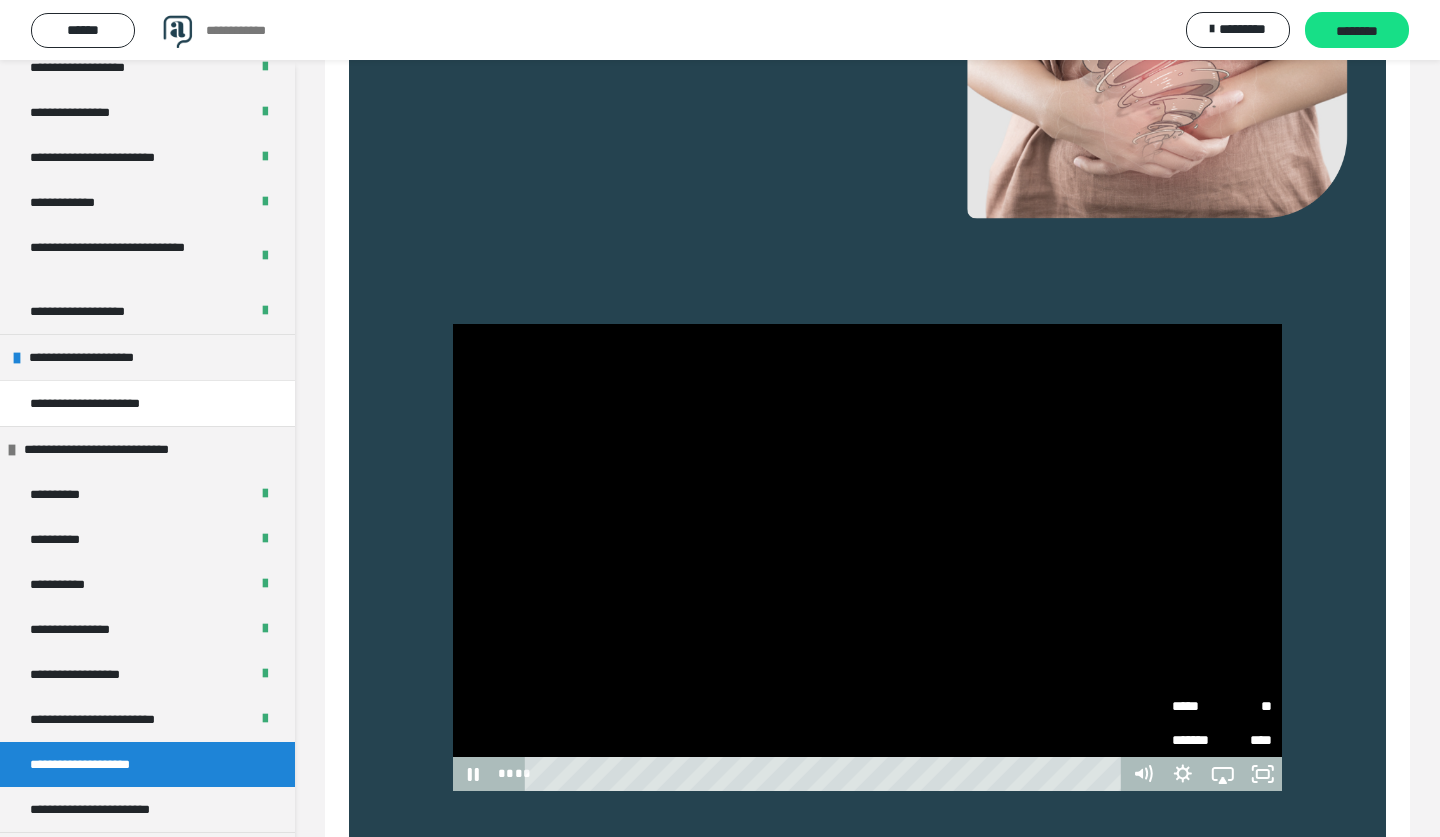 click on "*****" at bounding box center [1197, 706] 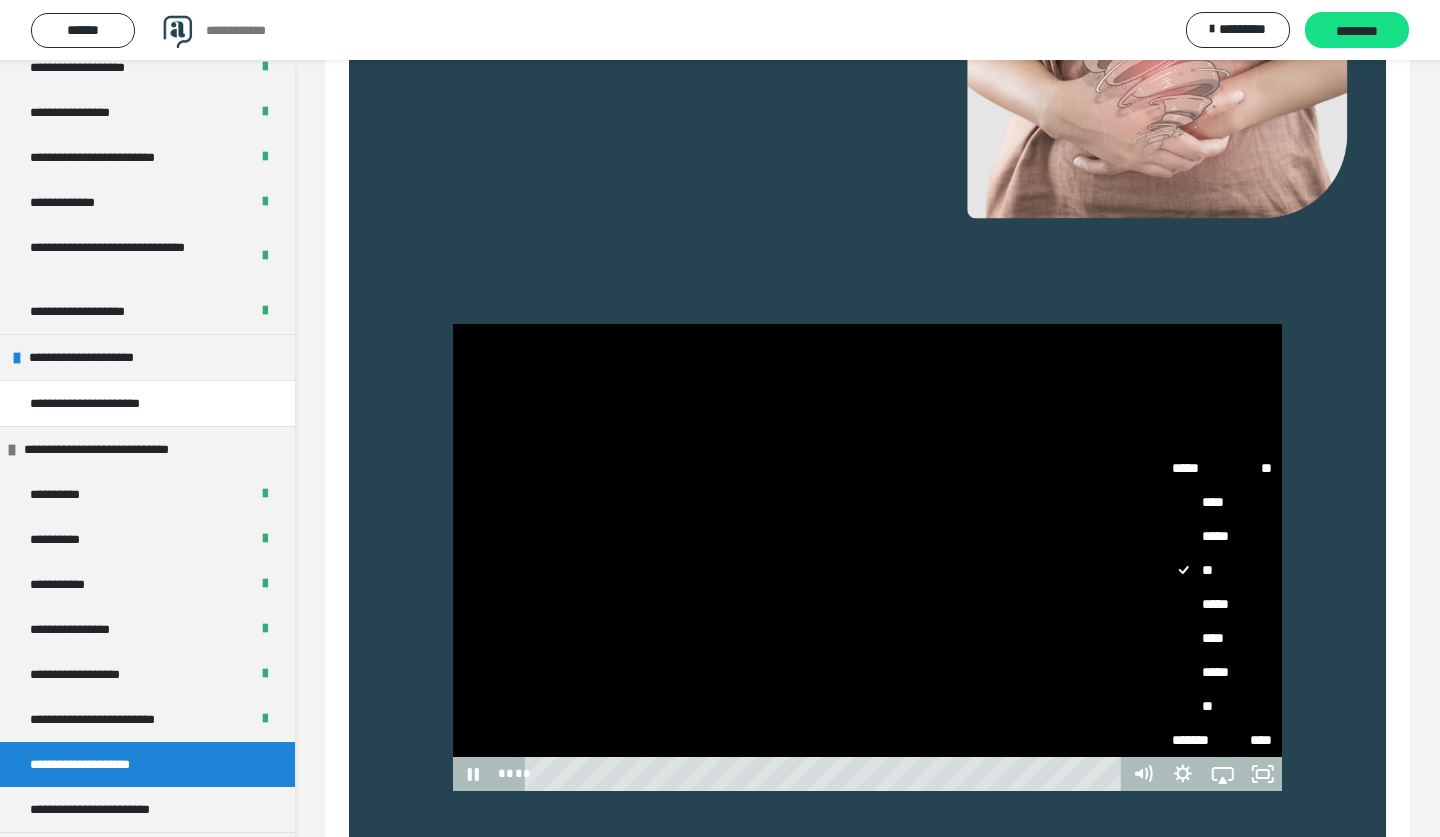 click on "*****" at bounding box center (1222, 604) 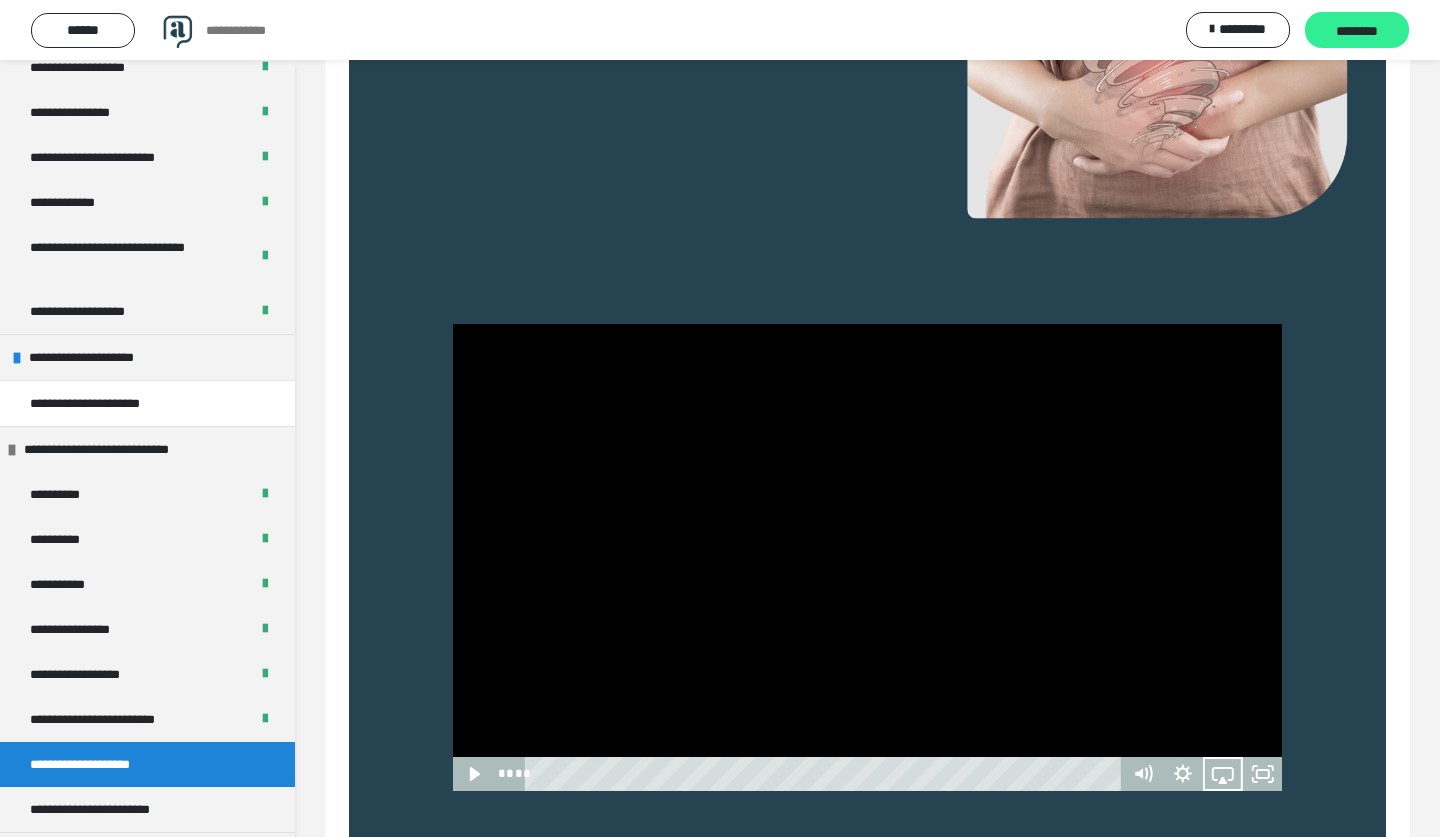 click on "********" at bounding box center [1357, 31] 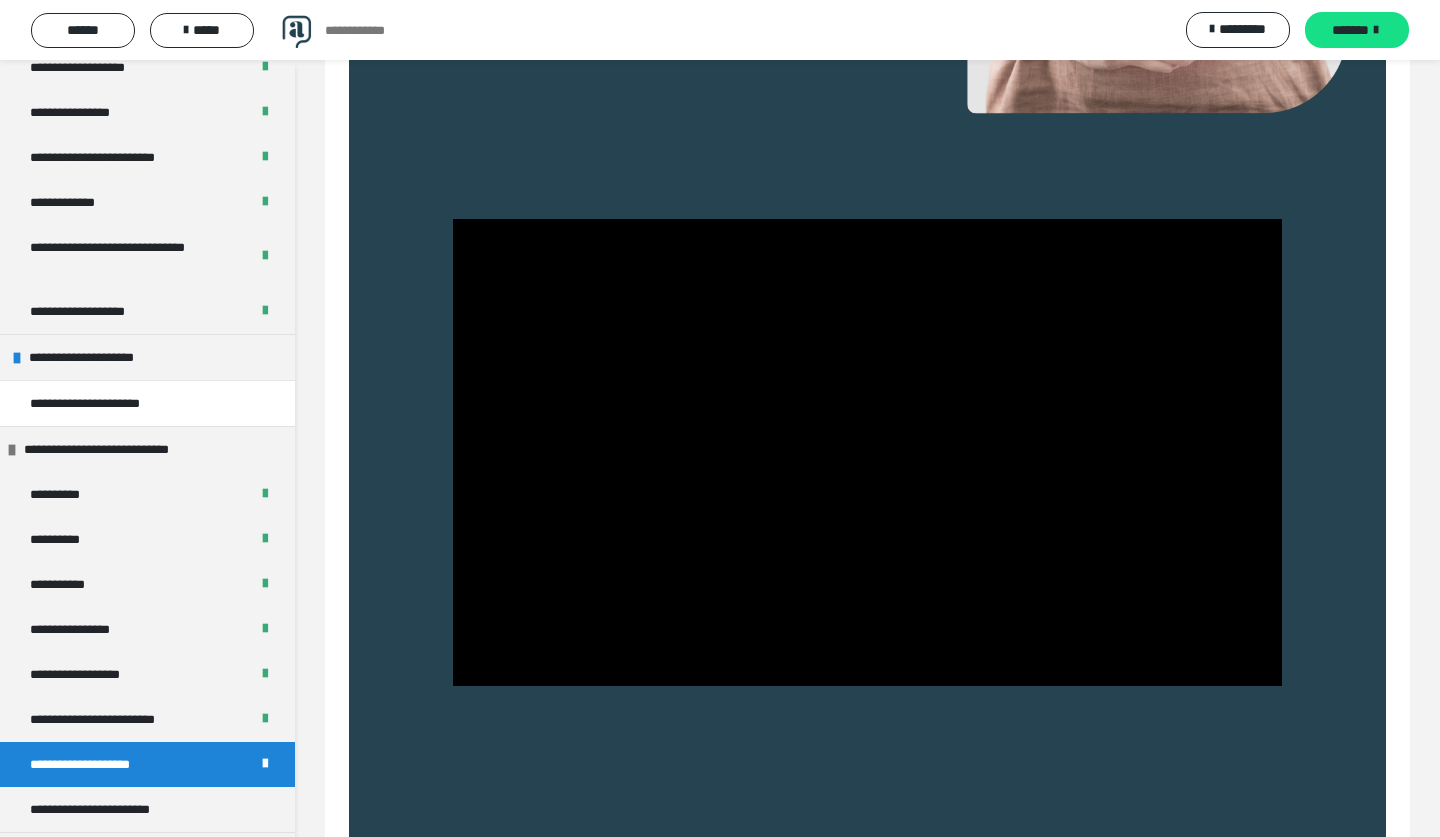 scroll, scrollTop: 685, scrollLeft: 0, axis: vertical 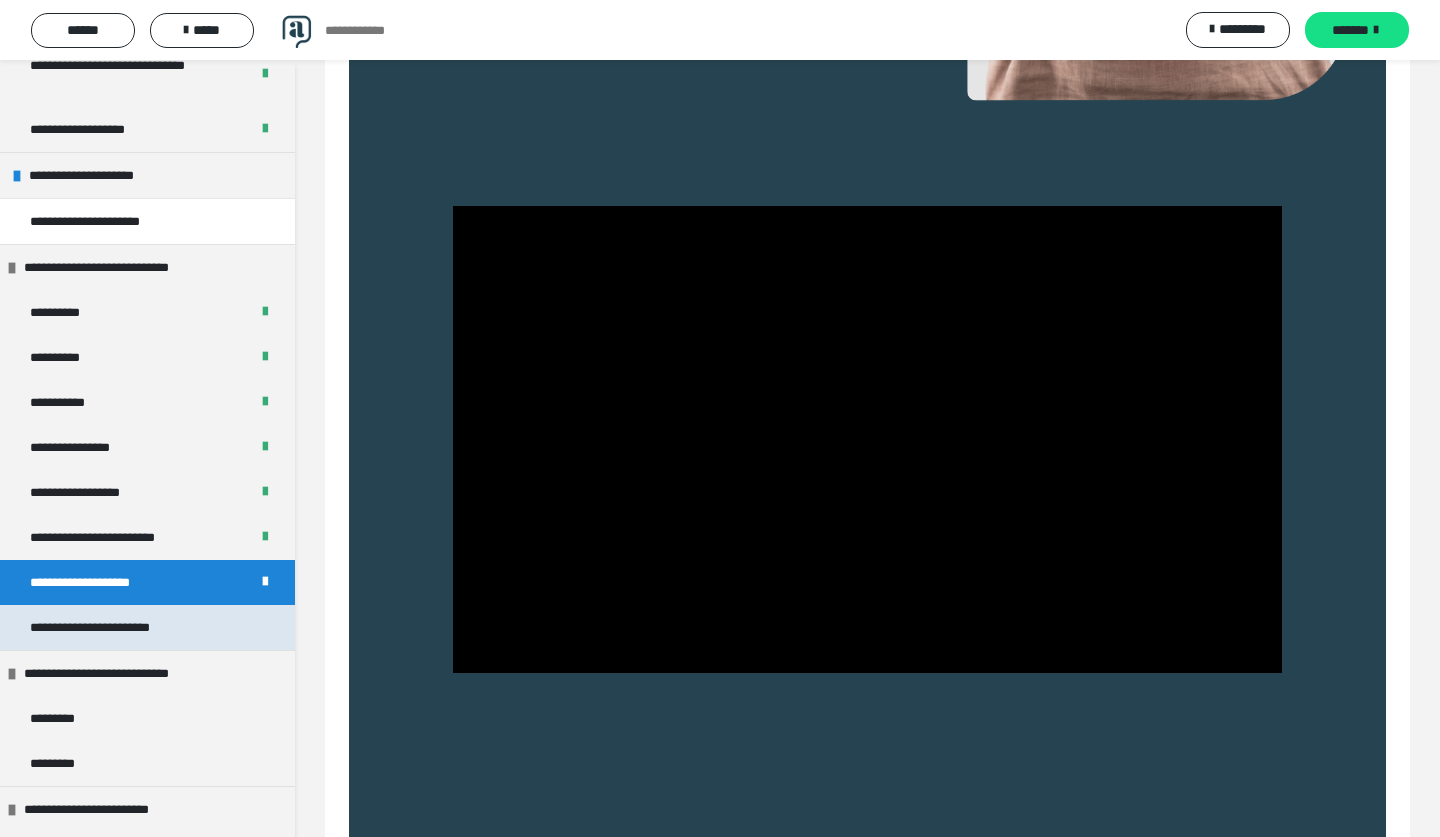 click on "**********" at bounding box center [147, 627] 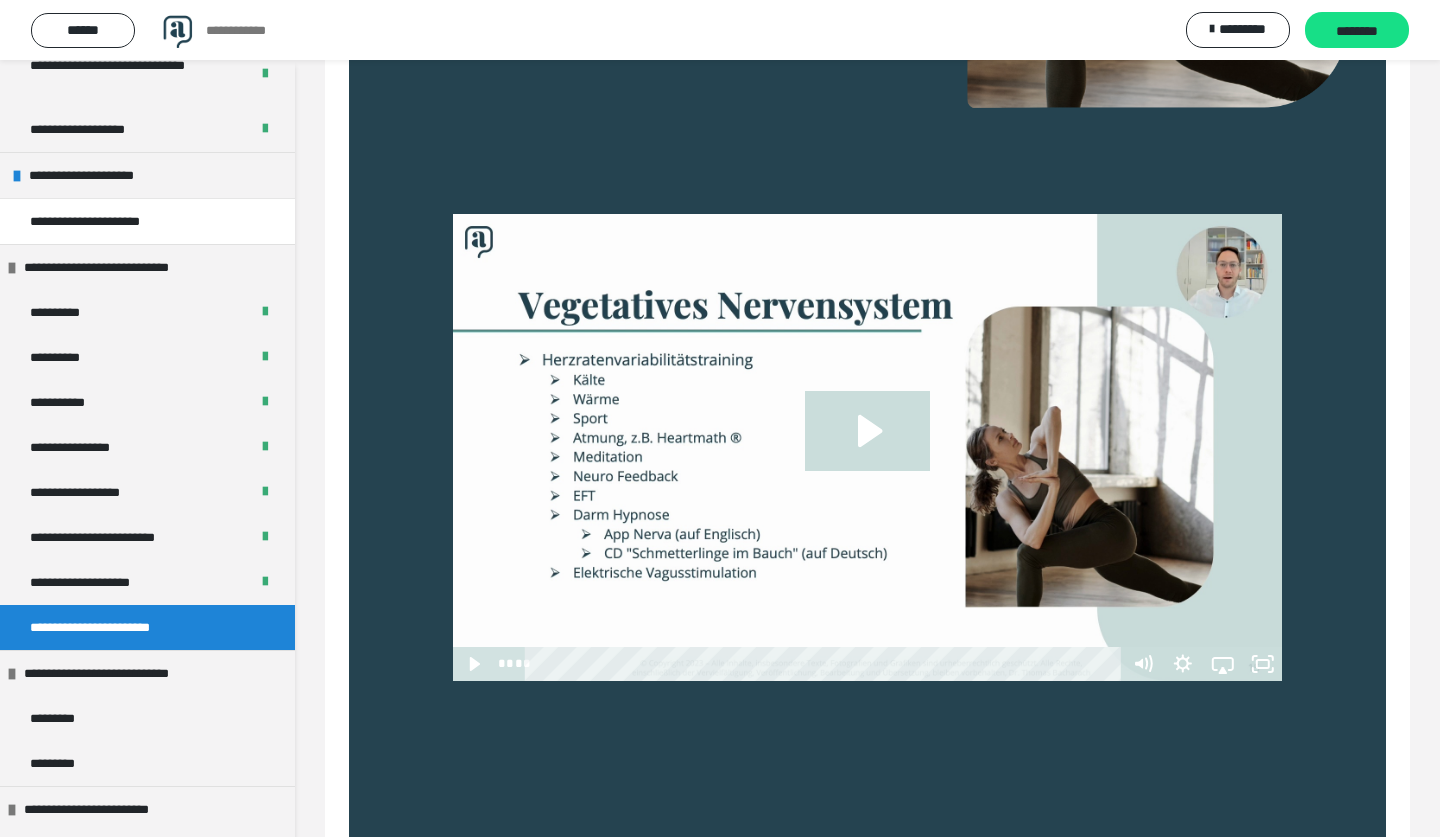 scroll, scrollTop: 731, scrollLeft: 0, axis: vertical 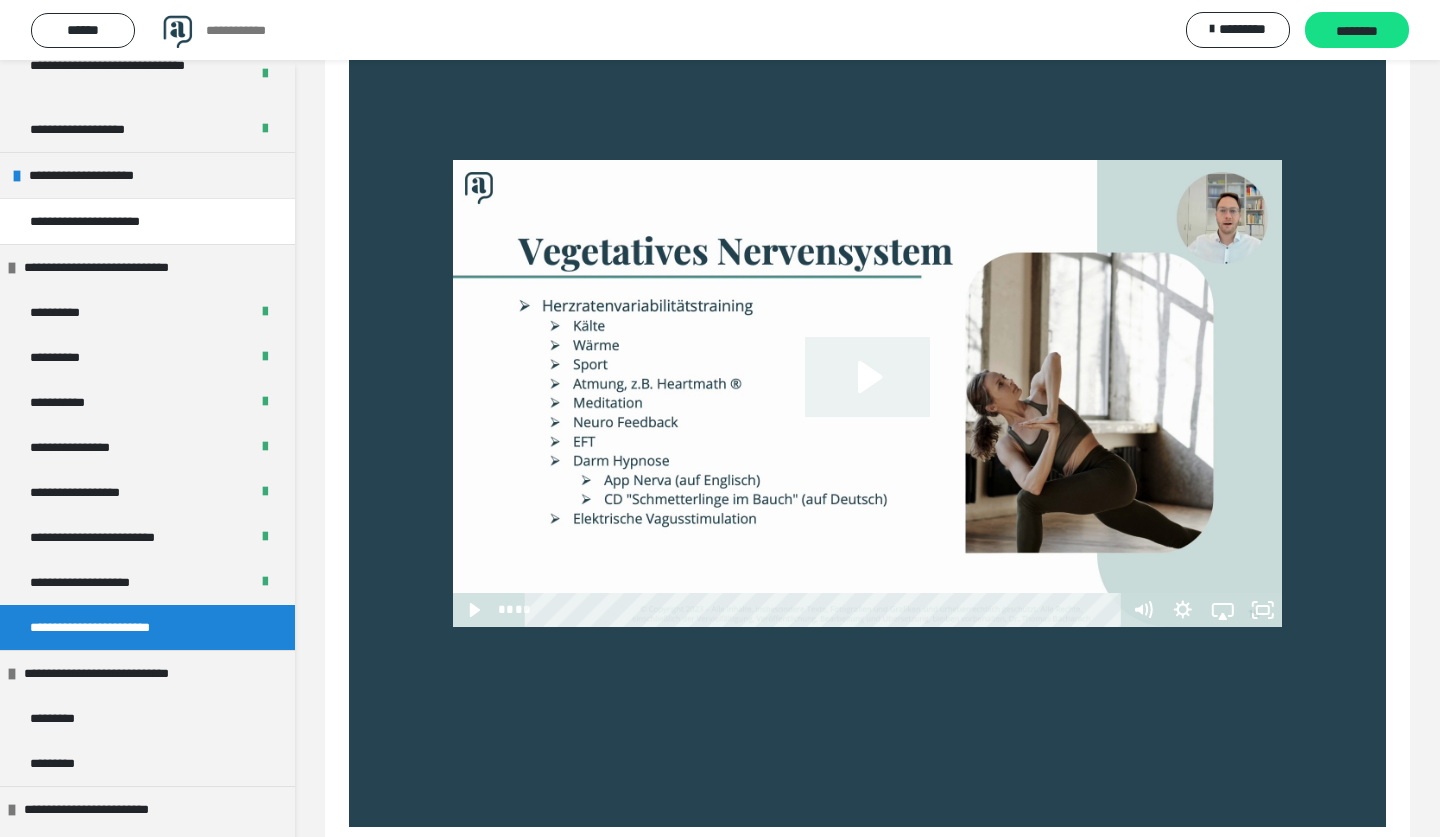 click 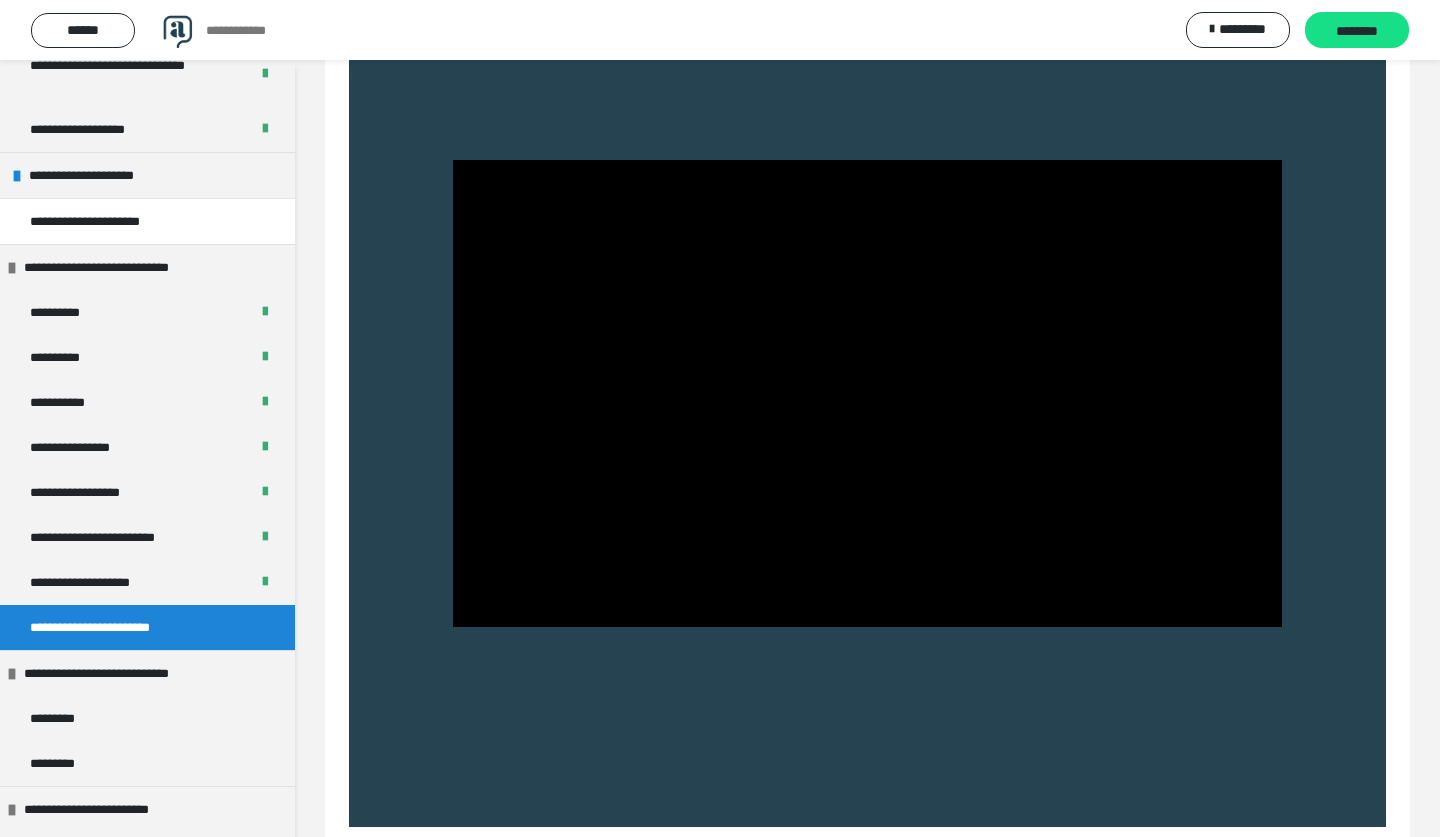 click on "**********" at bounding box center [720, 30] 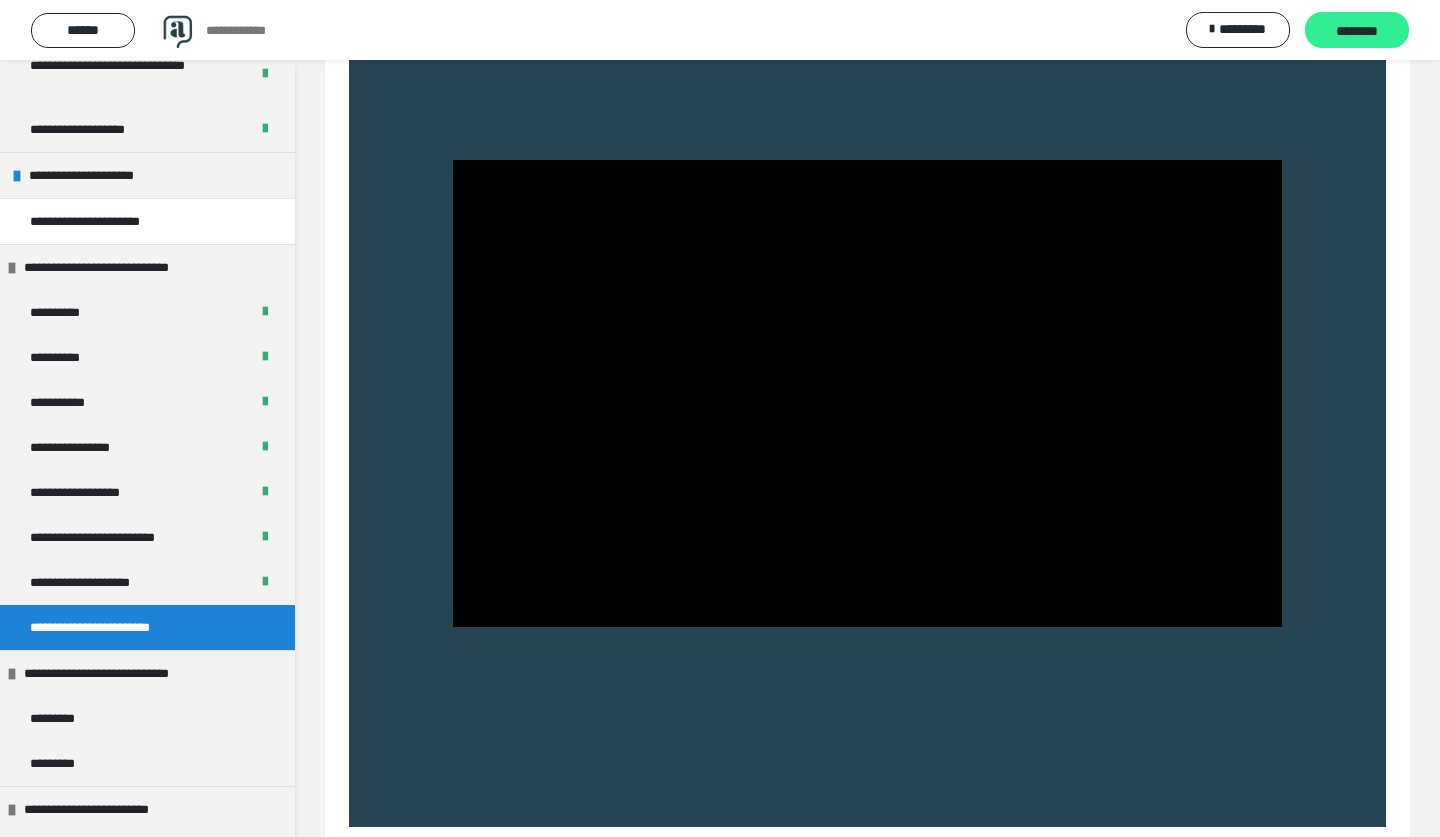 click on "********" at bounding box center (1357, 31) 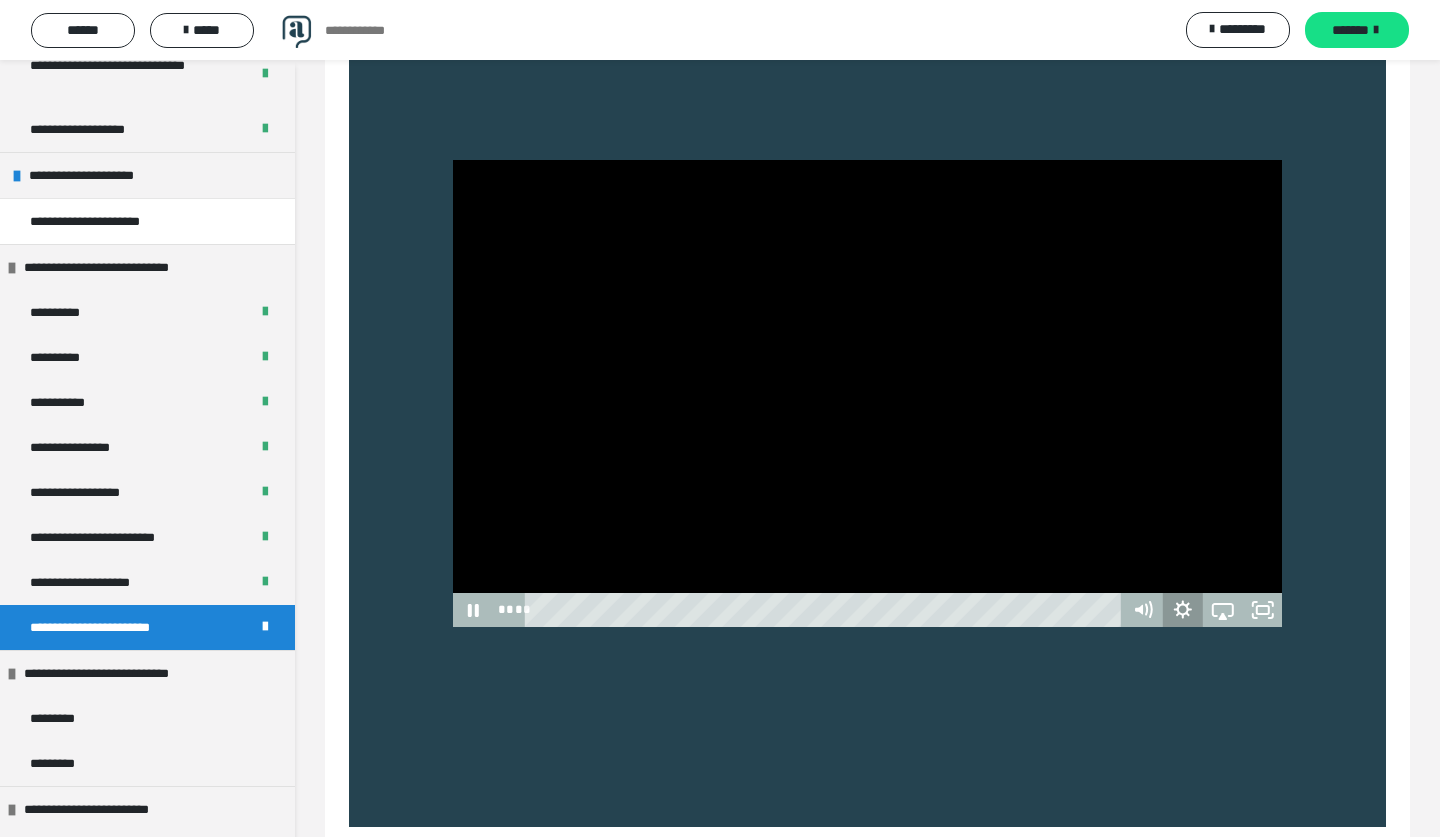 click 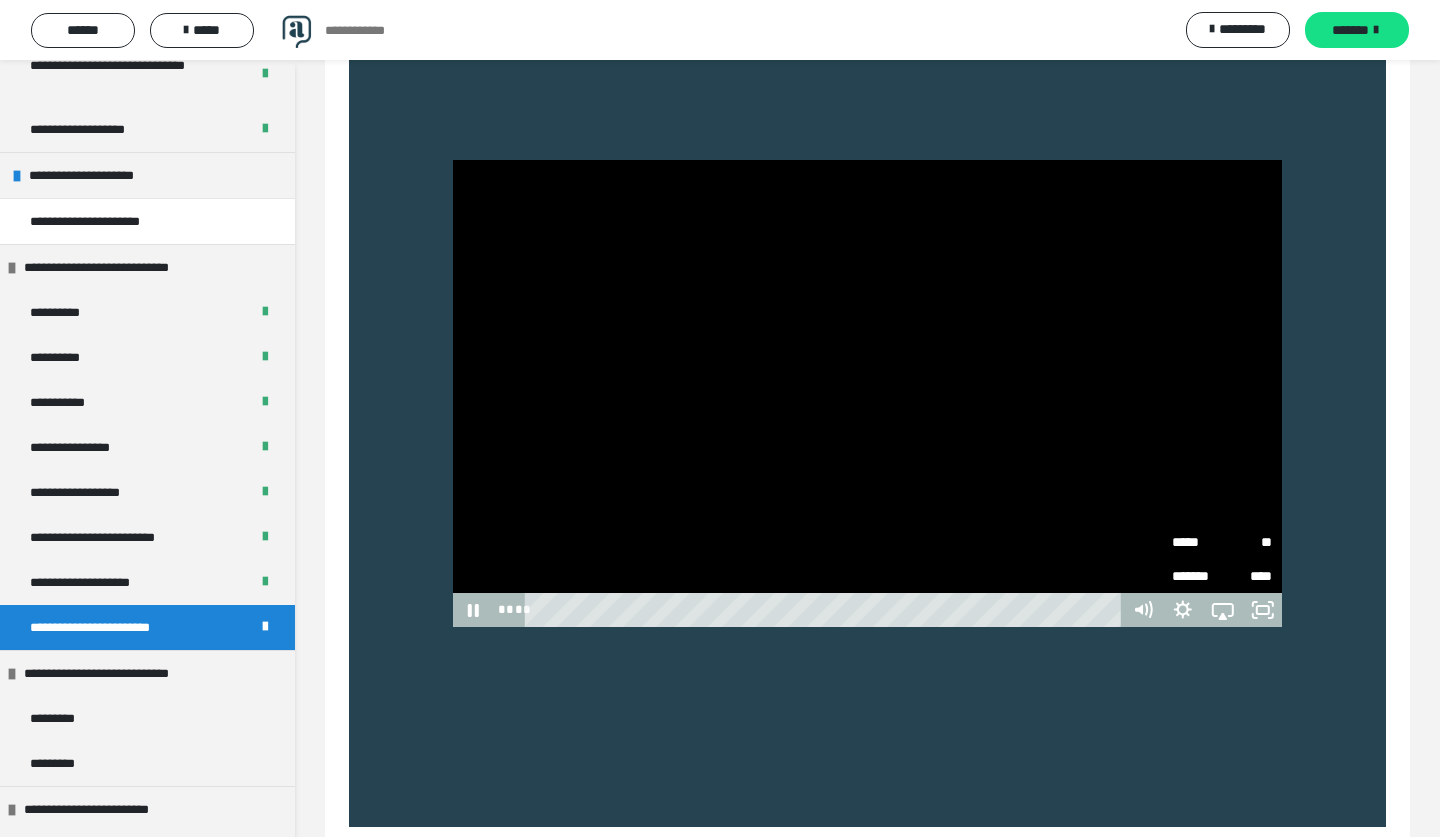 click on "*****" at bounding box center (1197, 542) 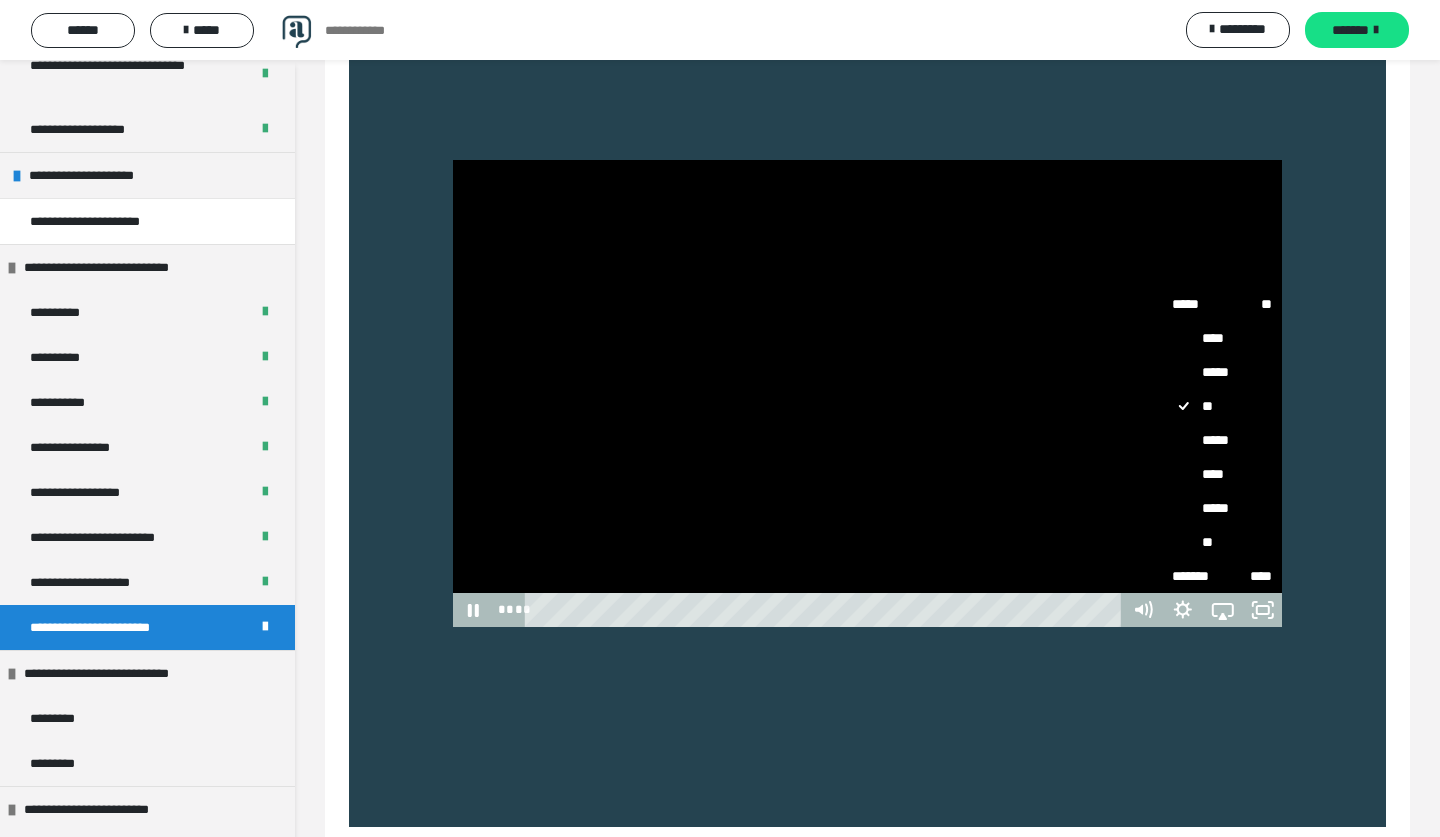 click on "*****" at bounding box center [1222, 440] 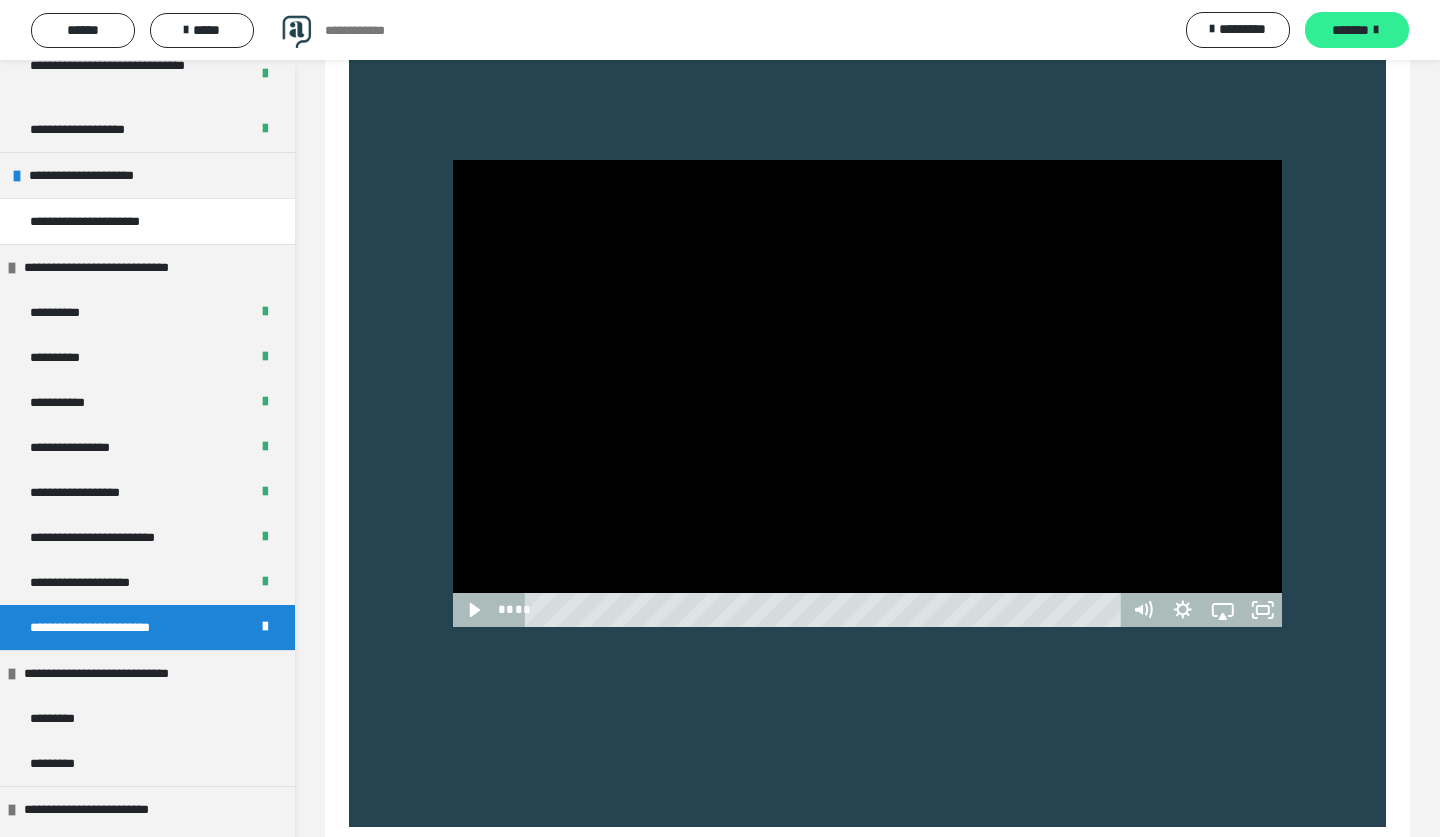 click on "*******" at bounding box center (1350, 30) 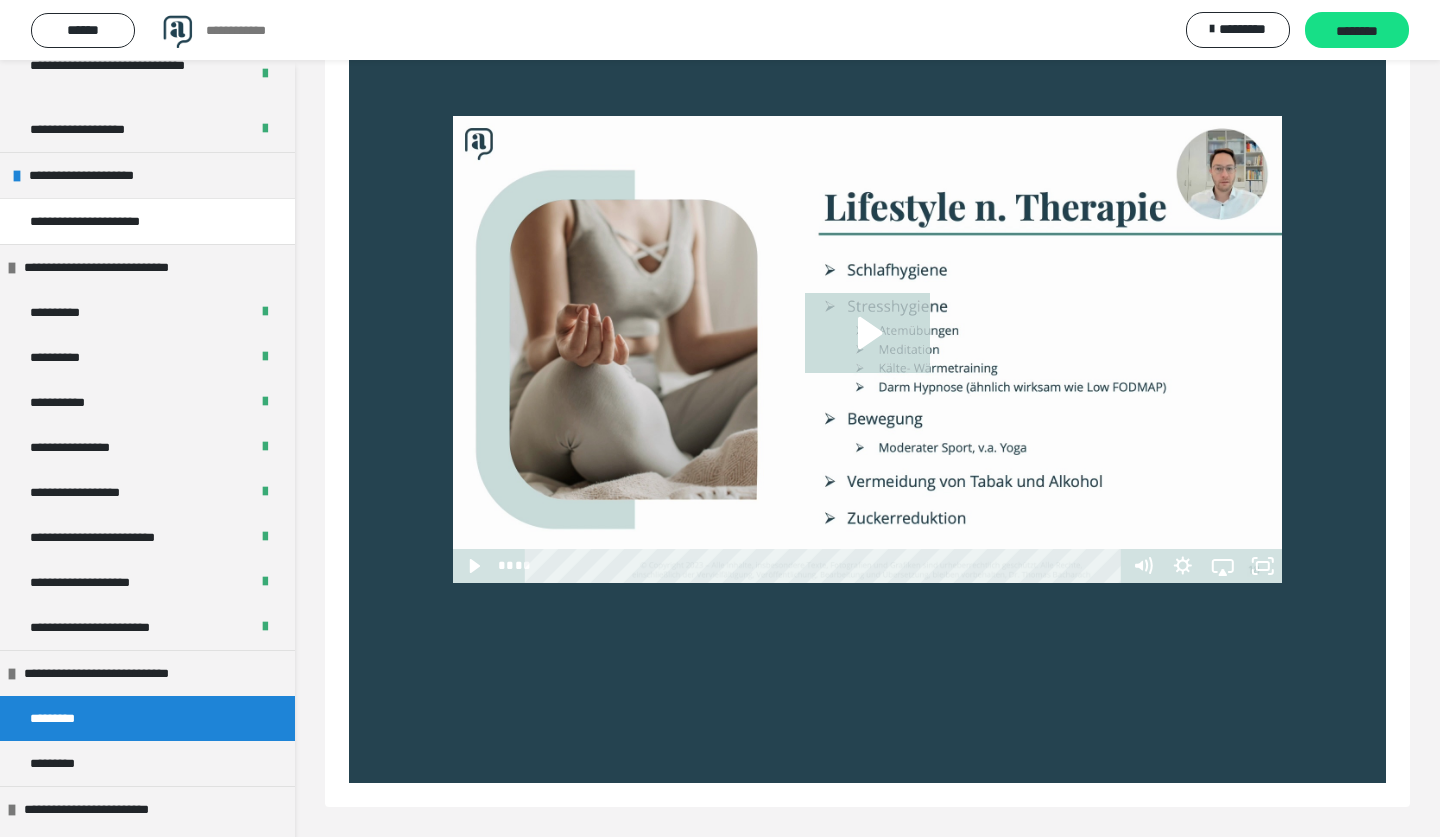 scroll, scrollTop: 775, scrollLeft: 0, axis: vertical 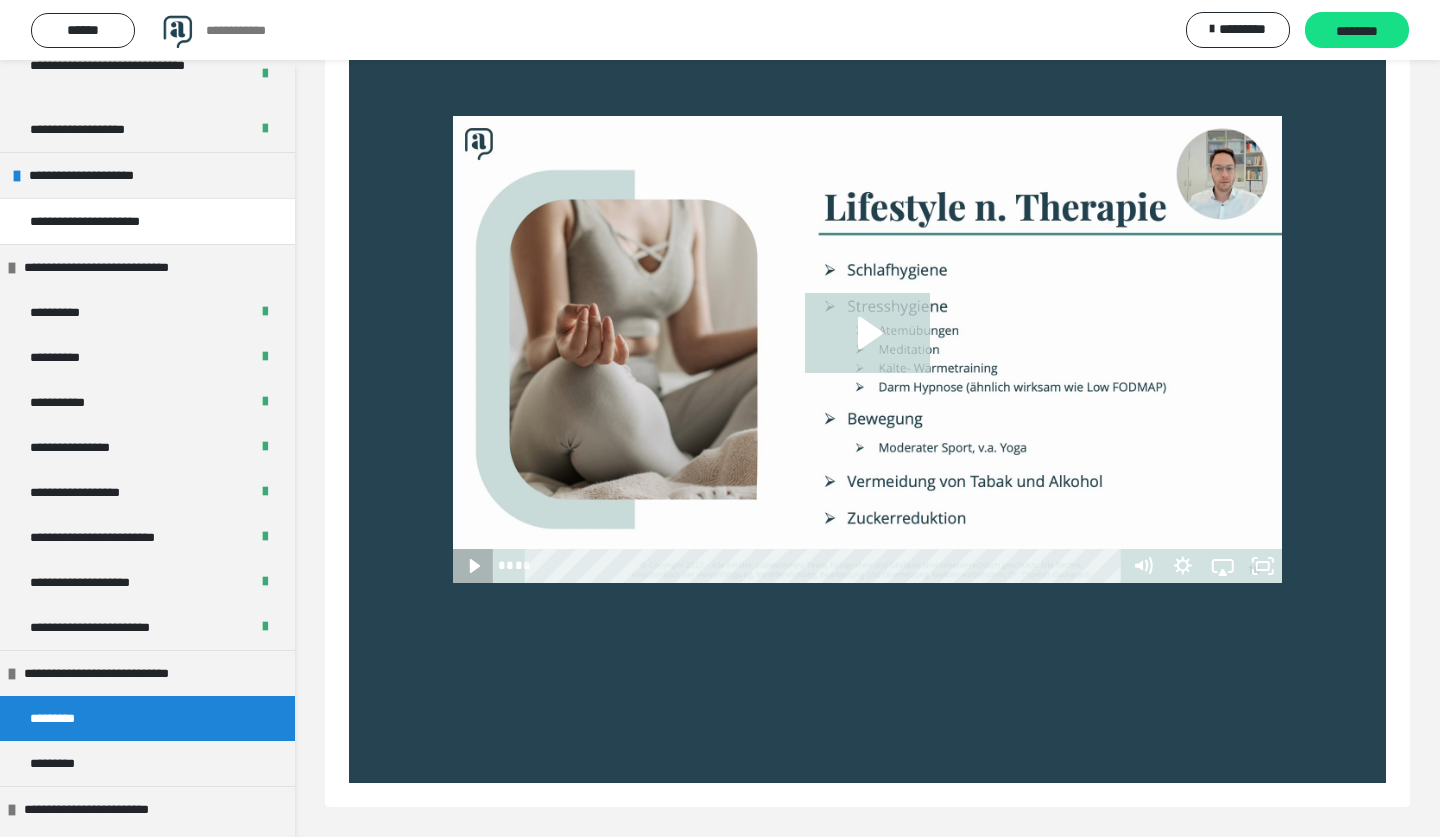 click 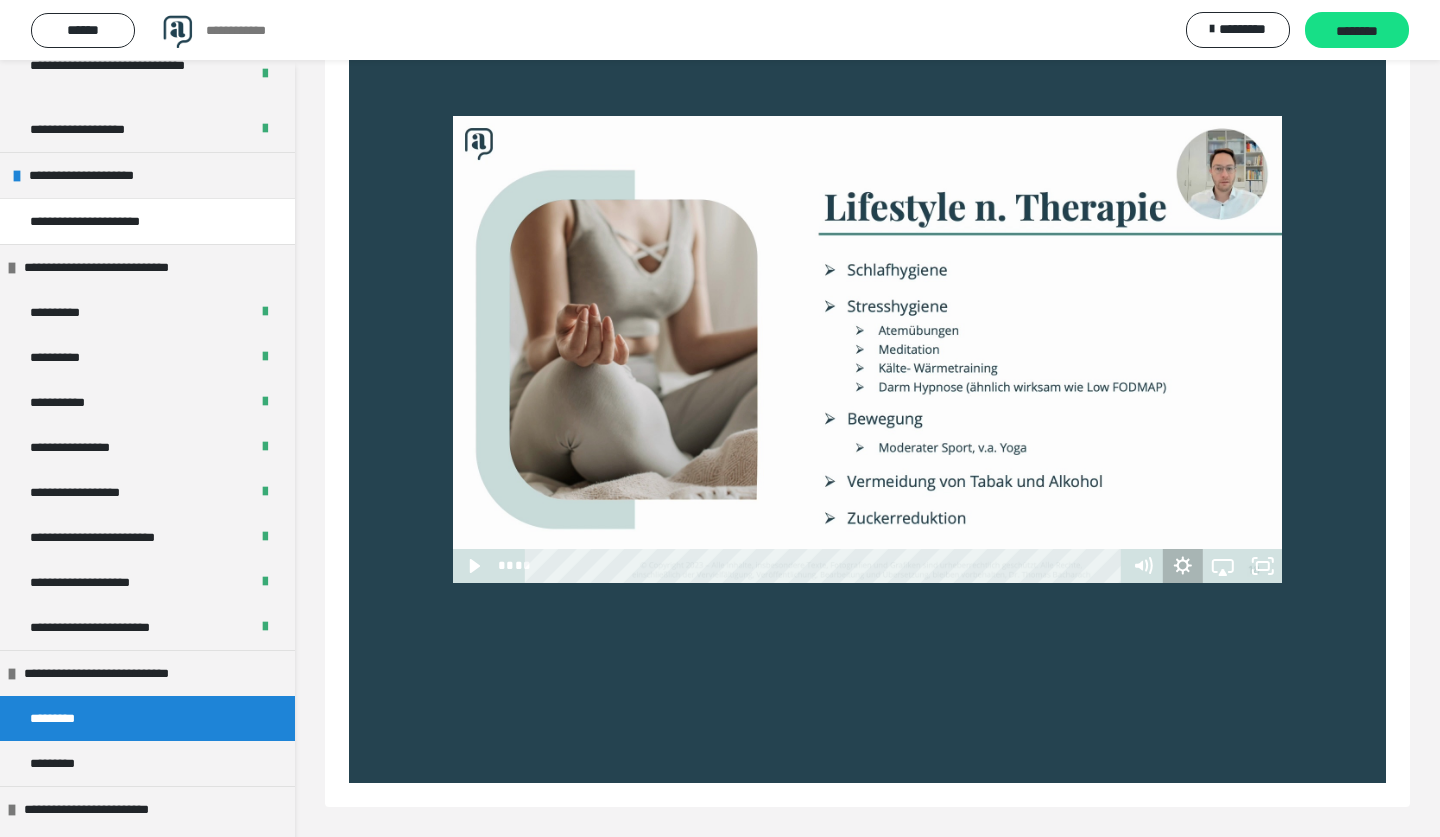 click 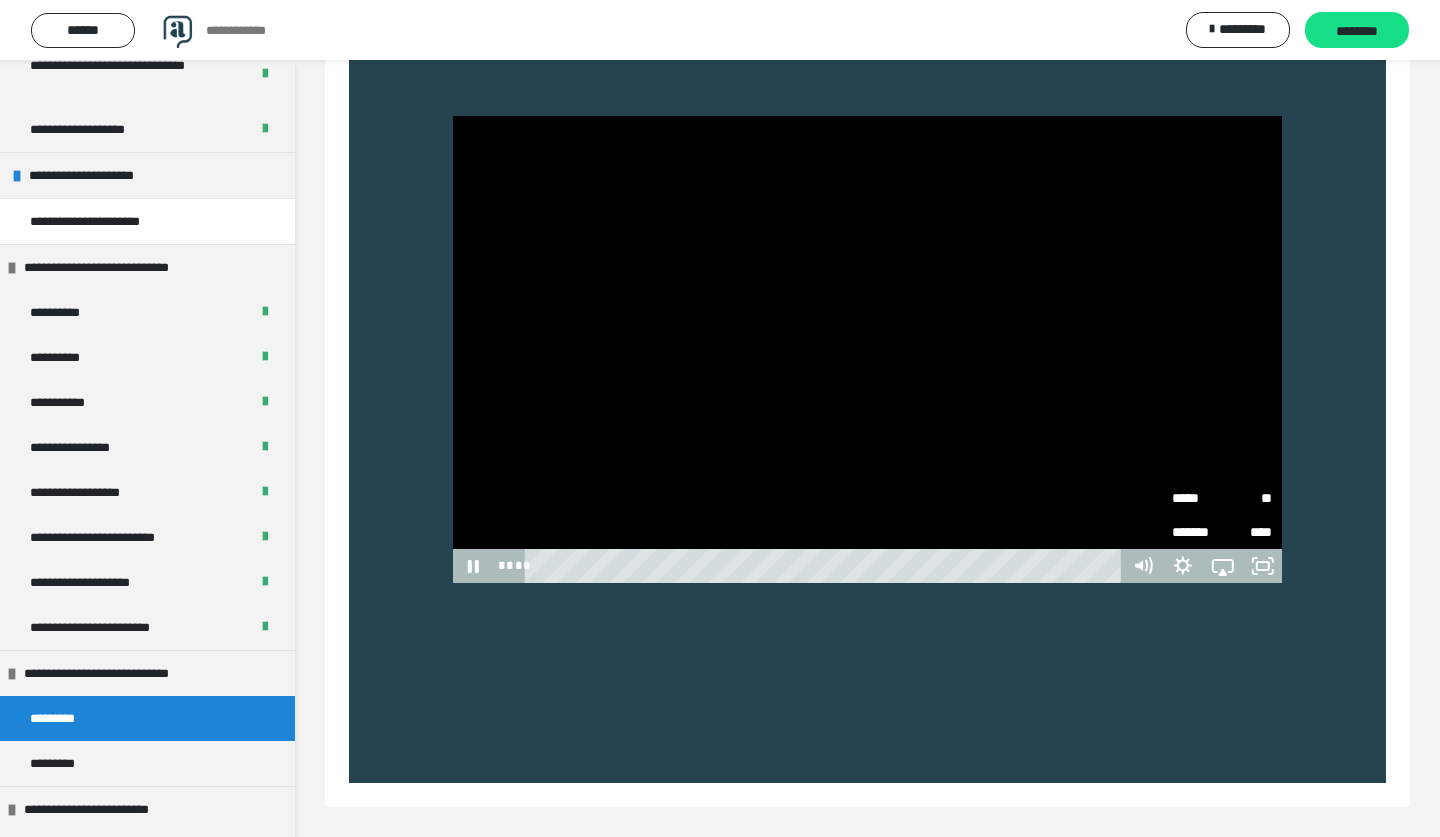 click on "*****" at bounding box center (1197, 497) 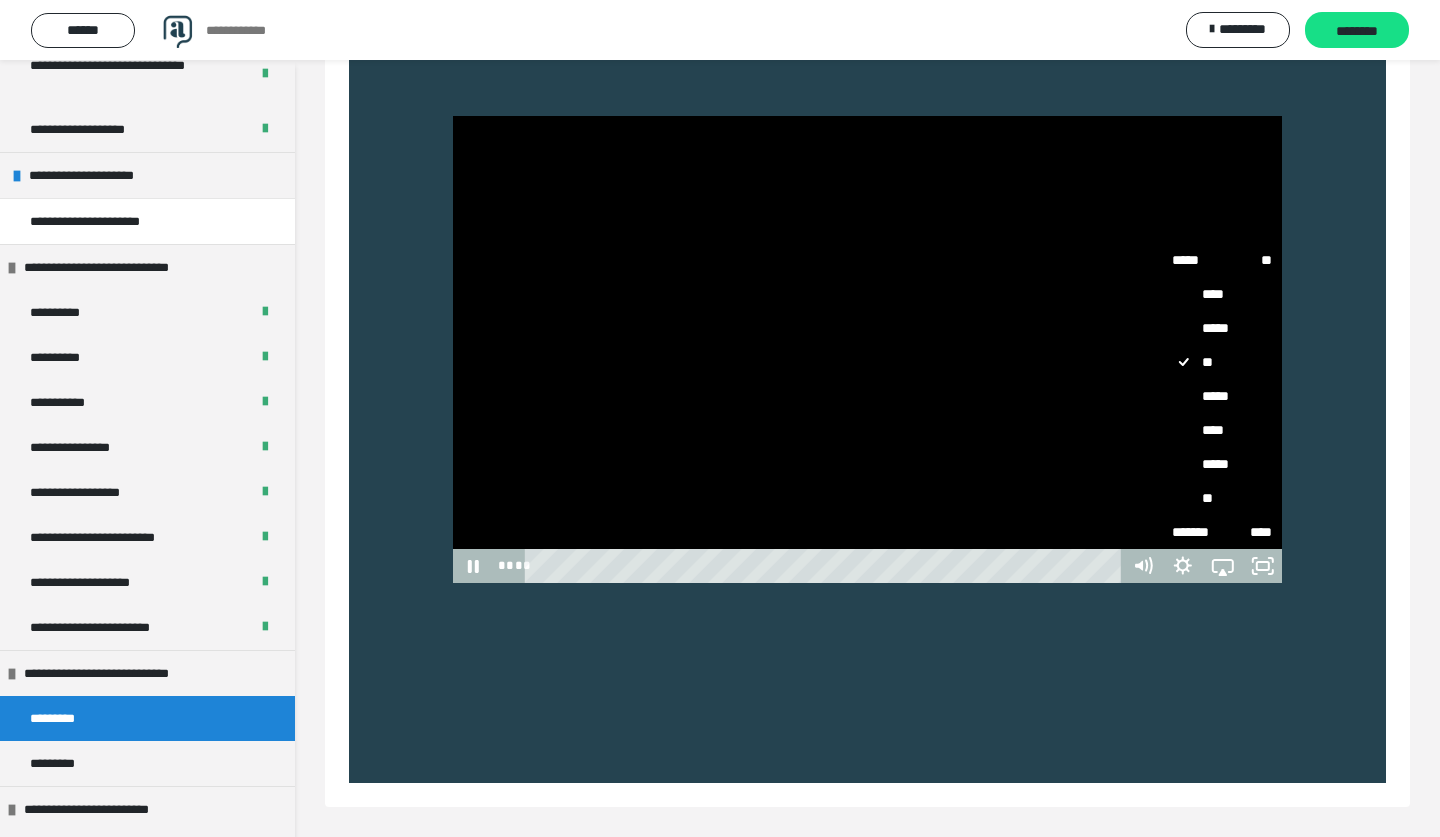 click on "****" at bounding box center [1222, 430] 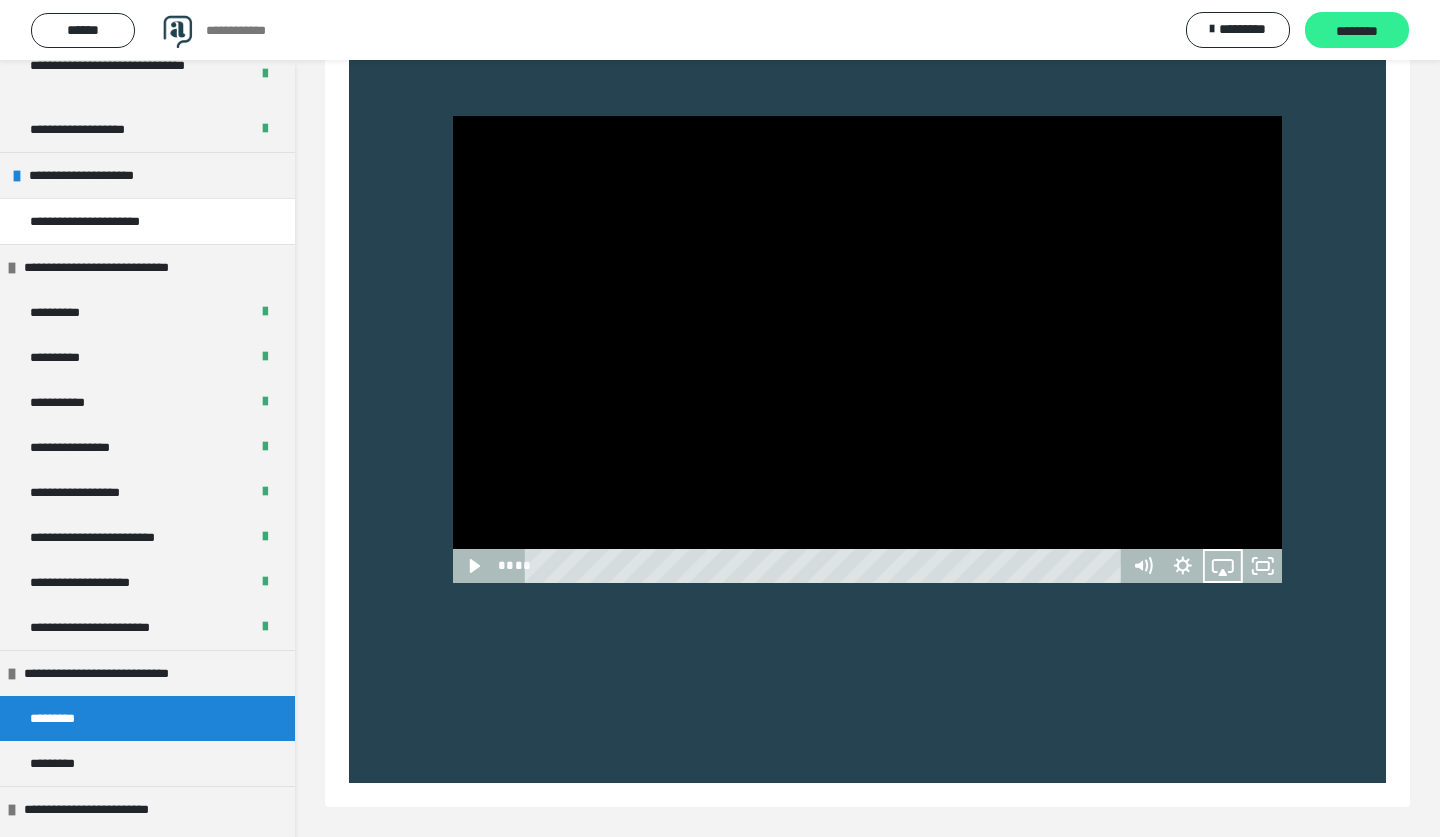 click on "********" at bounding box center [1357, 31] 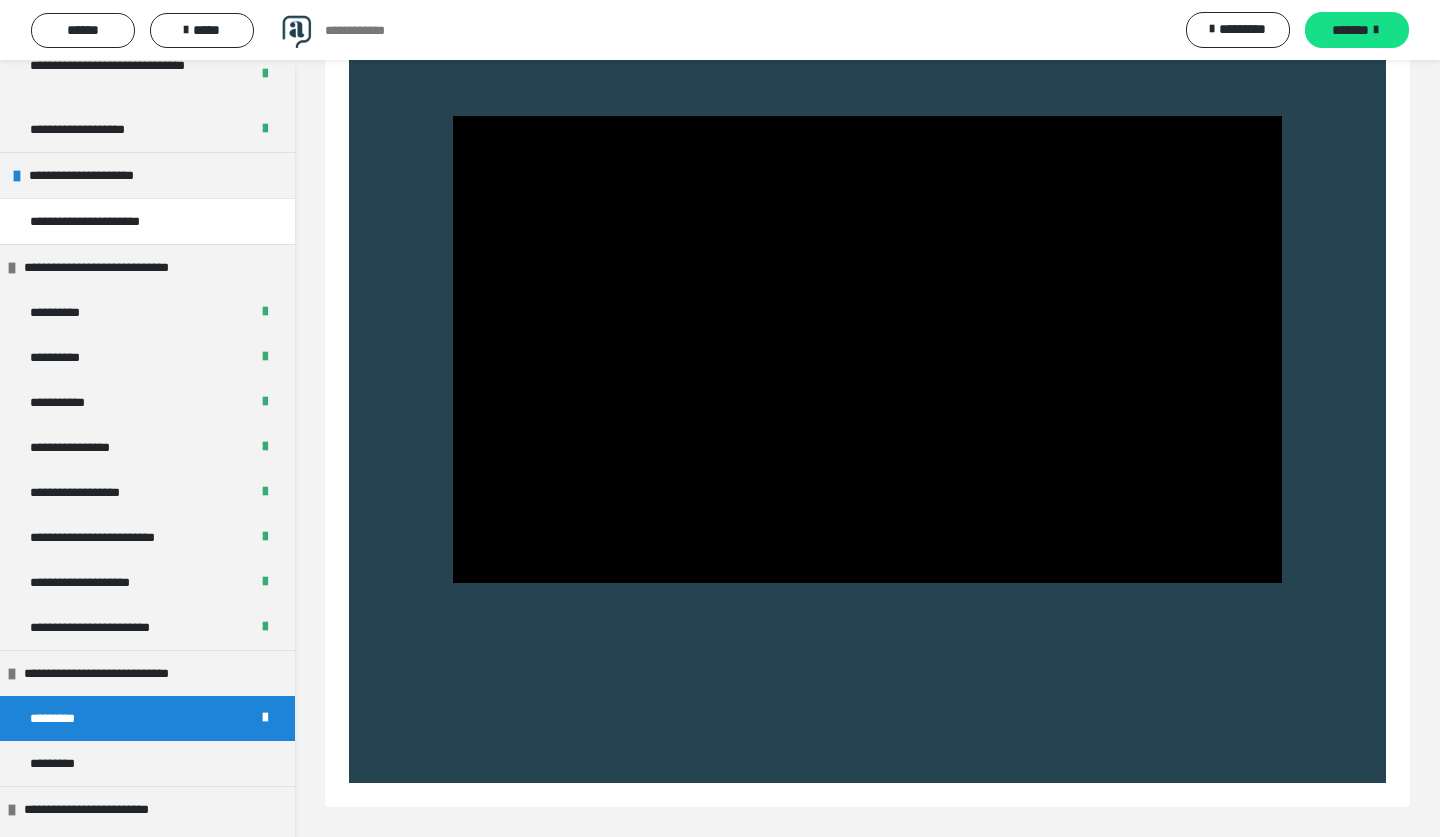 scroll, scrollTop: 775, scrollLeft: 0, axis: vertical 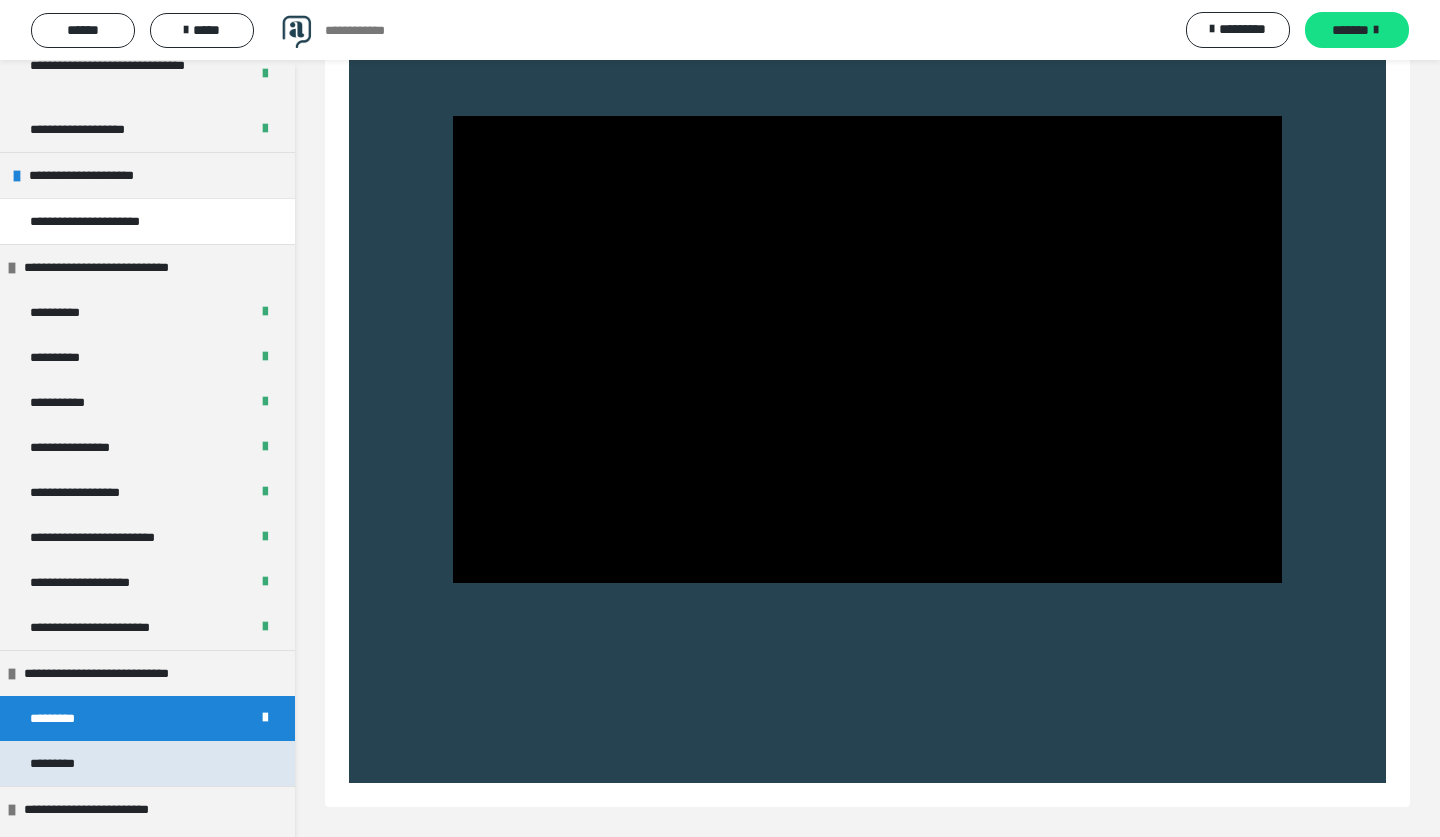 click on "*********" at bounding box center [147, 763] 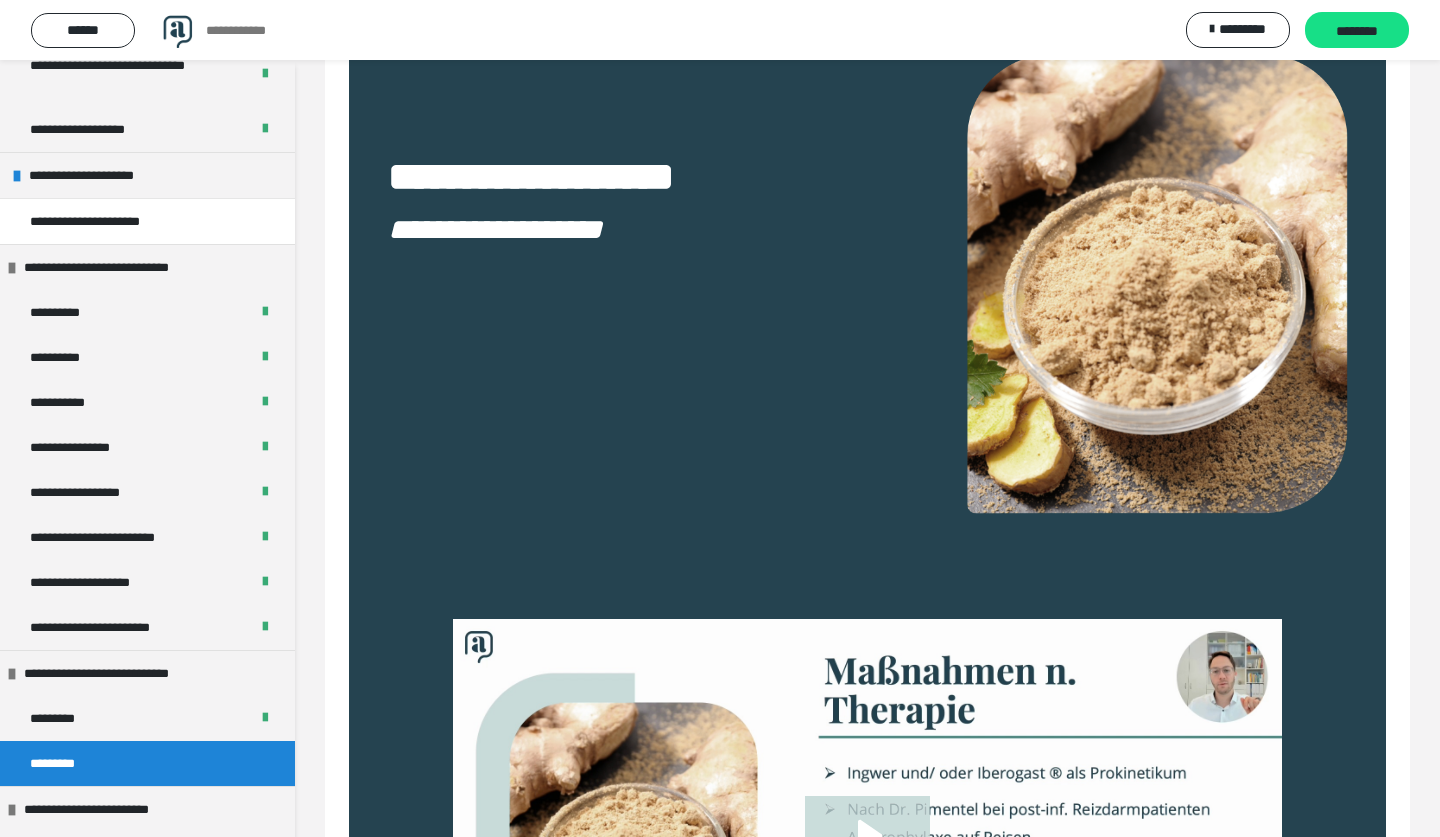 scroll, scrollTop: 225, scrollLeft: 0, axis: vertical 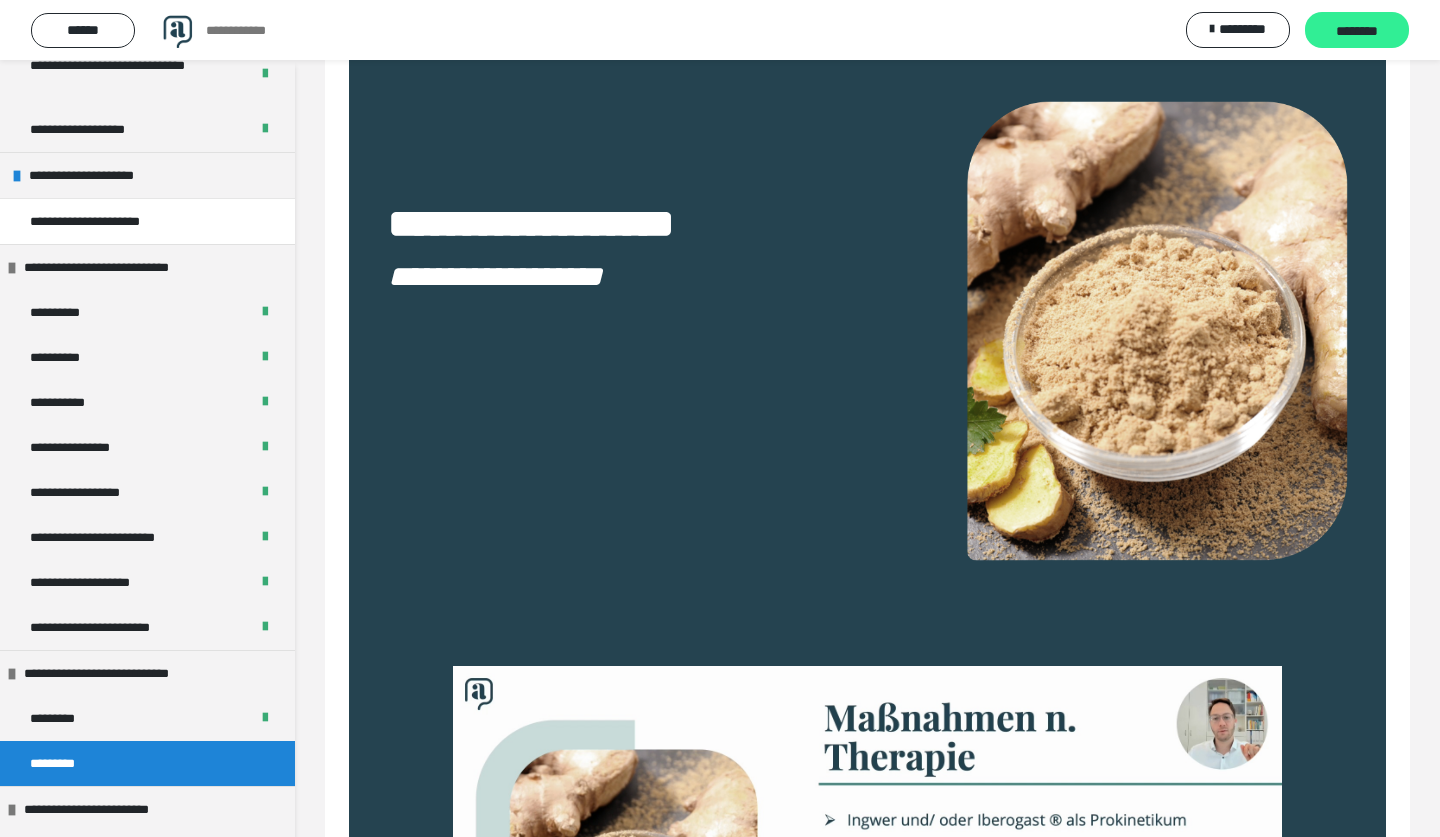 click on "********" at bounding box center [1357, 31] 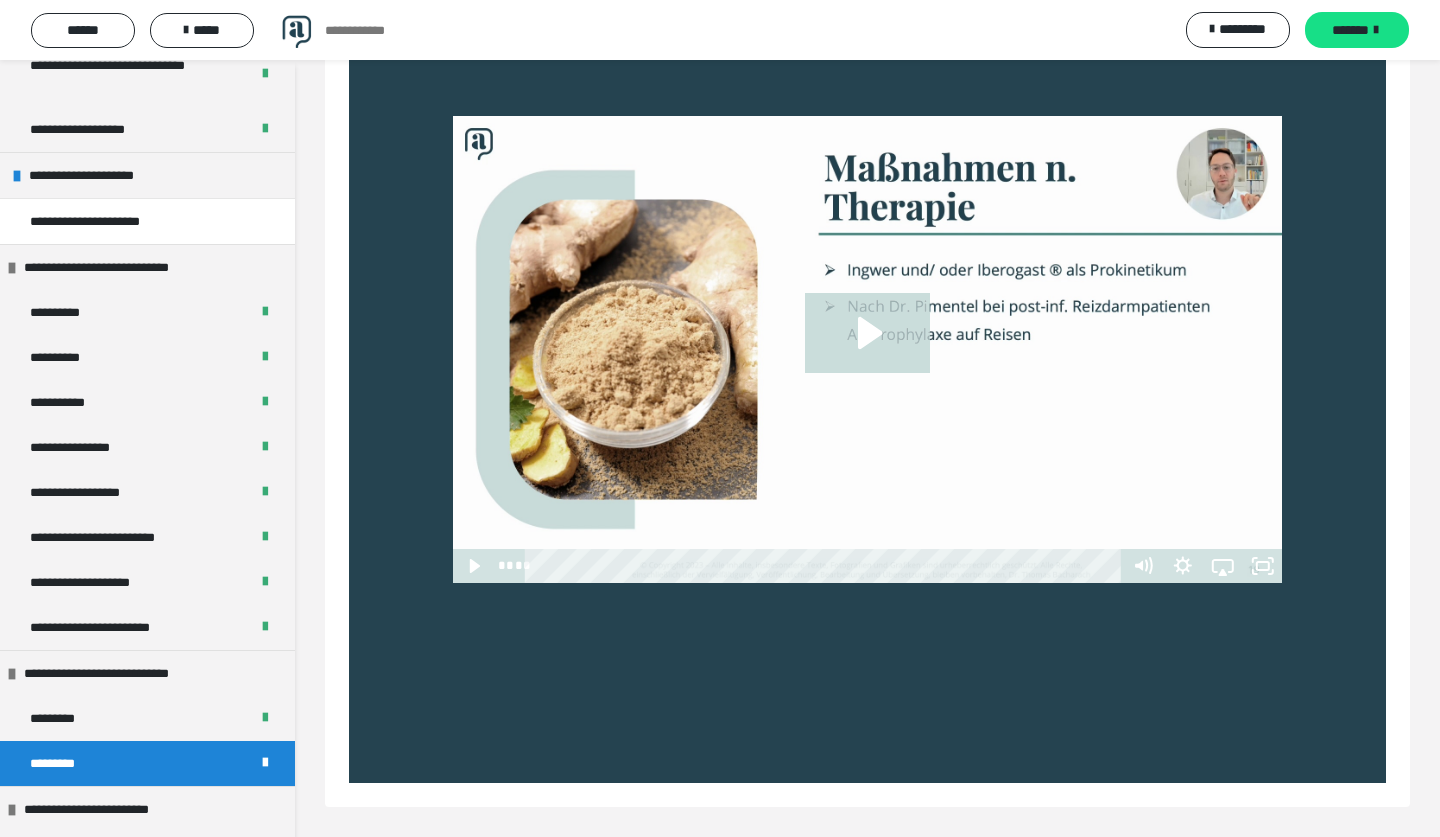 scroll, scrollTop: 775, scrollLeft: 0, axis: vertical 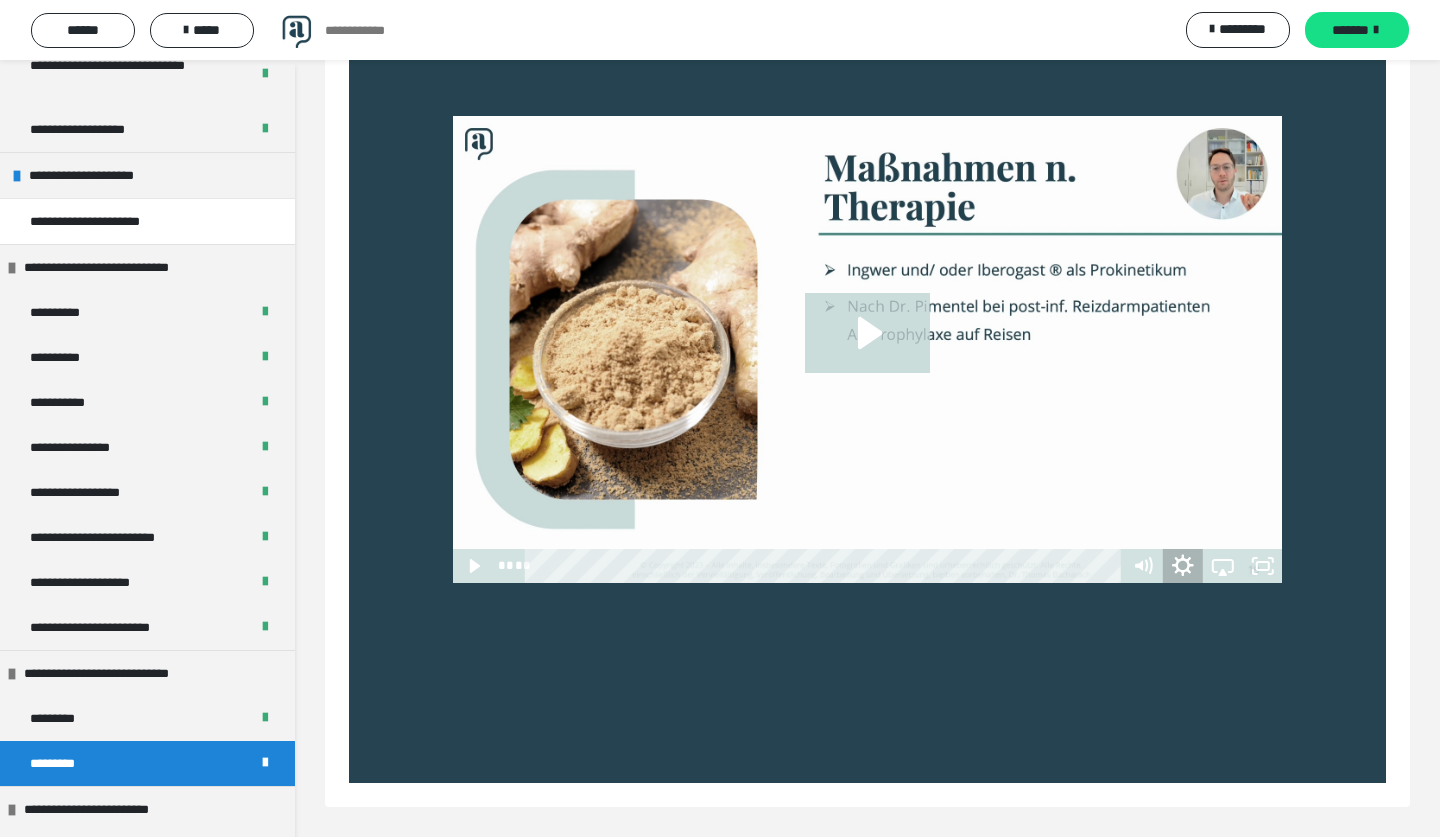 click 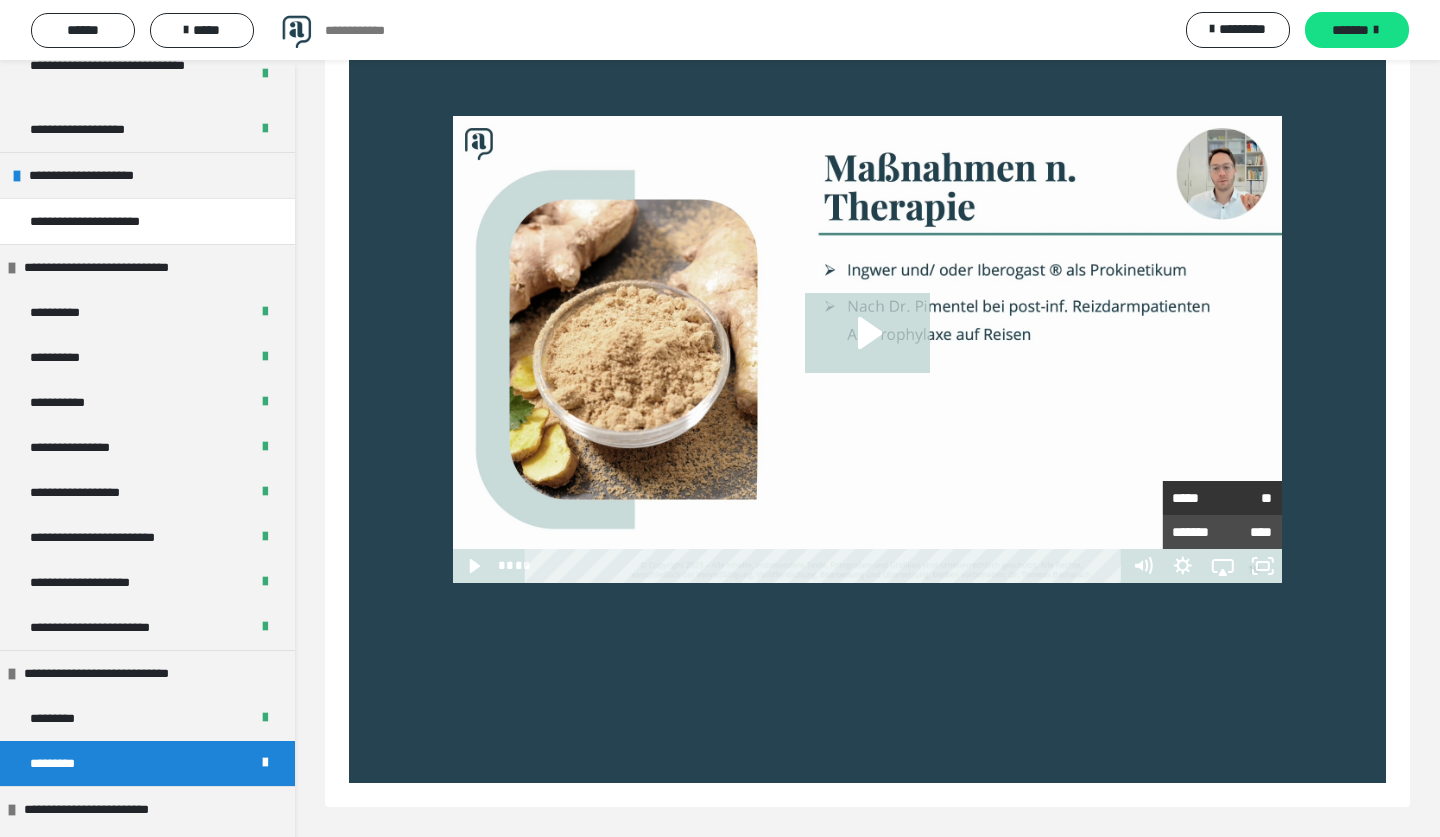click on "*****" at bounding box center (1197, 498) 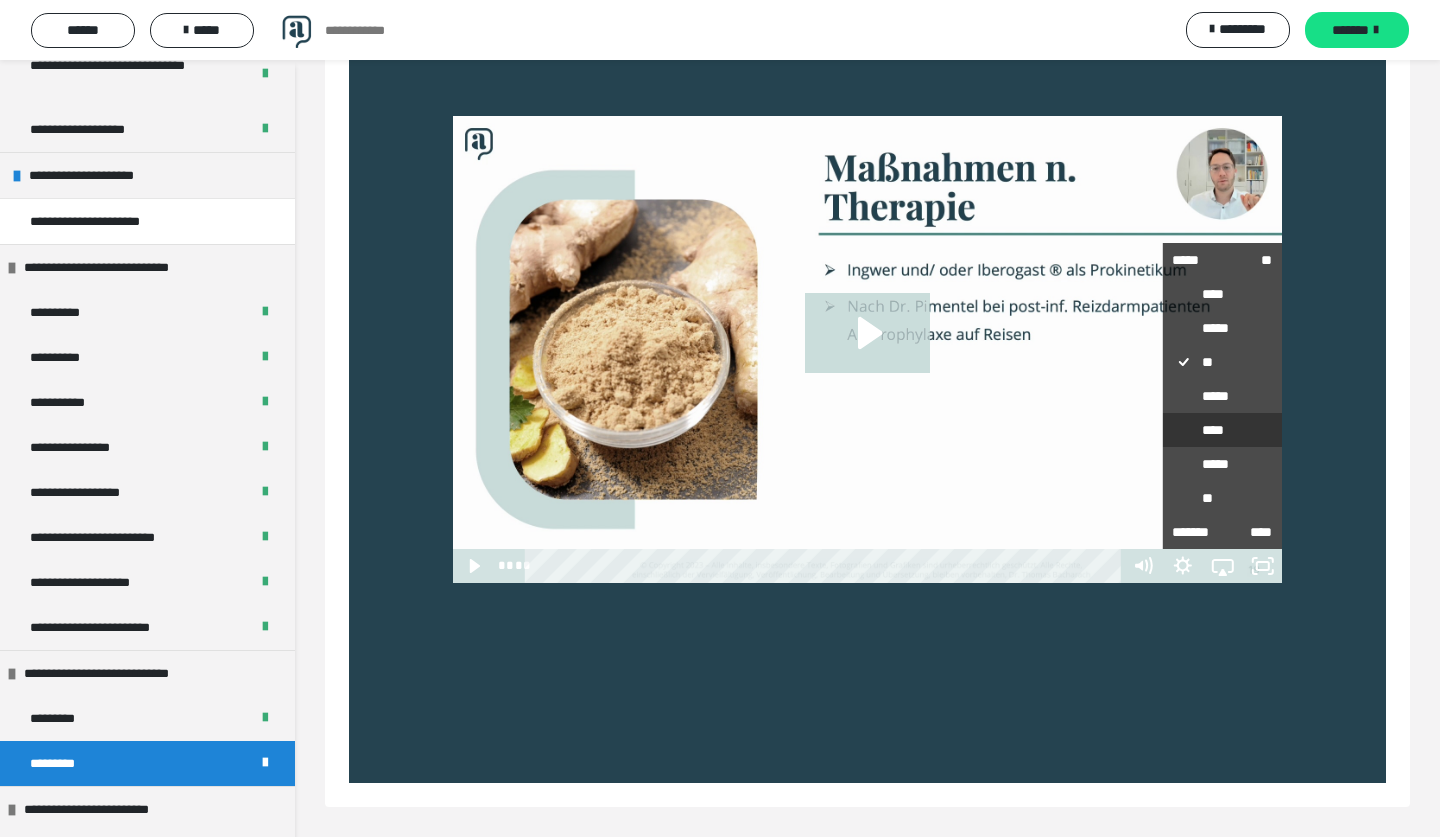 click on "****" at bounding box center (1222, 430) 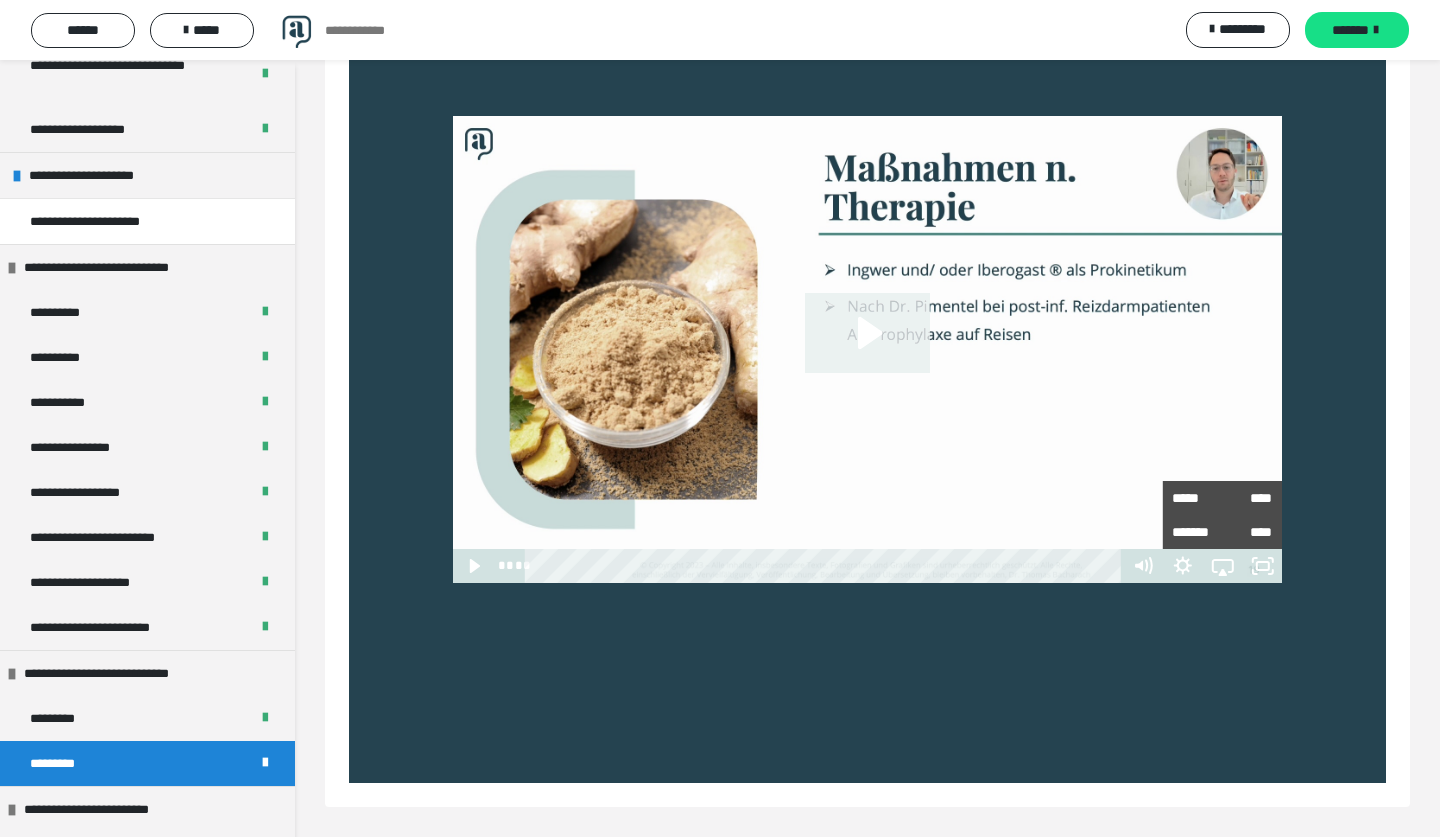 click 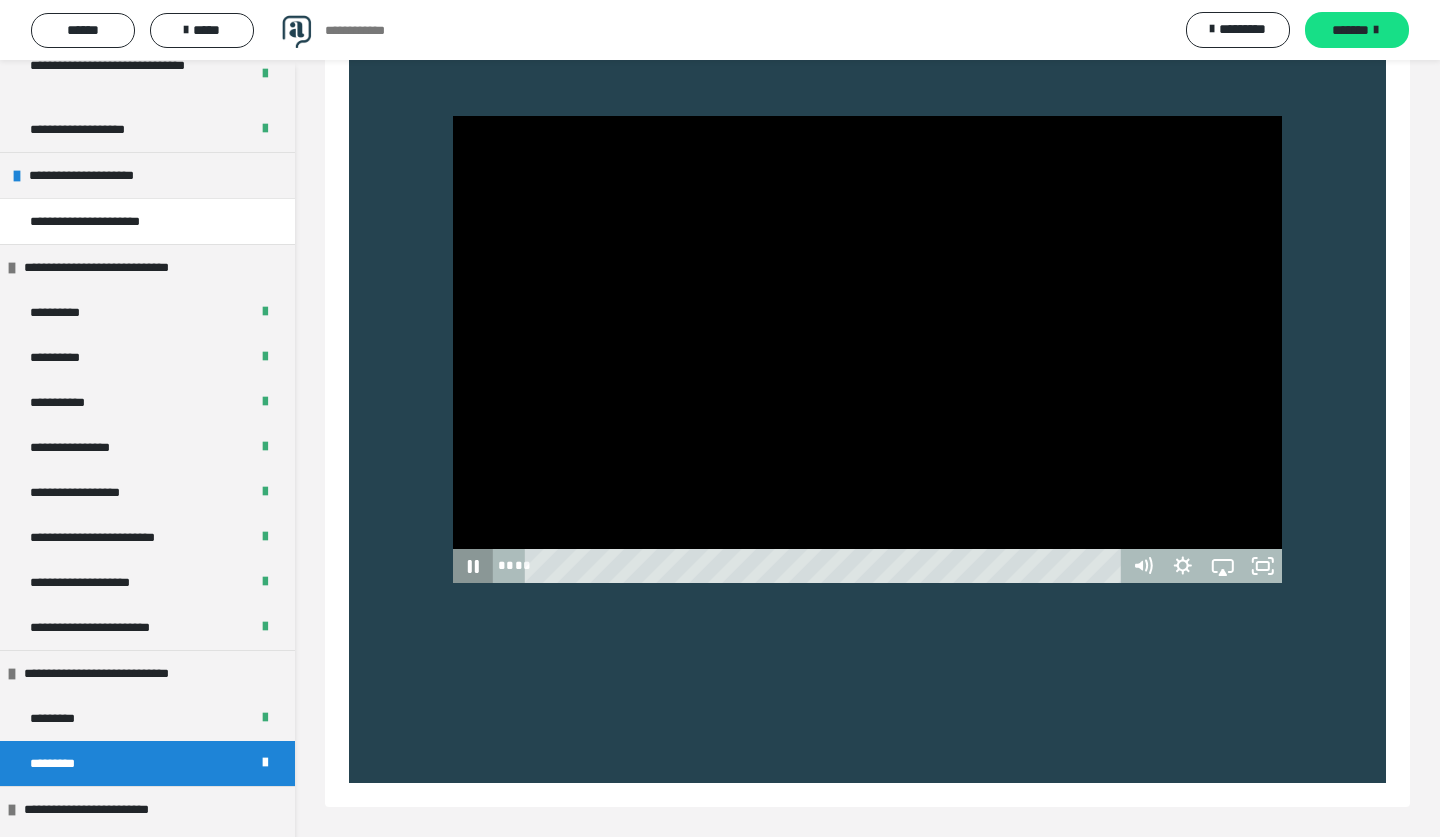 scroll, scrollTop: 775, scrollLeft: 0, axis: vertical 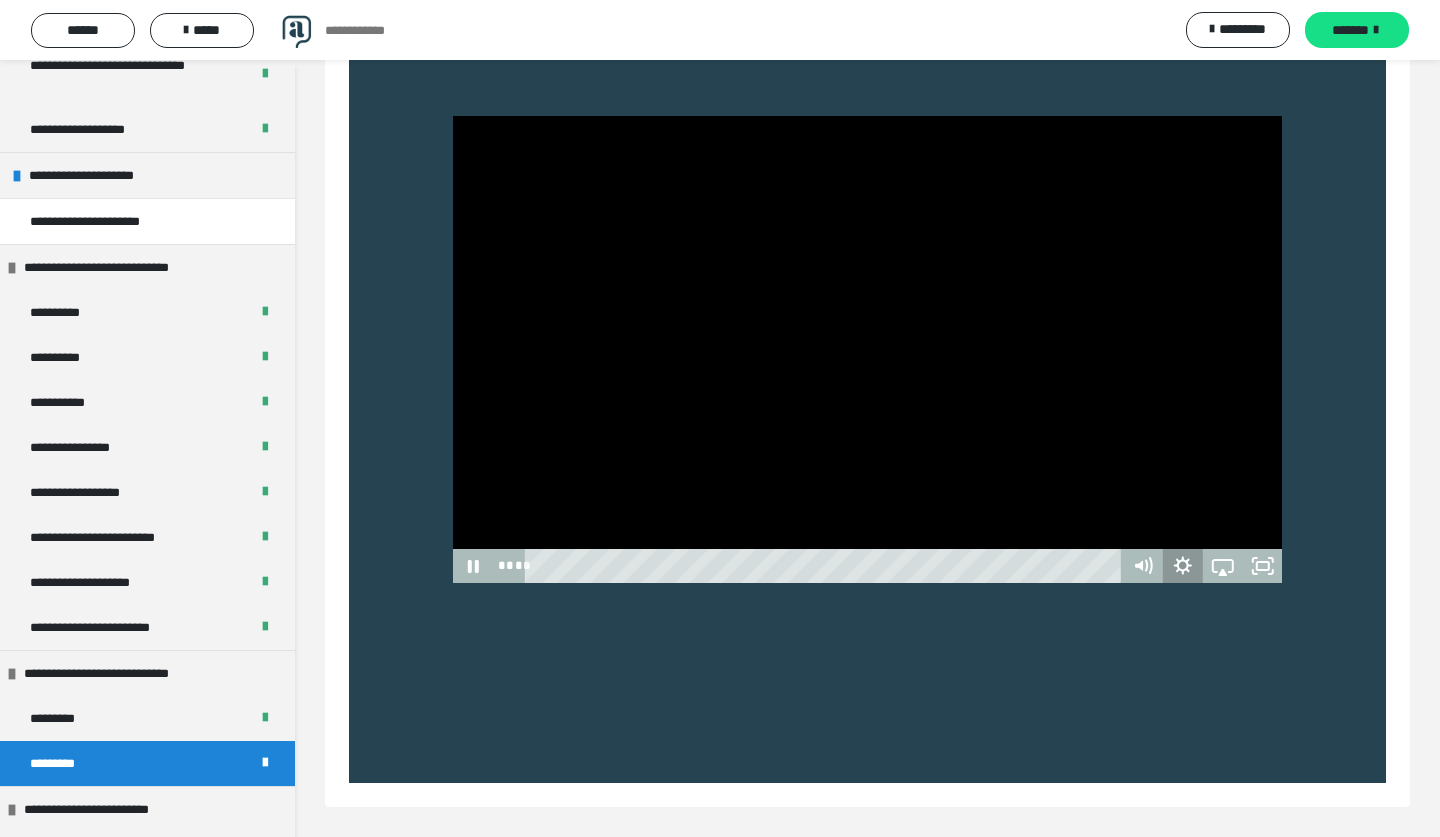 click 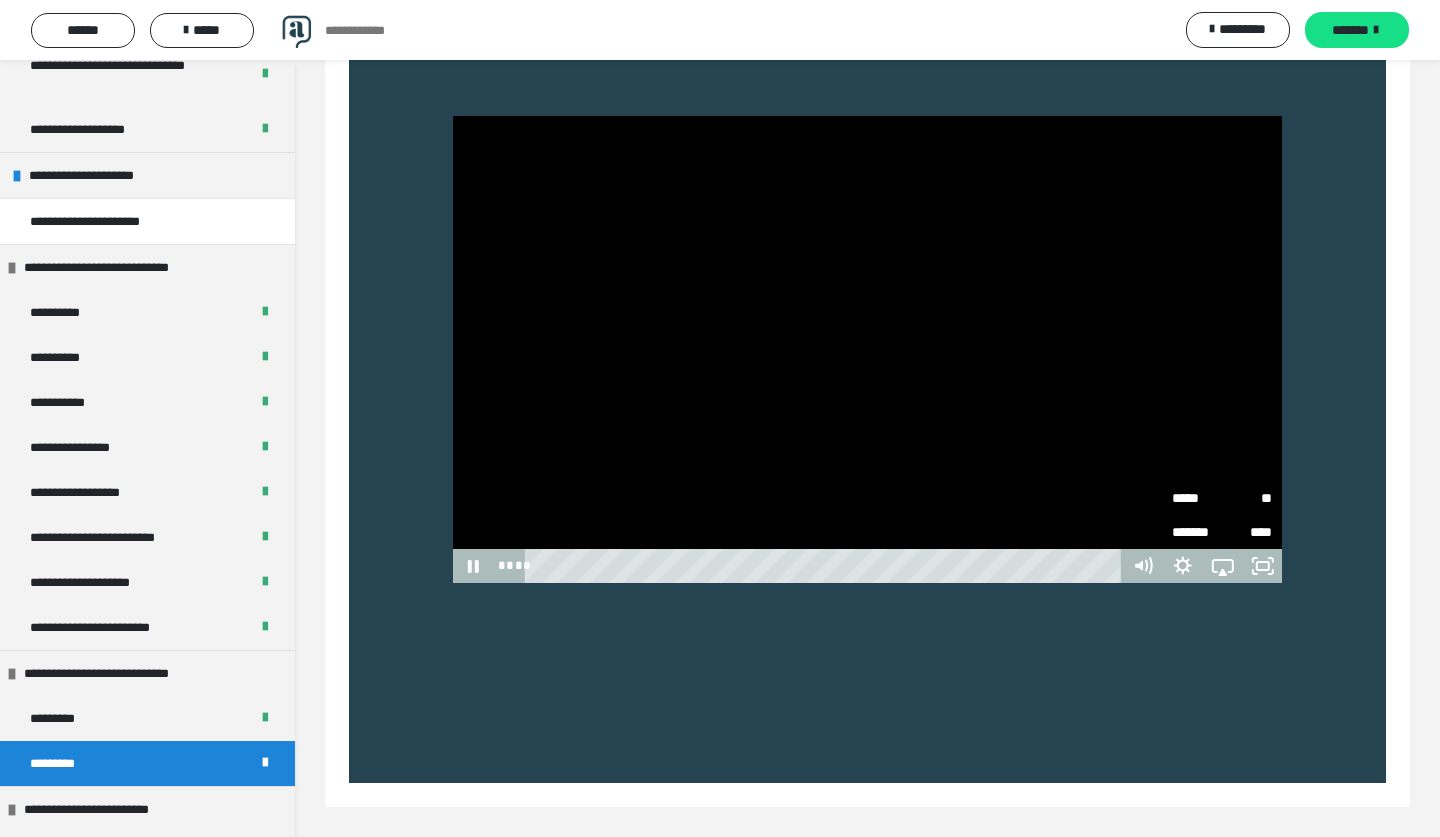 click on "*****" at bounding box center [1197, 491] 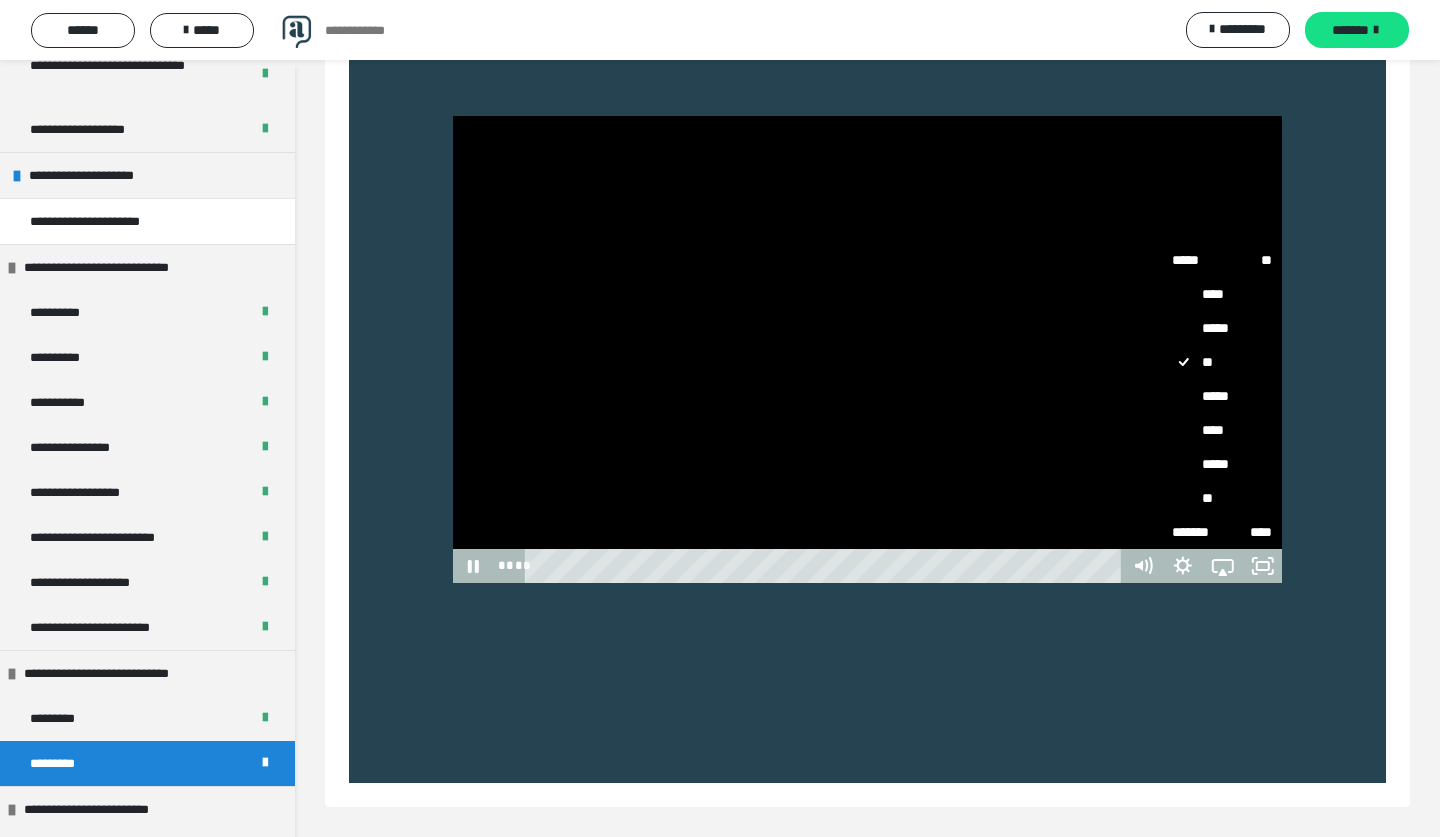 click on "****" at bounding box center [1222, 430] 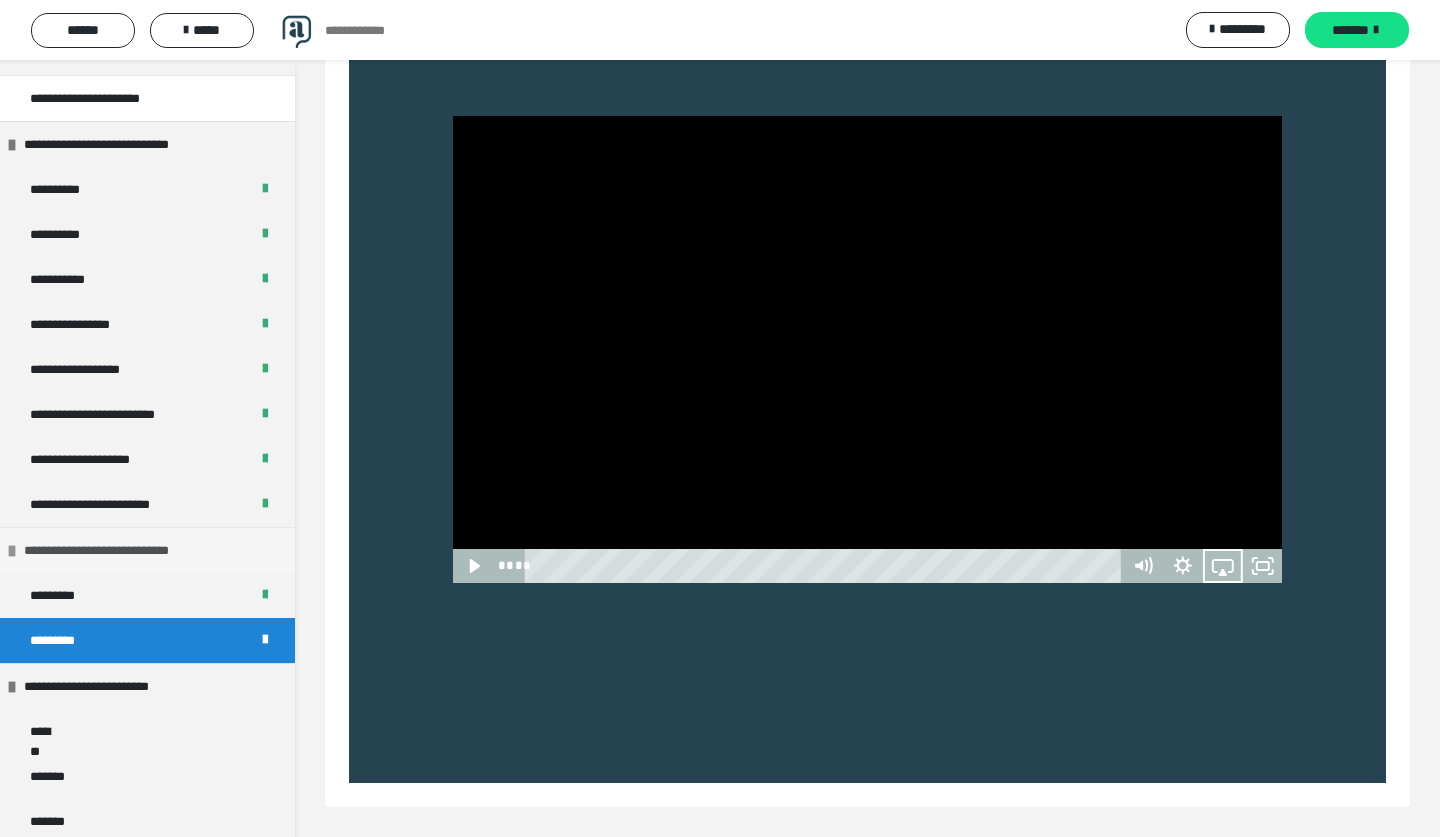 scroll, scrollTop: 2446, scrollLeft: 0, axis: vertical 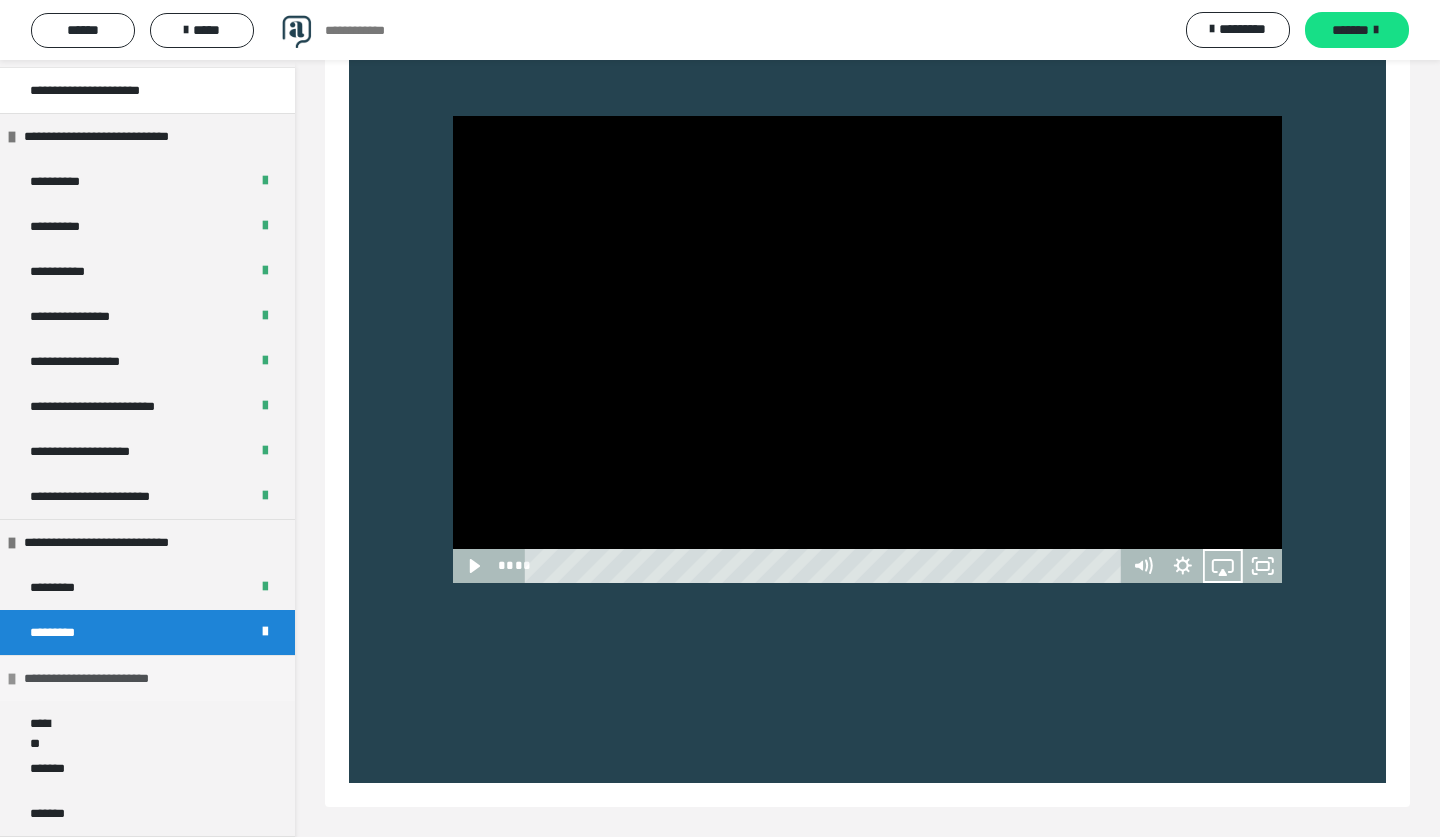 click on "**********" at bounding box center (147, 678) 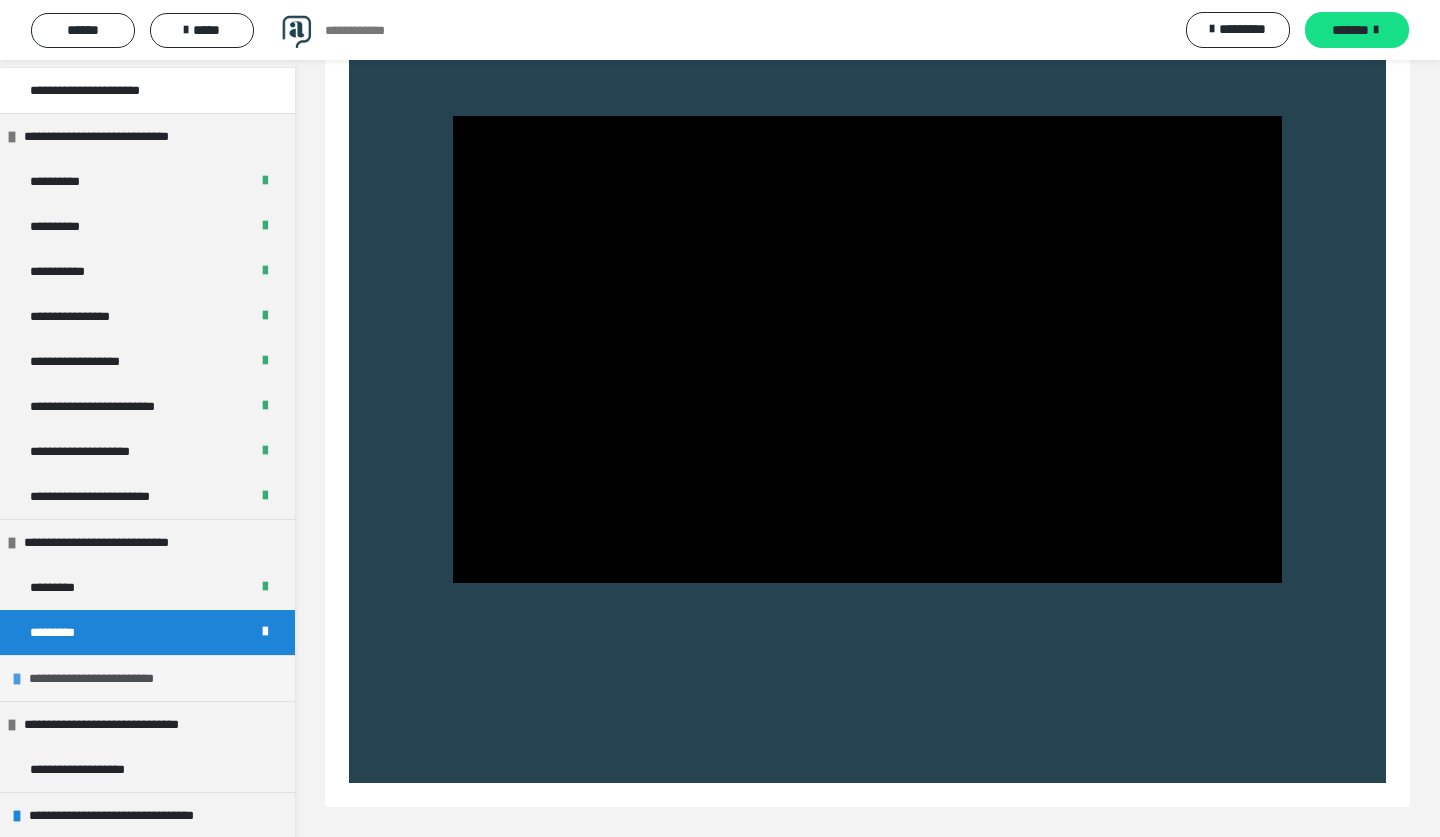 click on "**********" at bounding box center (103, 678) 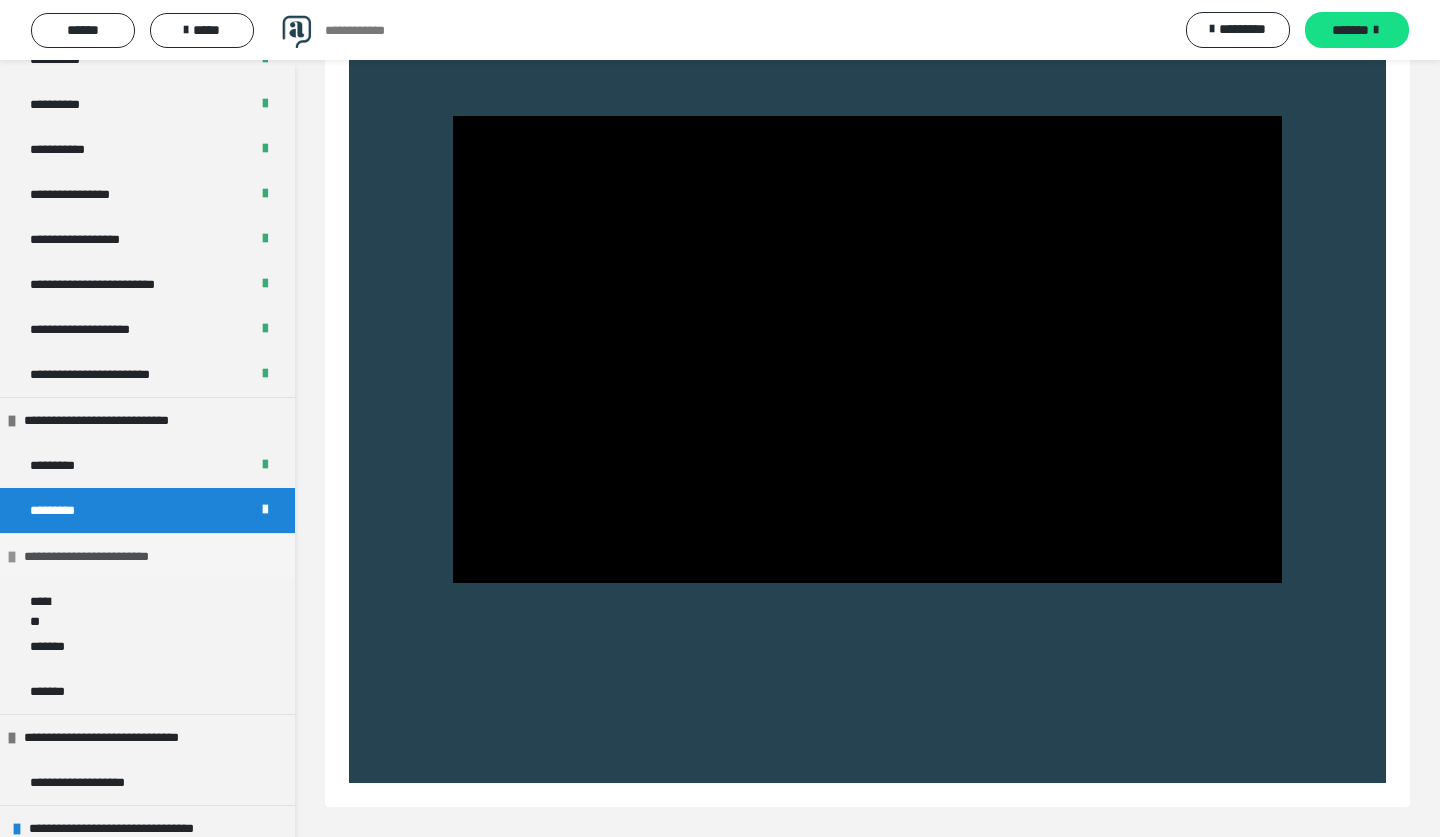 scroll, scrollTop: 2580, scrollLeft: 0, axis: vertical 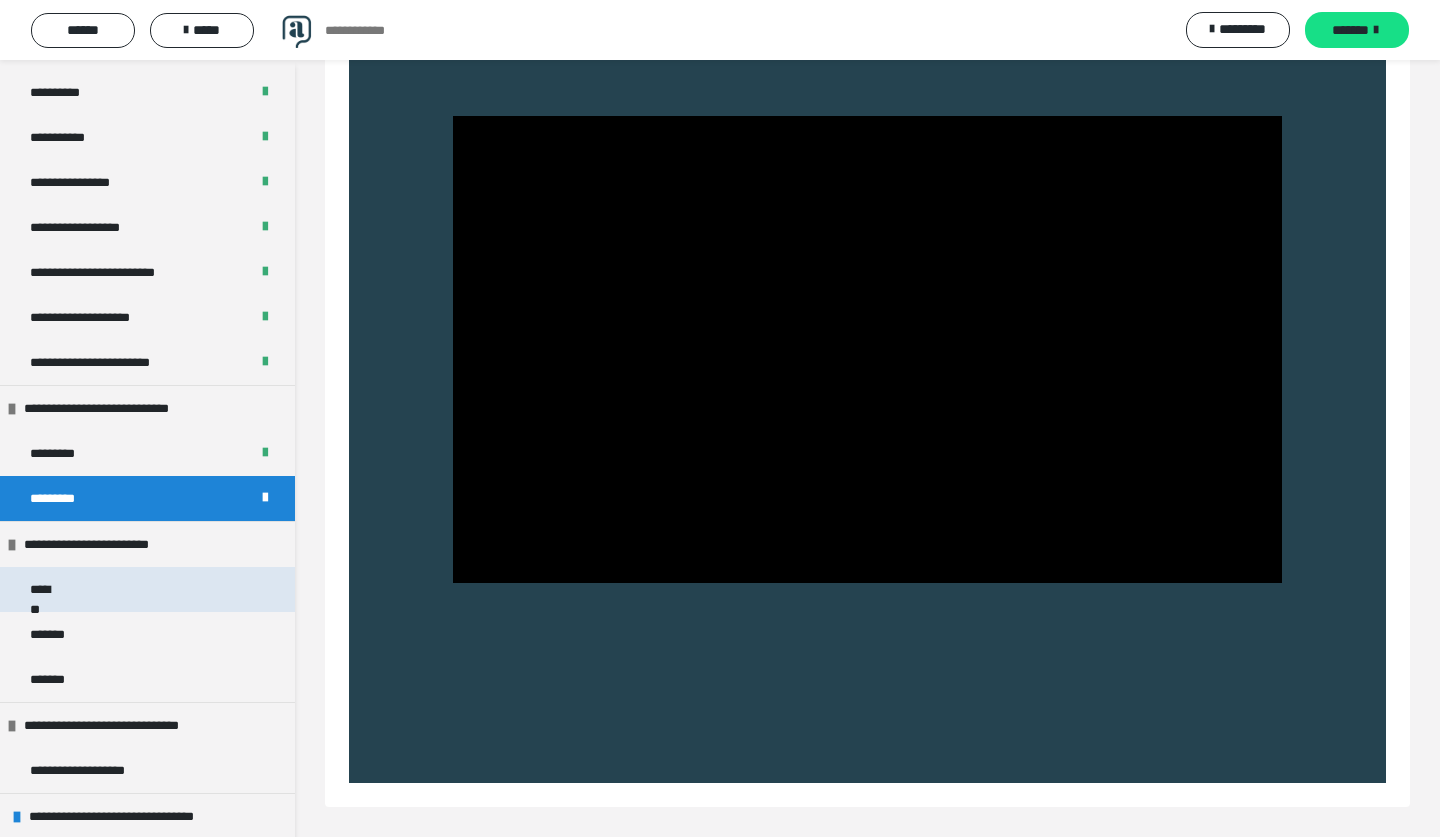 click on "*******" at bounding box center [147, 589] 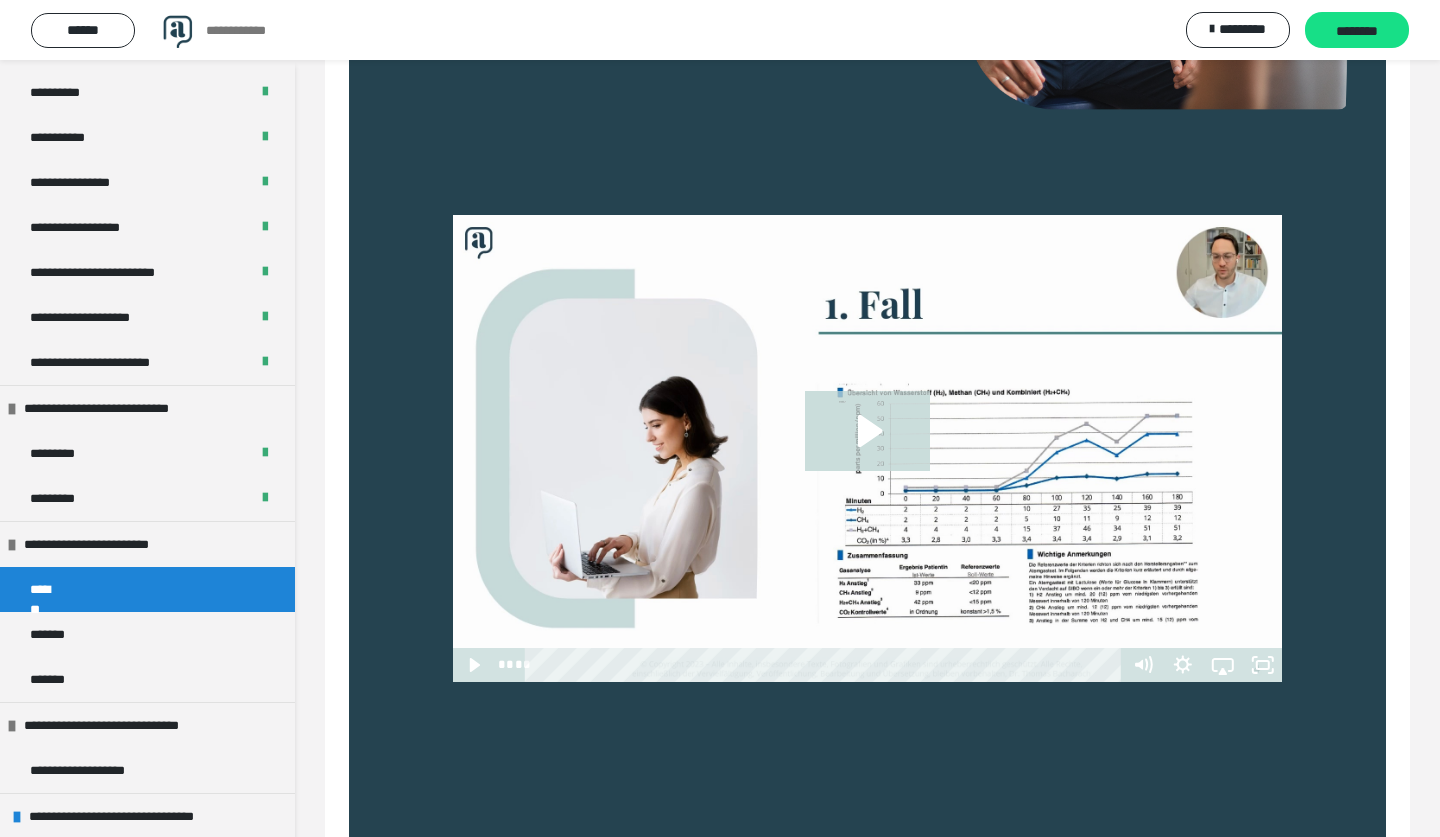 scroll, scrollTop: 701, scrollLeft: 0, axis: vertical 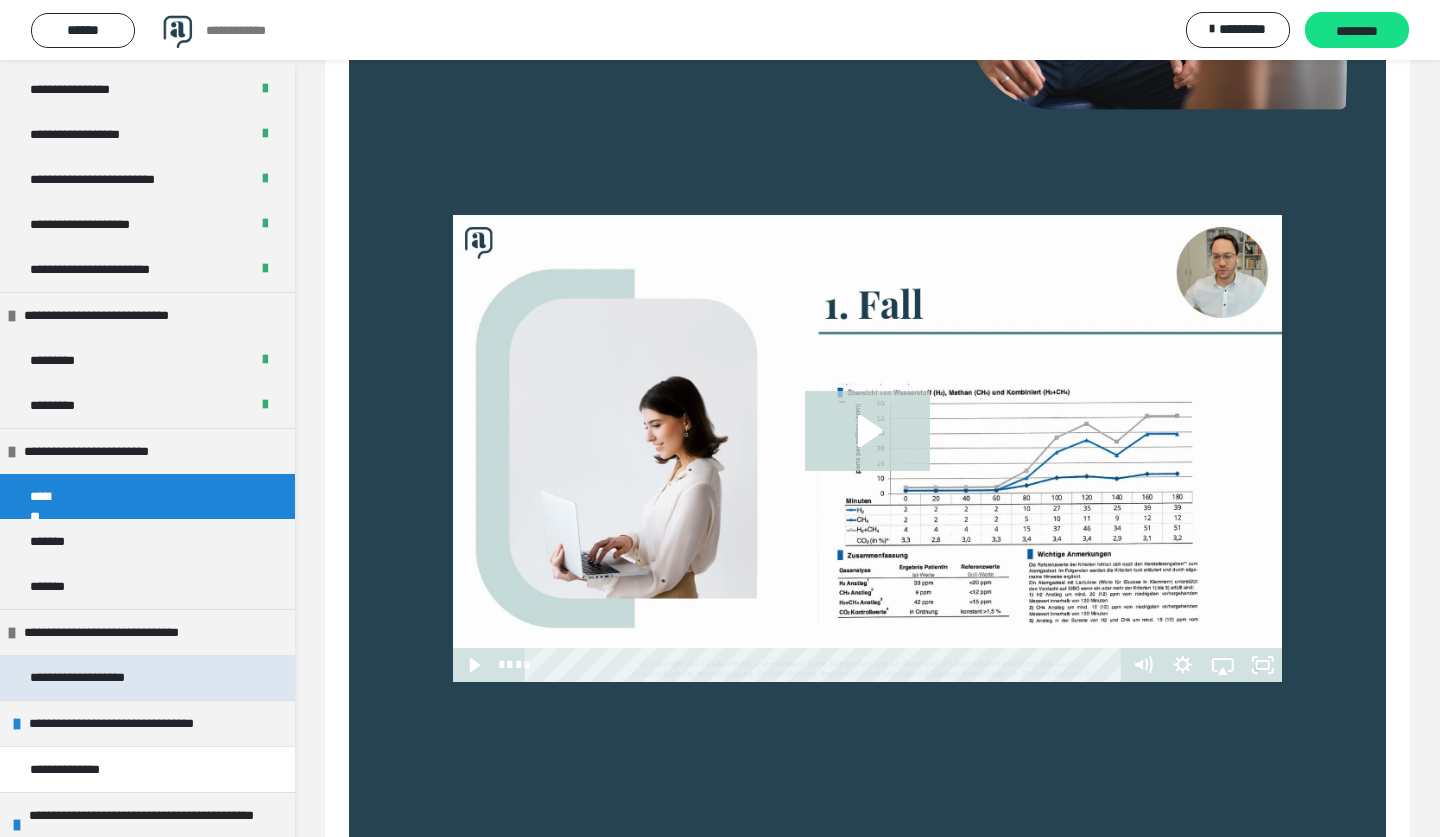 click on "**********" at bounding box center (100, 677) 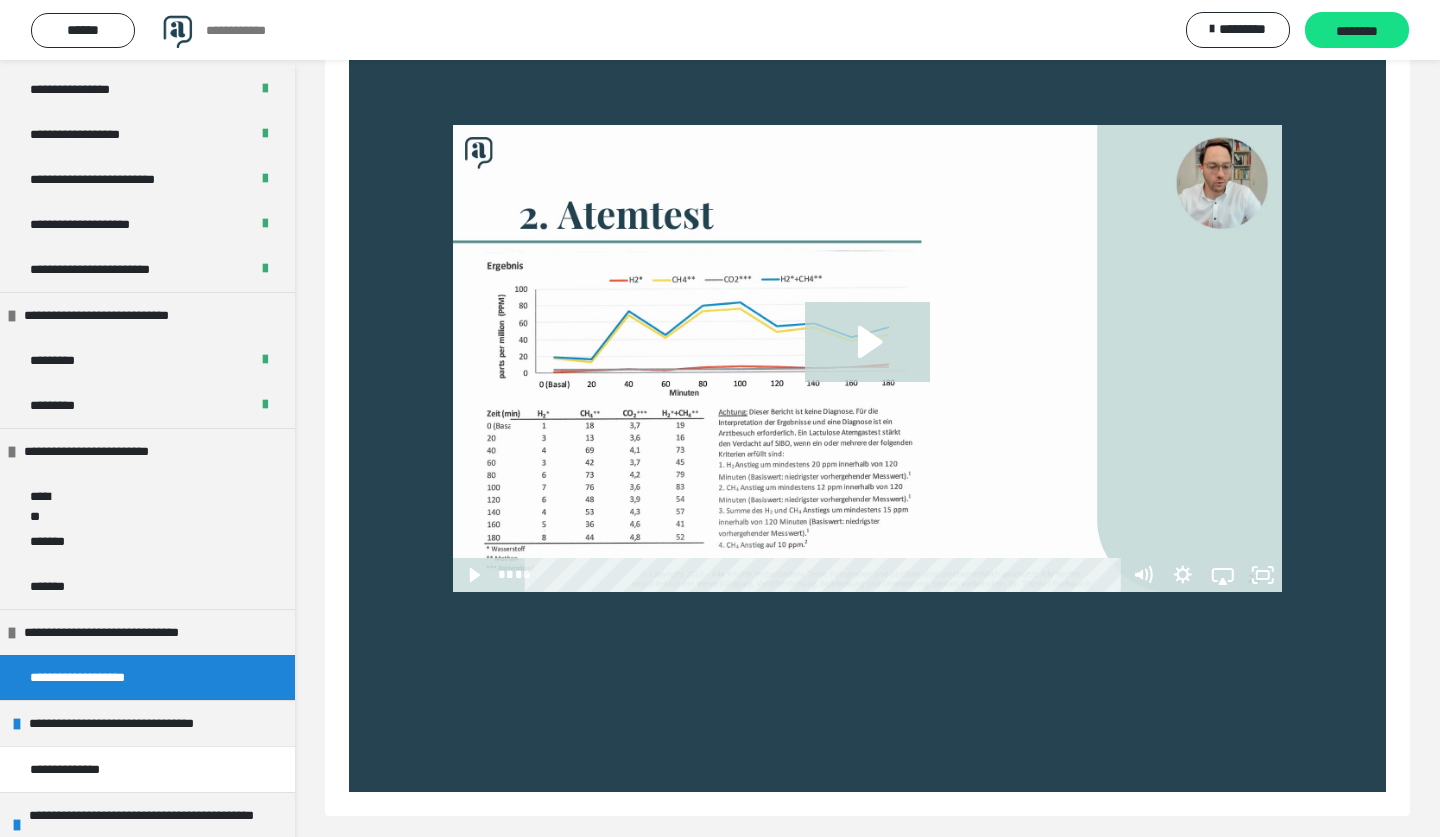 scroll, scrollTop: 769, scrollLeft: 0, axis: vertical 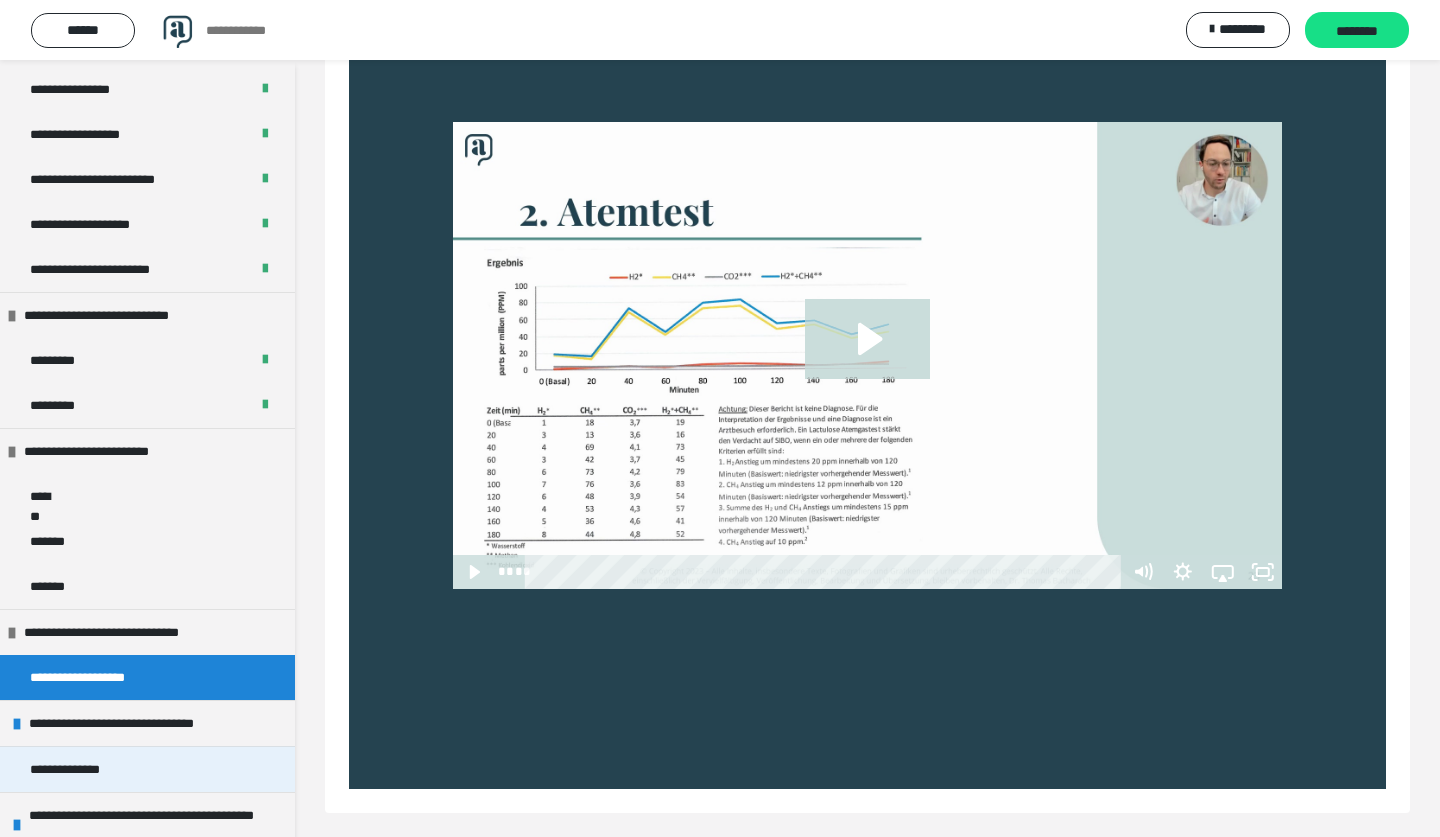 click on "**********" at bounding box center (147, 769) 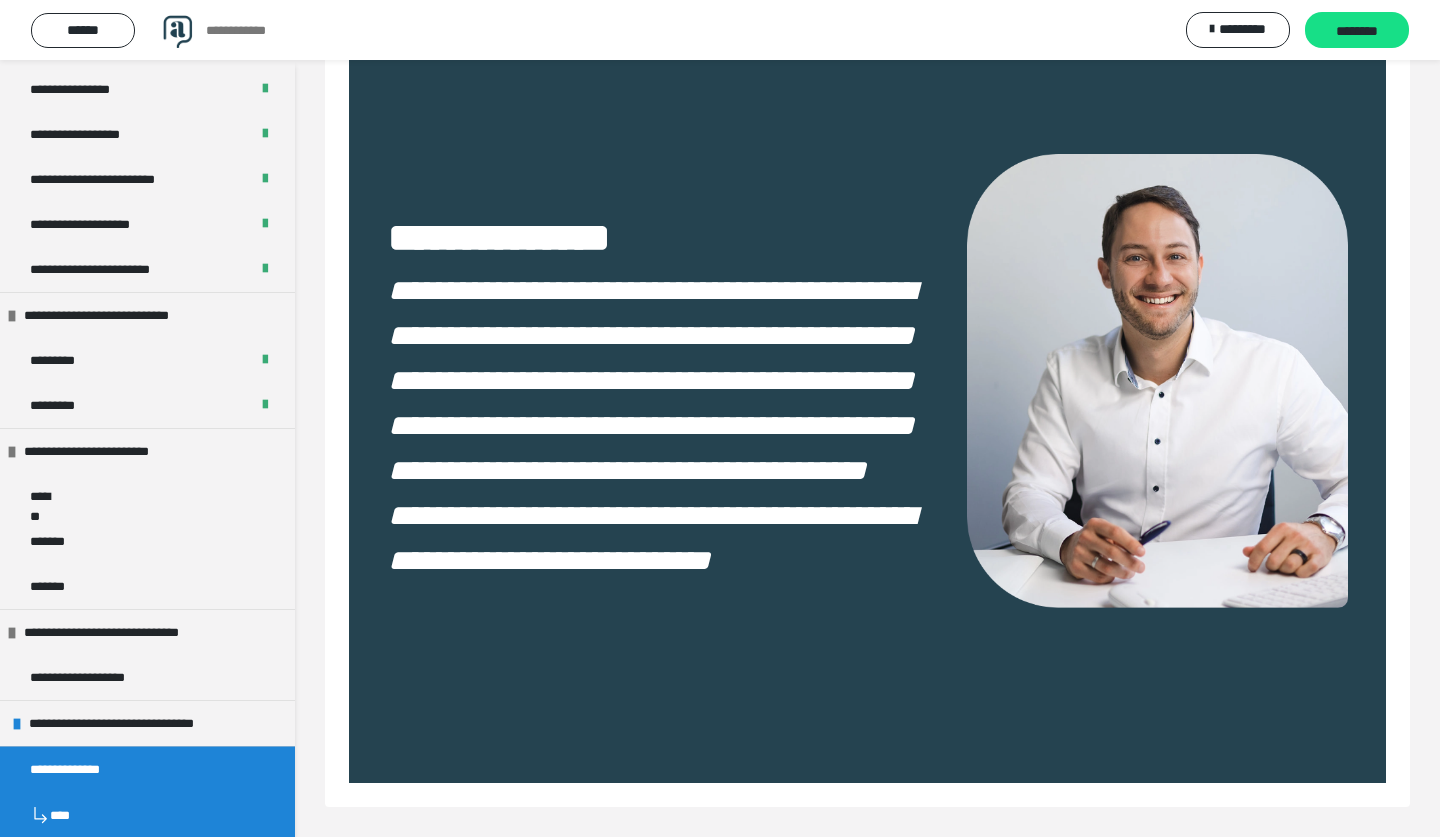 scroll, scrollTop: 215, scrollLeft: 0, axis: vertical 